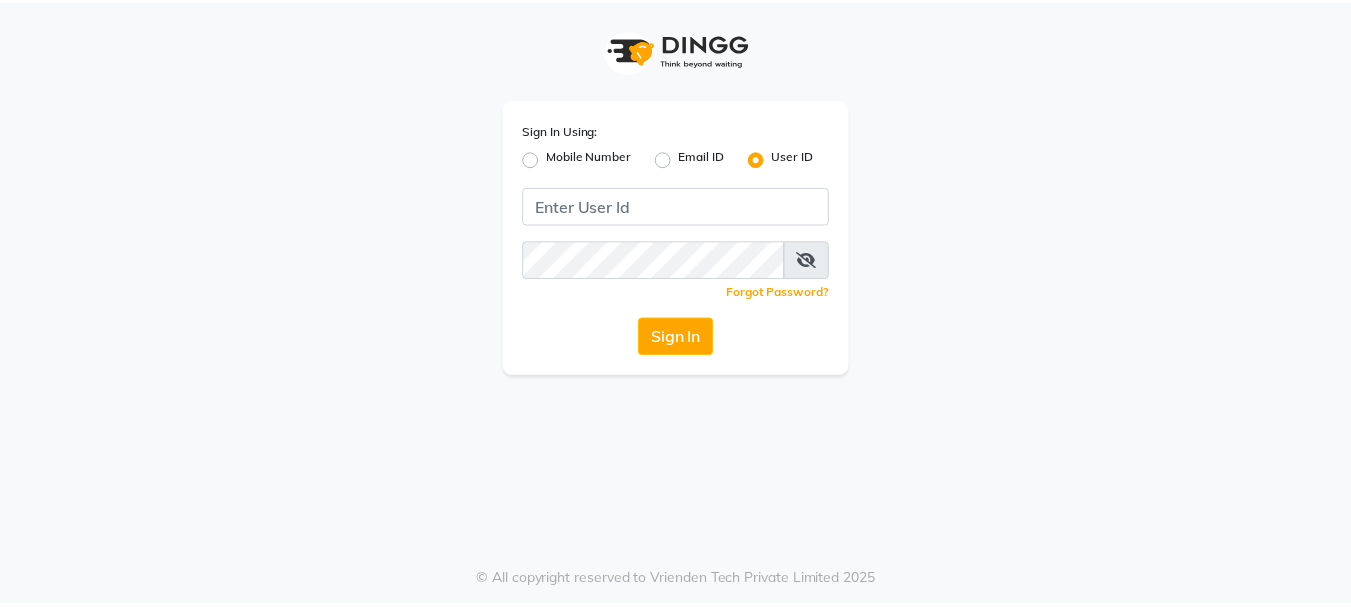 scroll, scrollTop: 0, scrollLeft: 0, axis: both 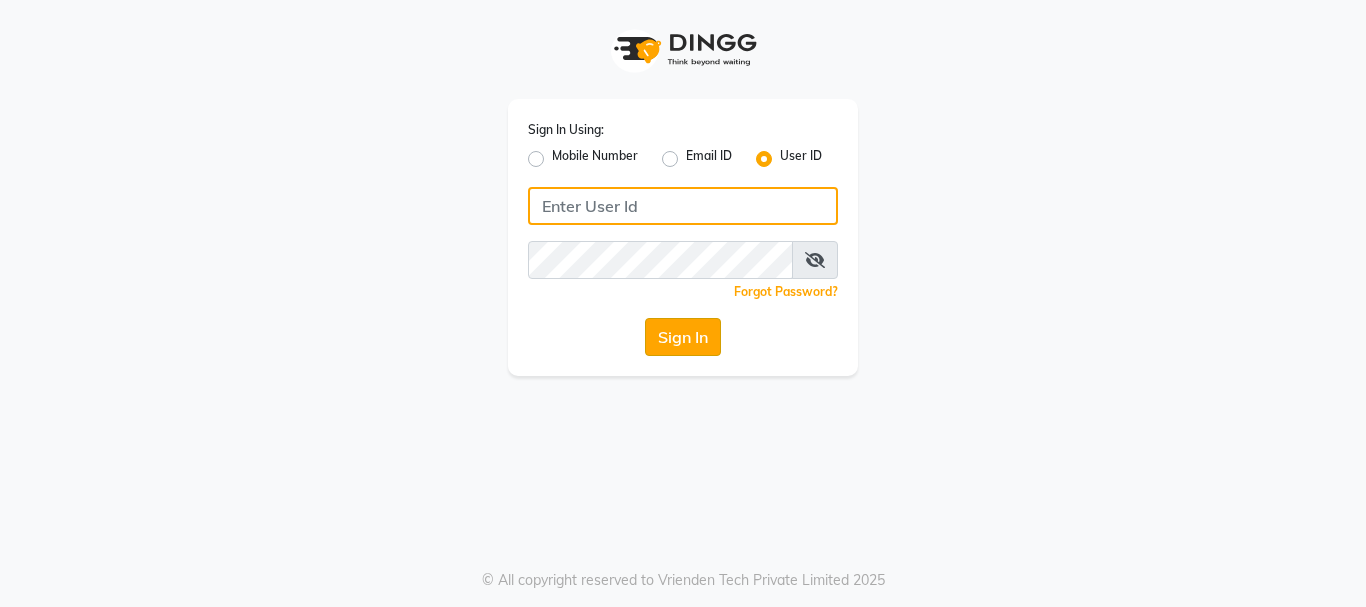 type on "makeoverkorner" 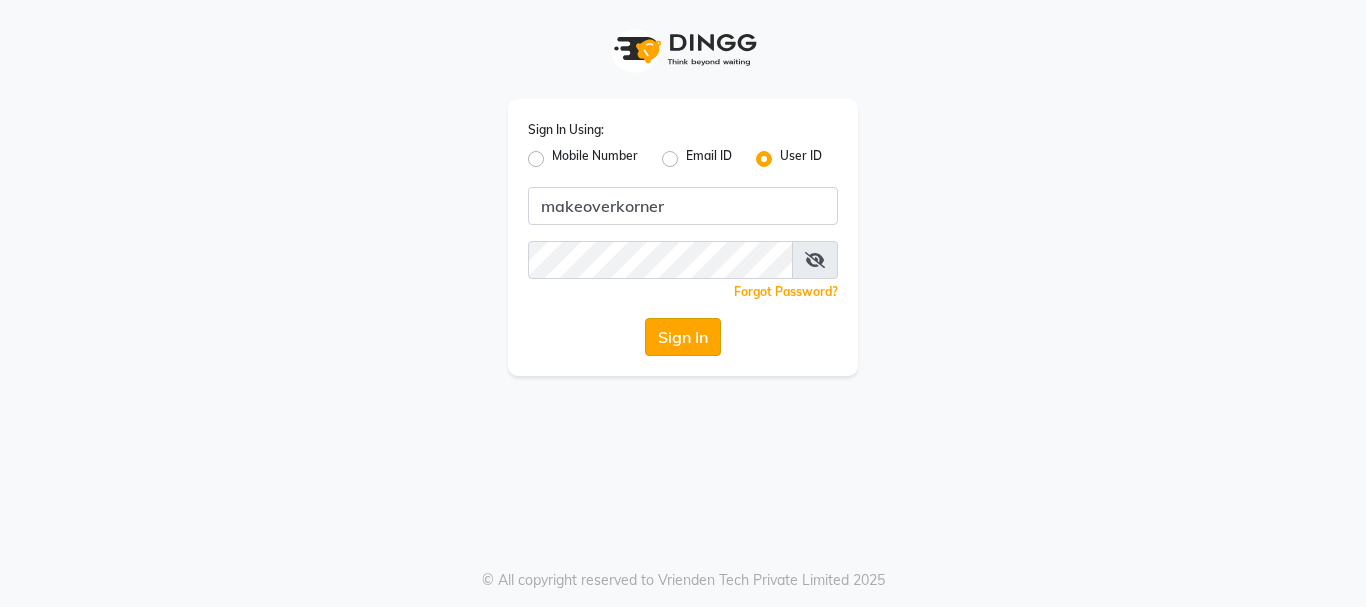 click on "Sign In" 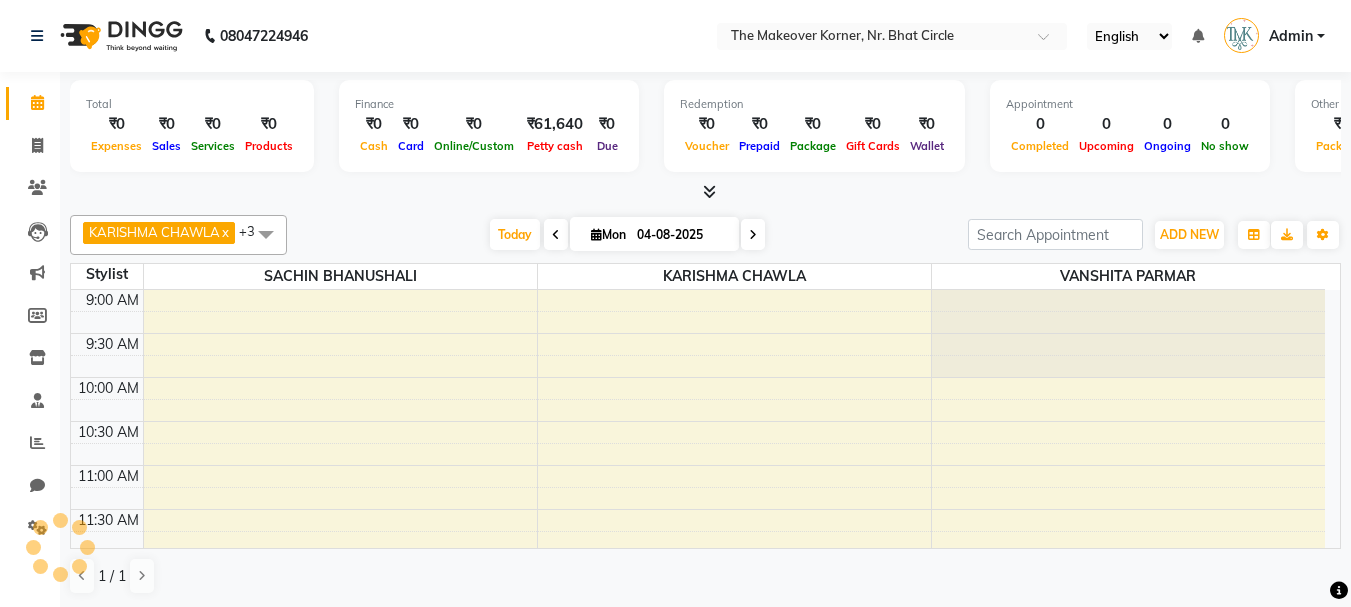 select on "en" 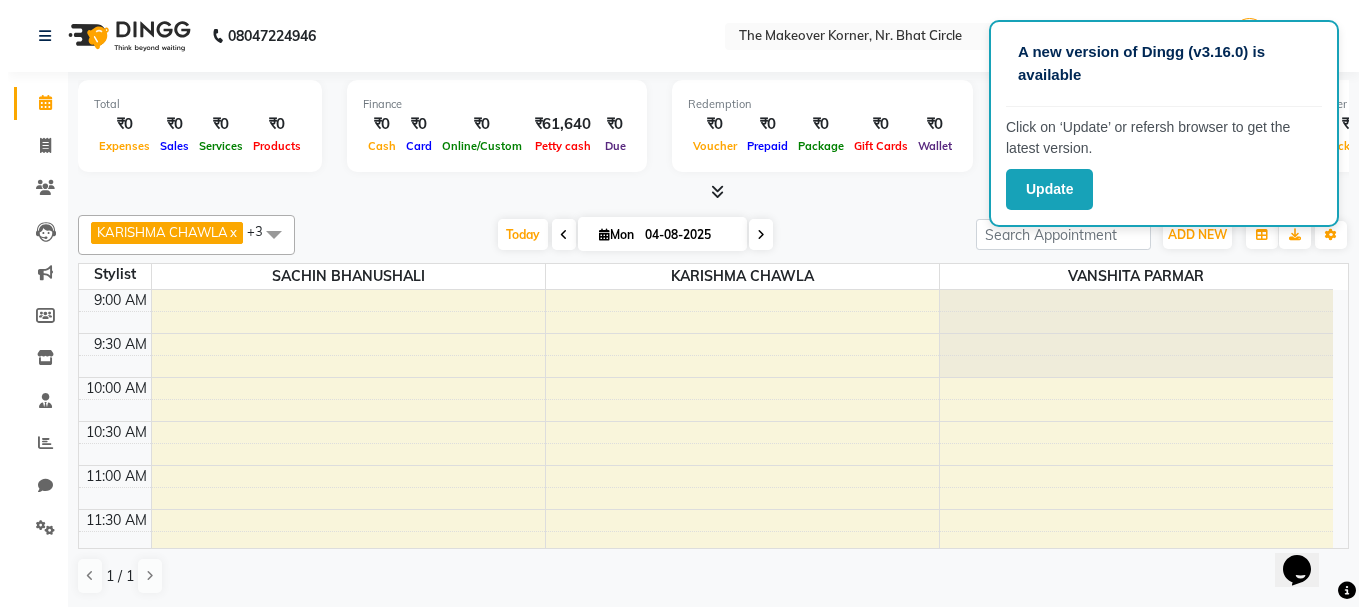scroll, scrollTop: 0, scrollLeft: 0, axis: both 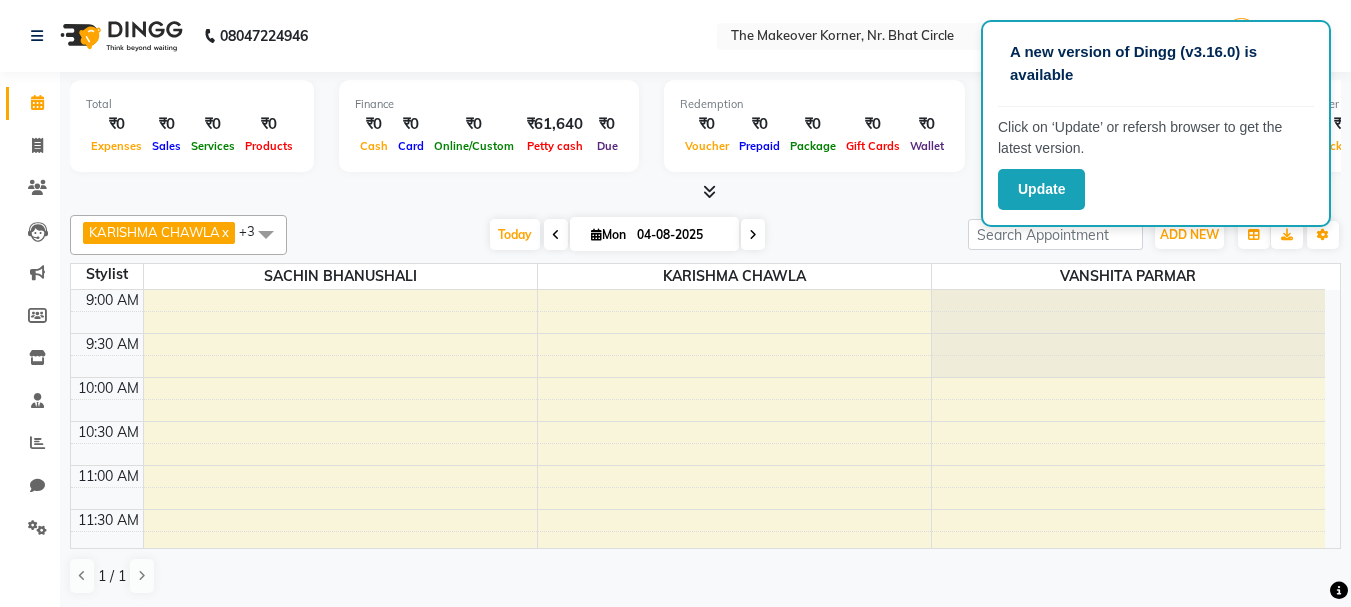 click at bounding box center [709, 191] 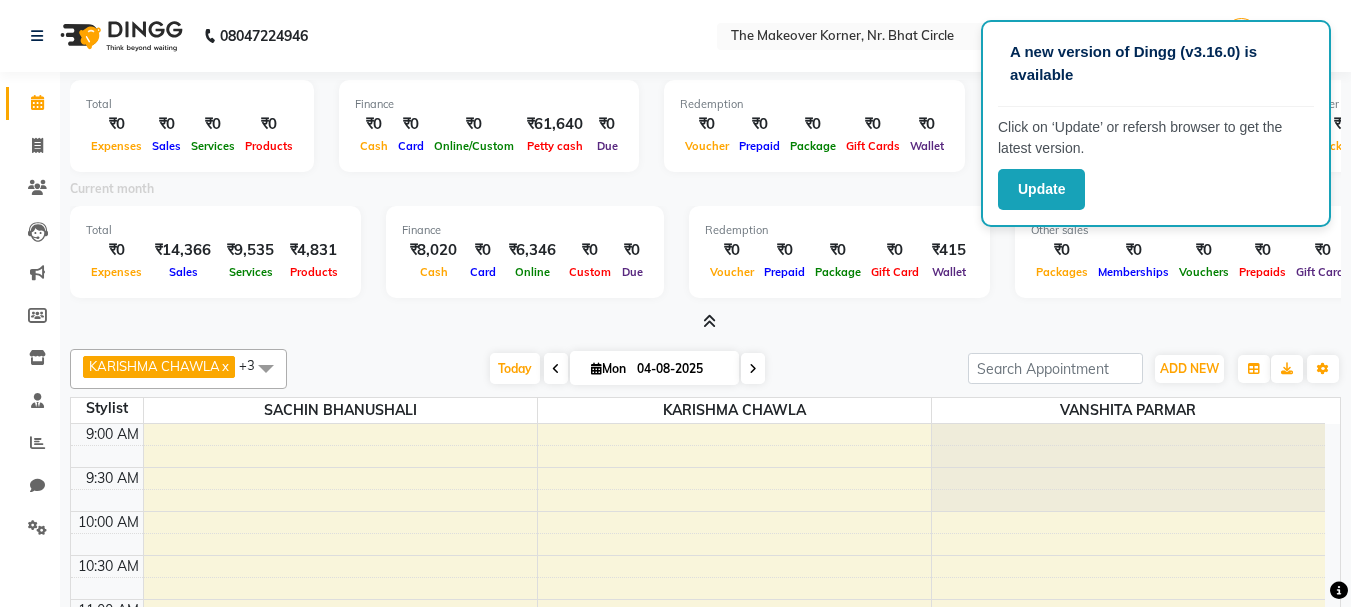 click on "Invoice" 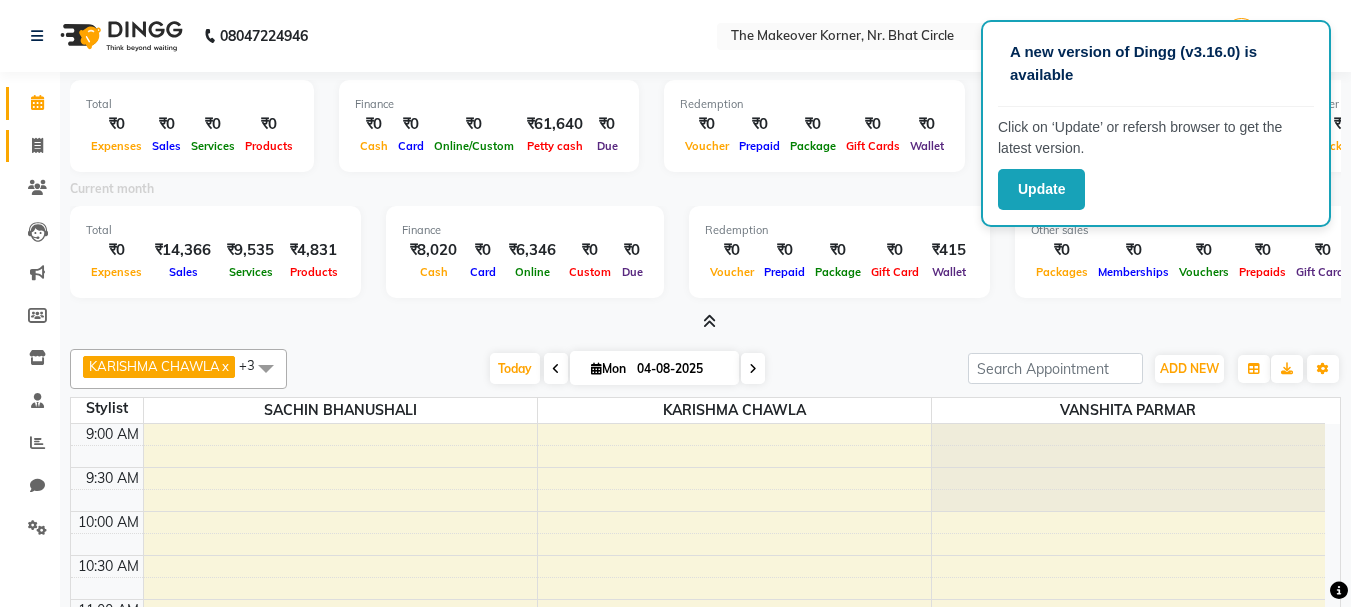 click on "Invoice" 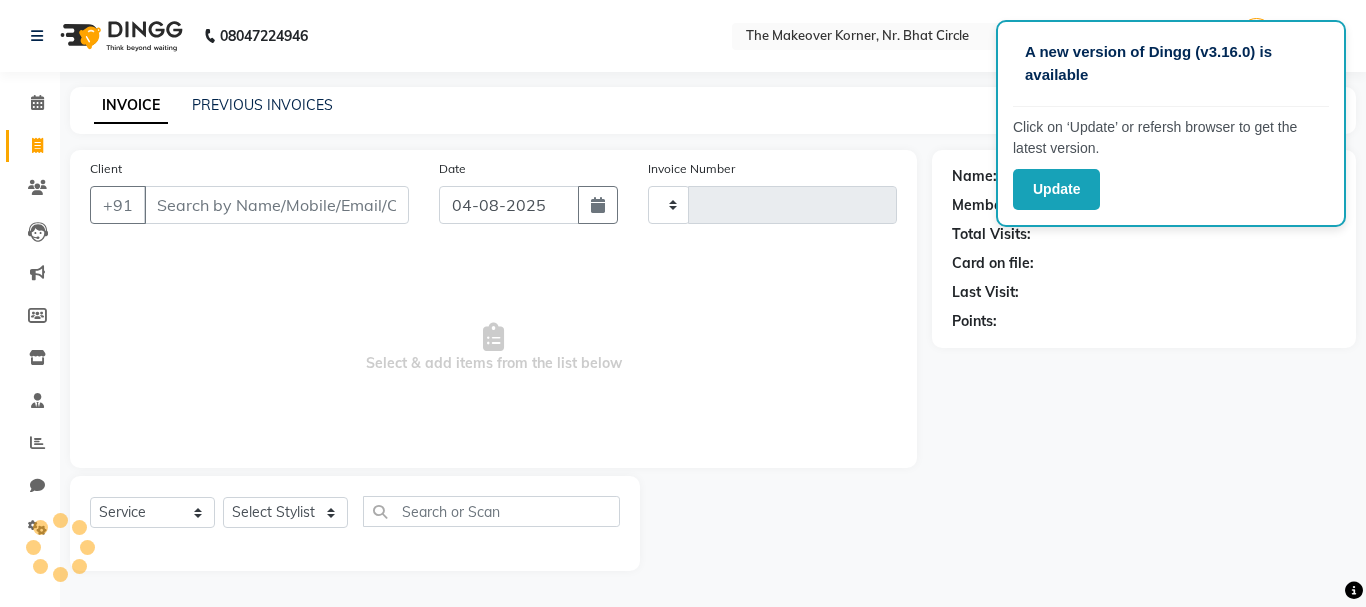 type on "0338" 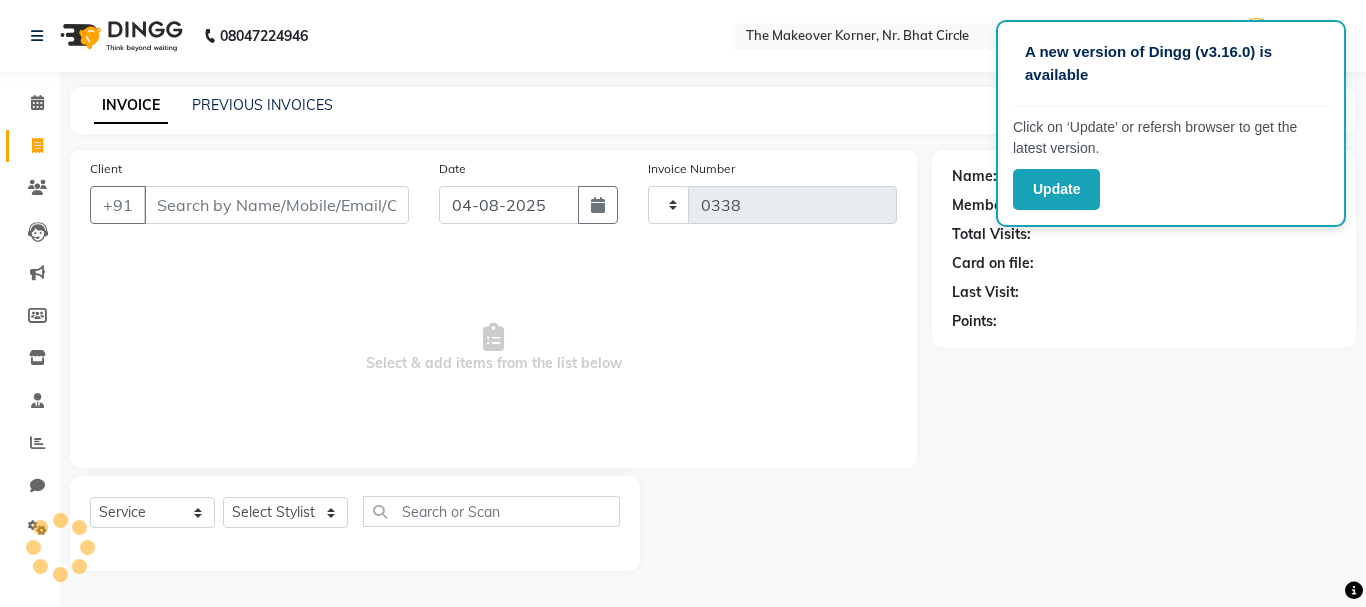 select on "5477" 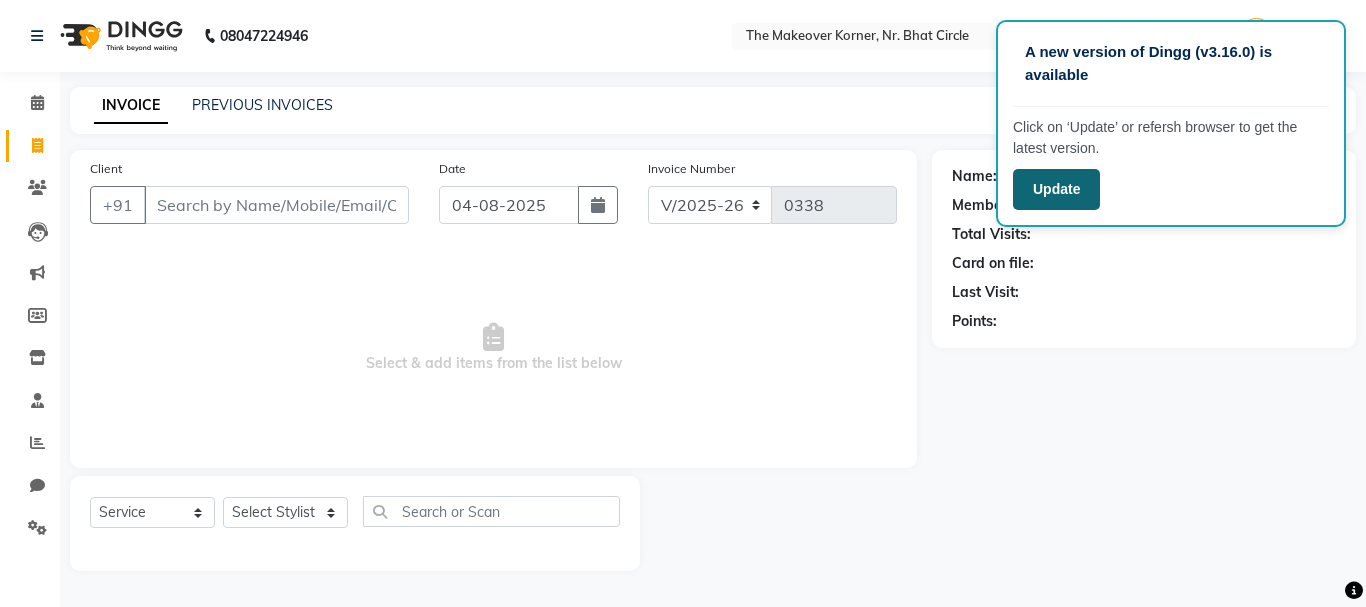 click on "Update" 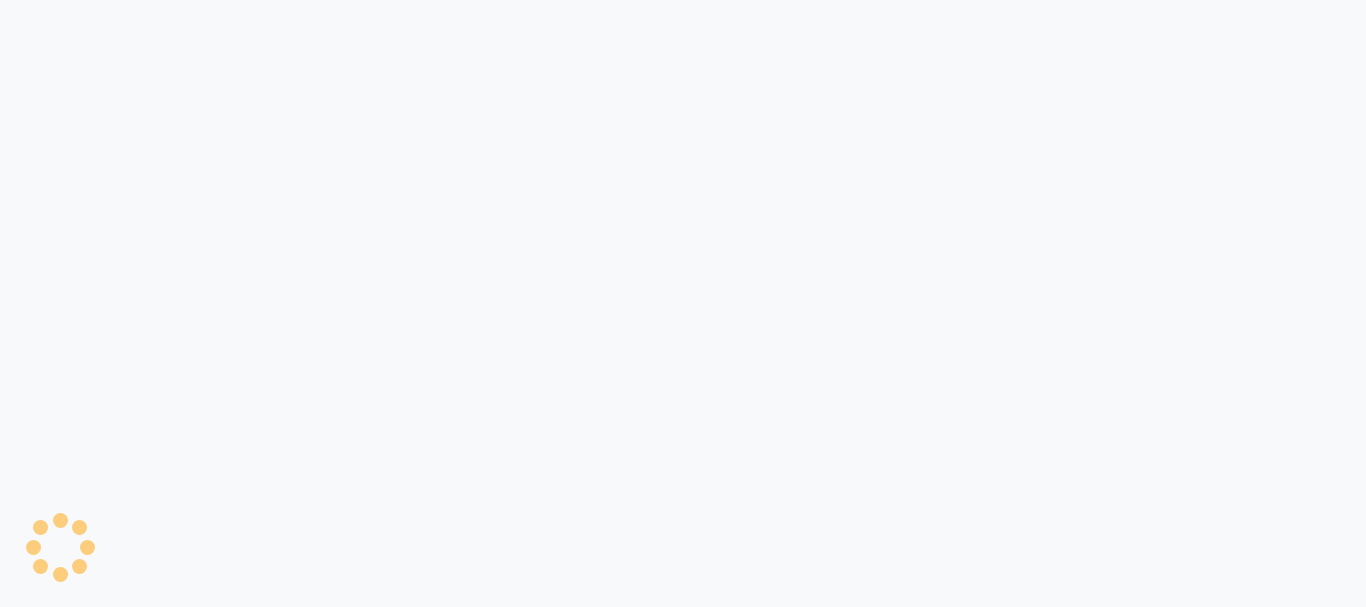 scroll, scrollTop: 0, scrollLeft: 0, axis: both 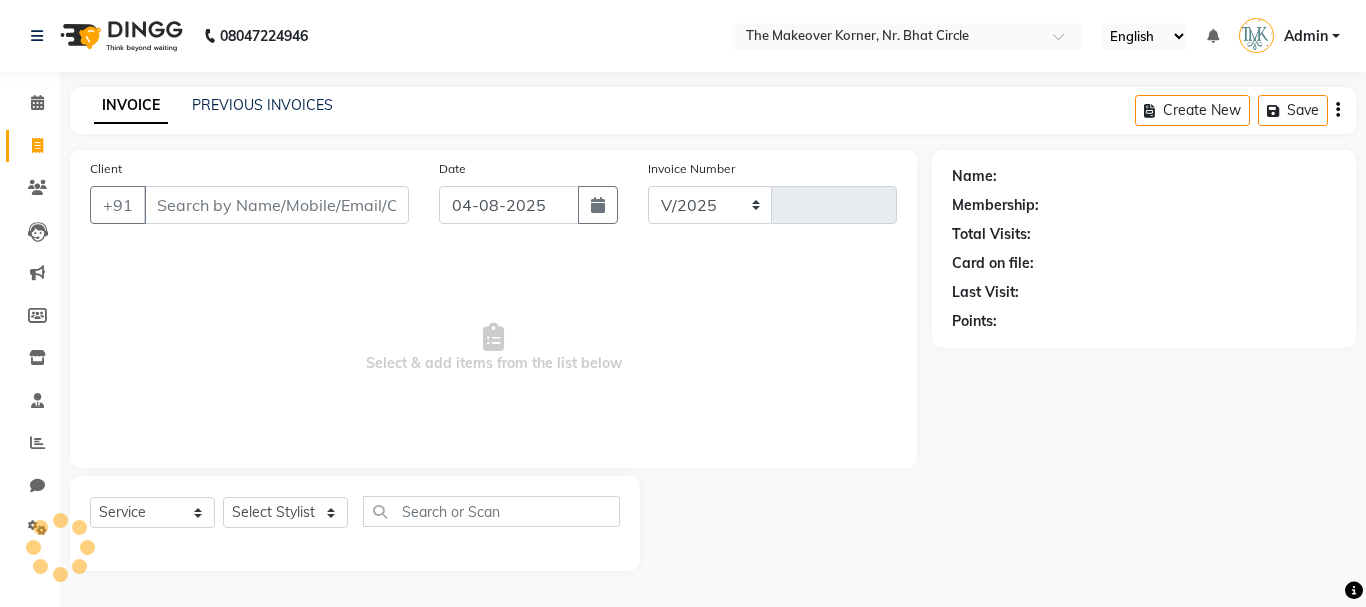 select on "en" 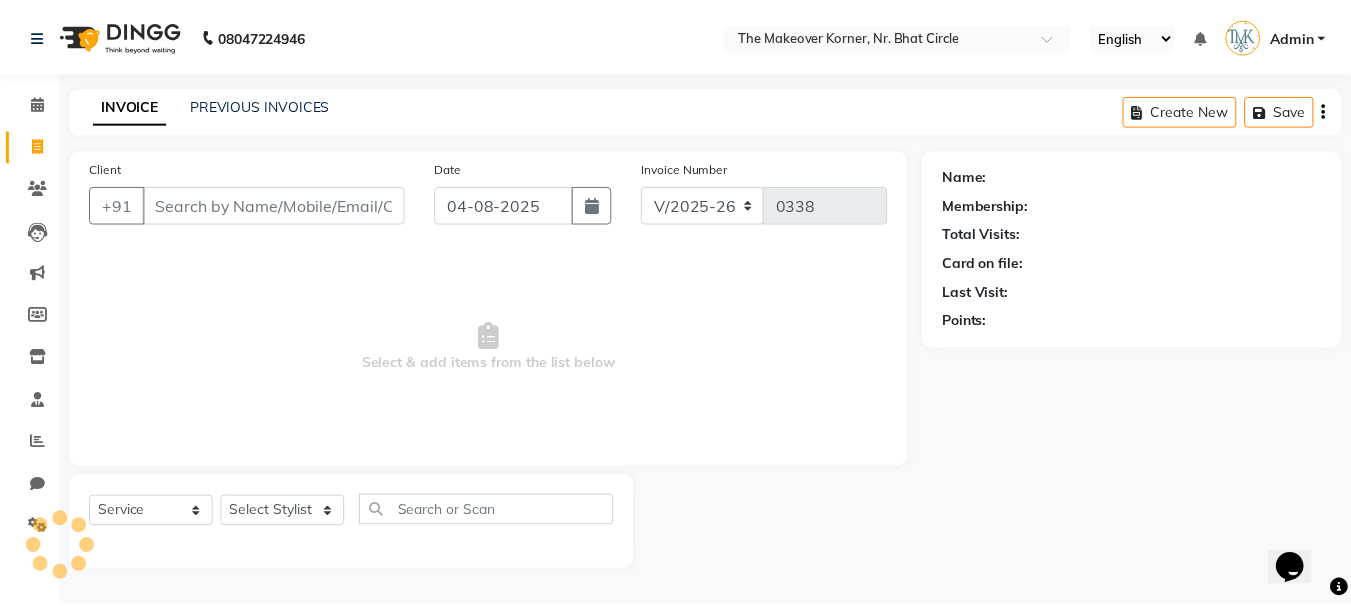 scroll, scrollTop: 0, scrollLeft: 0, axis: both 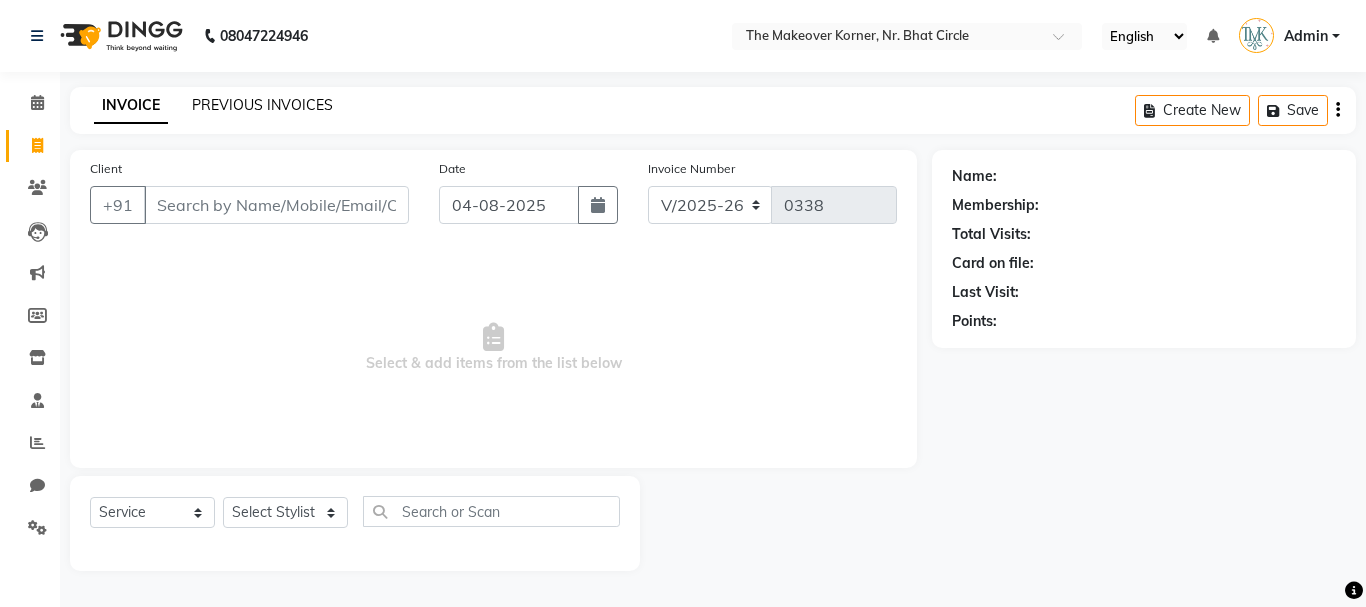 click on "PREVIOUS INVOICES" 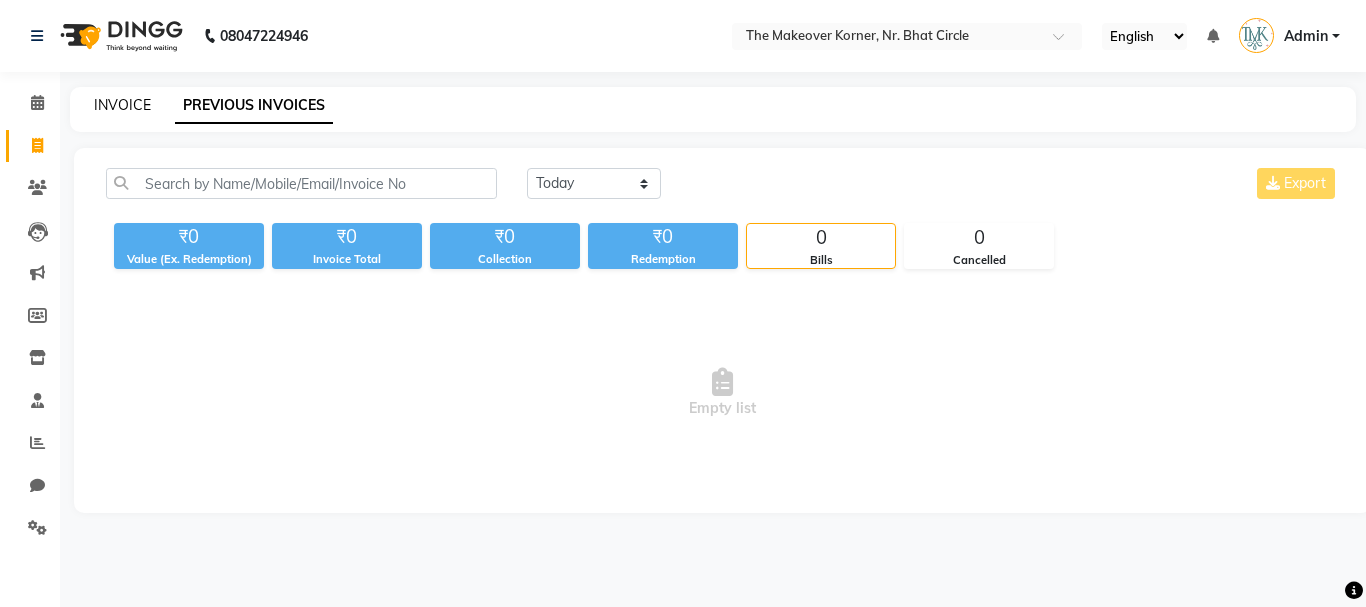 click on "INVOICE" 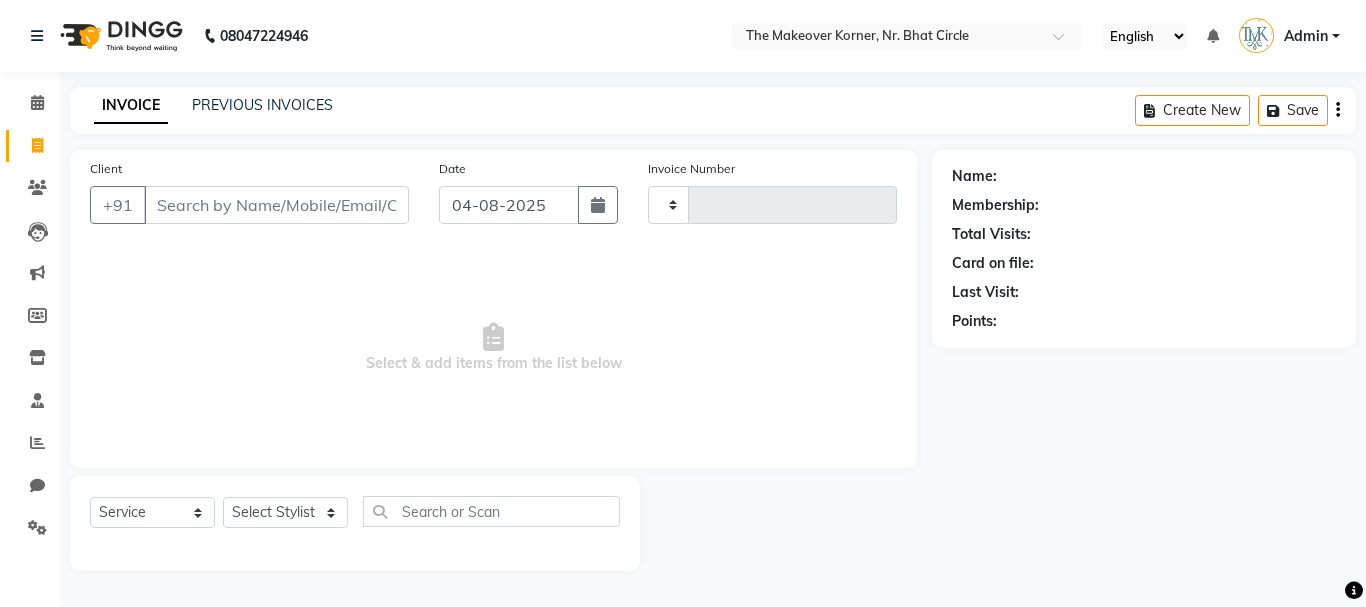 type on "0338" 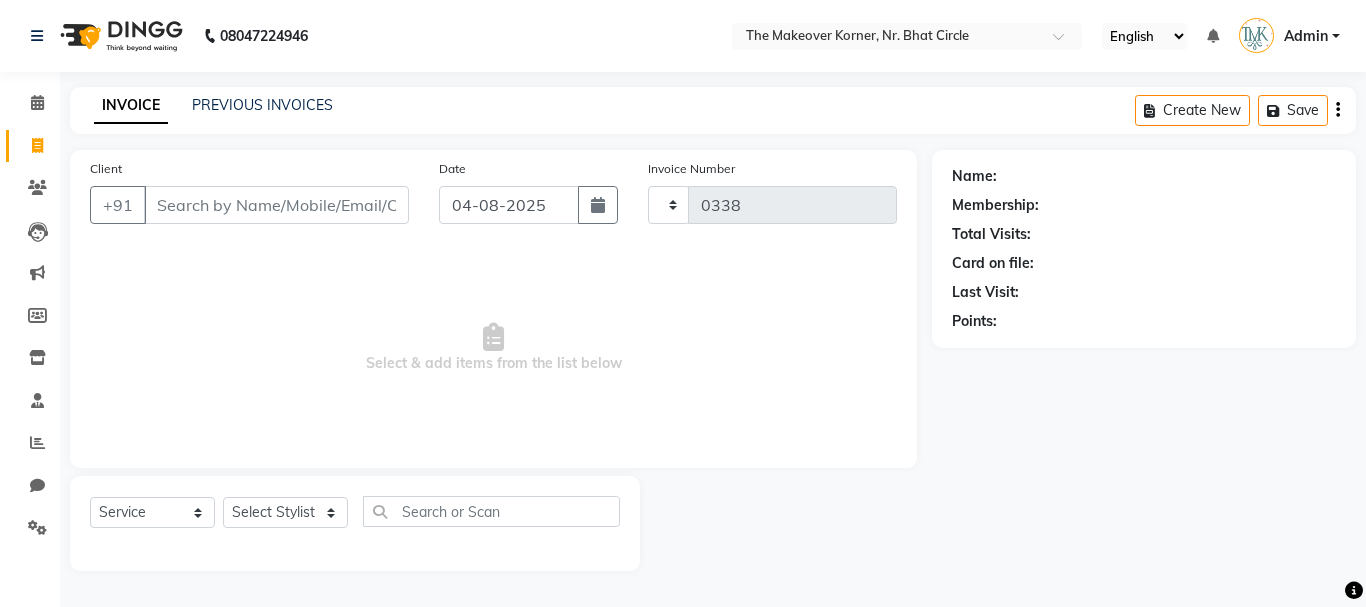 select on "5477" 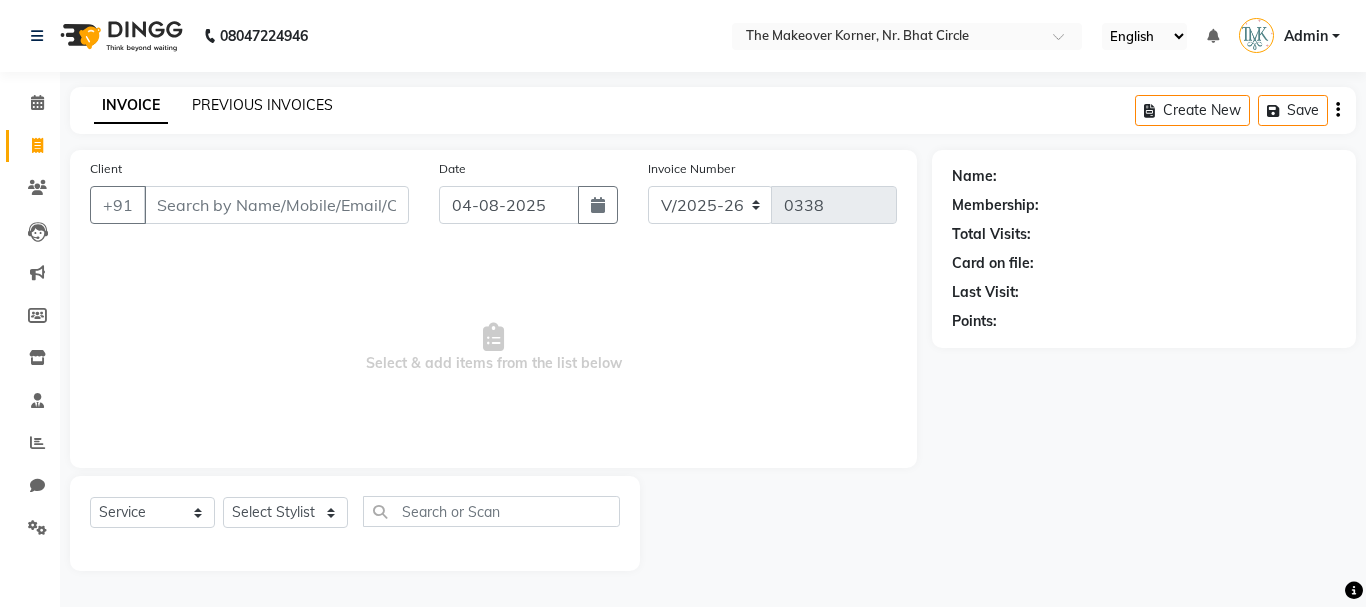 click on "PREVIOUS INVOICES" 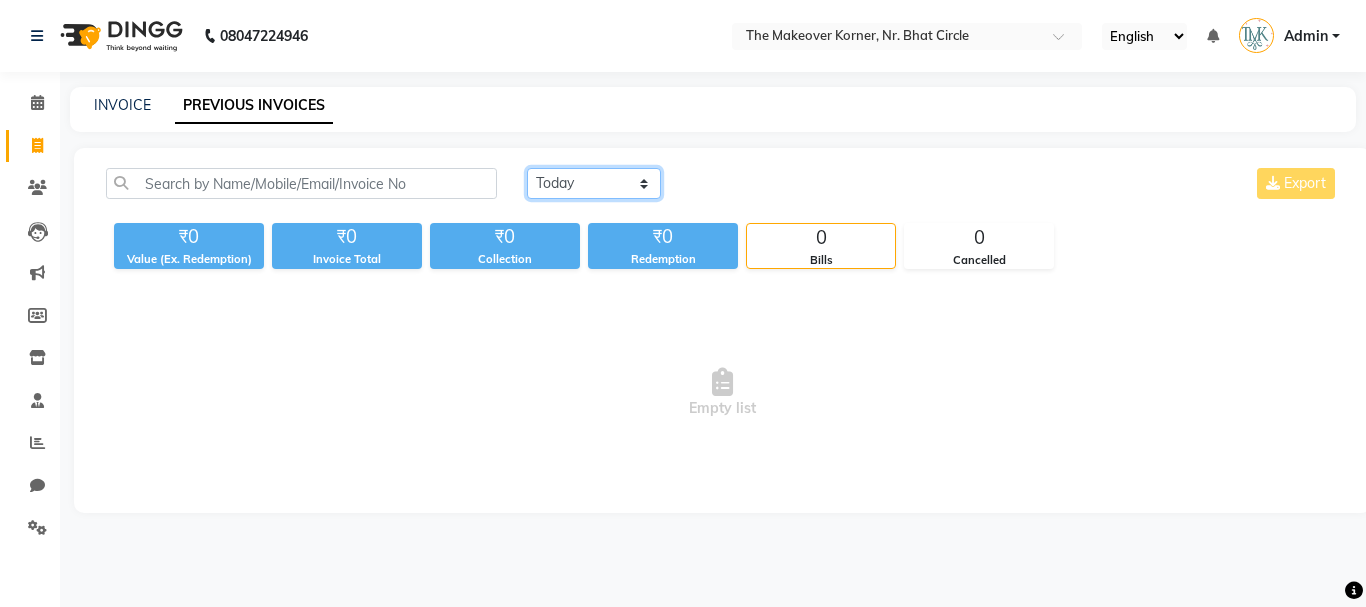 click on "Today Yesterday Custom Range" 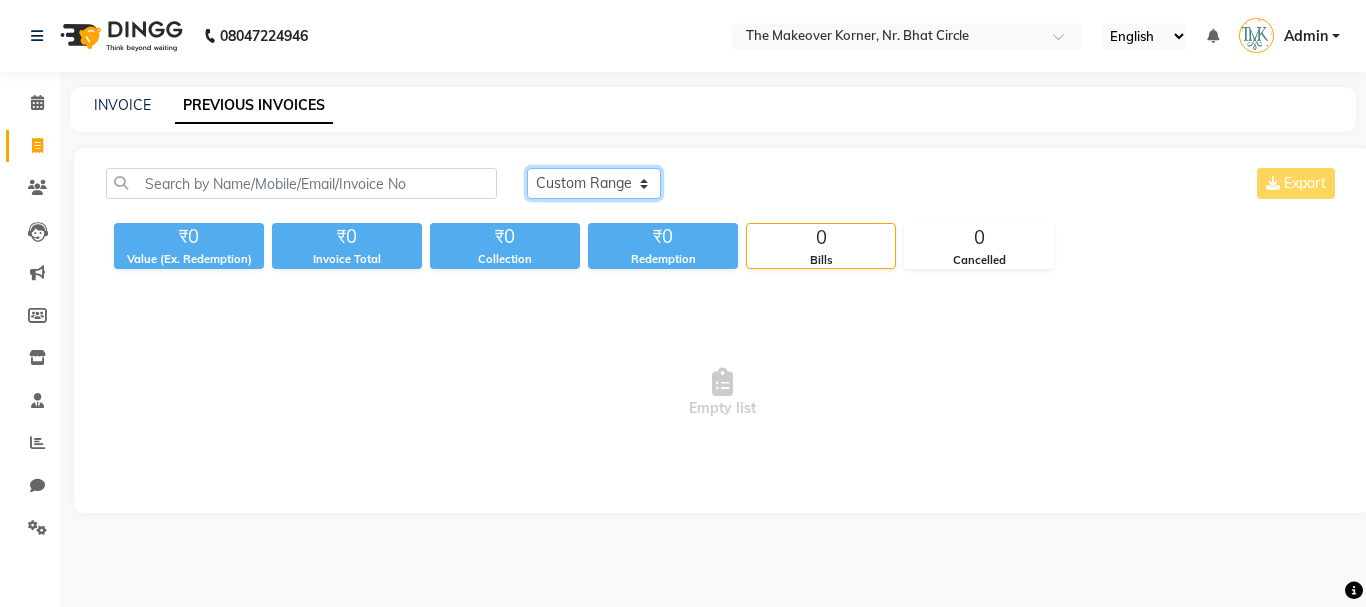 click on "Today Yesterday Custom Range" 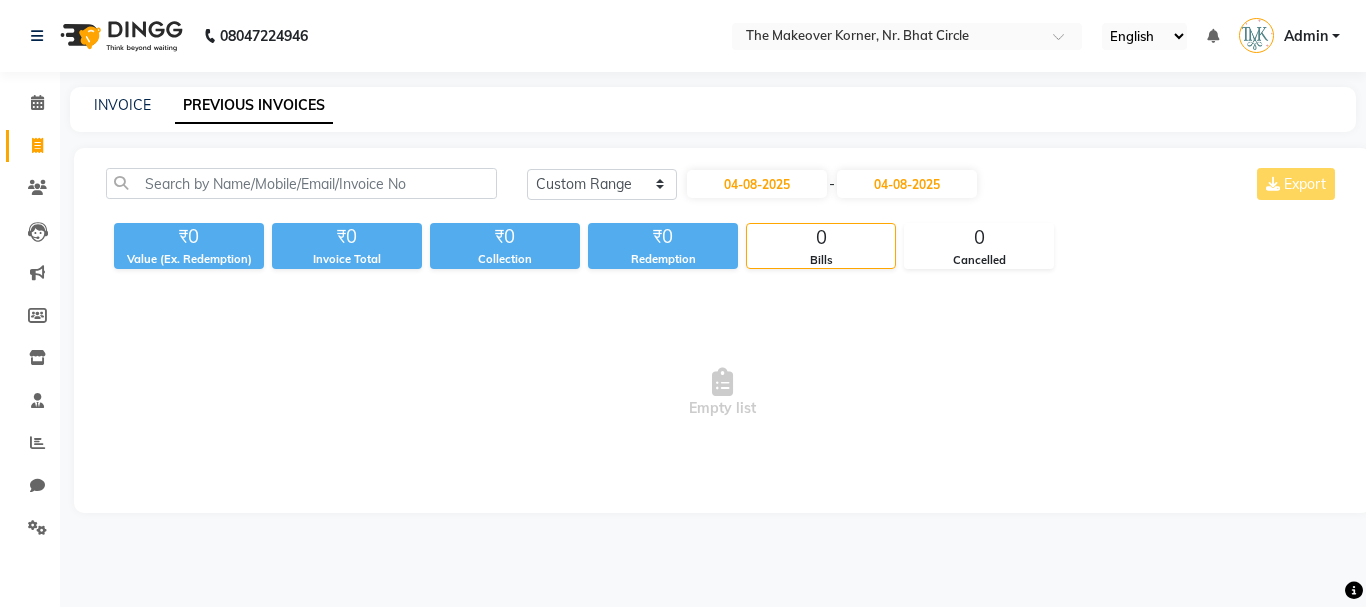 click on "04-08-2025 - 04-08-2025" 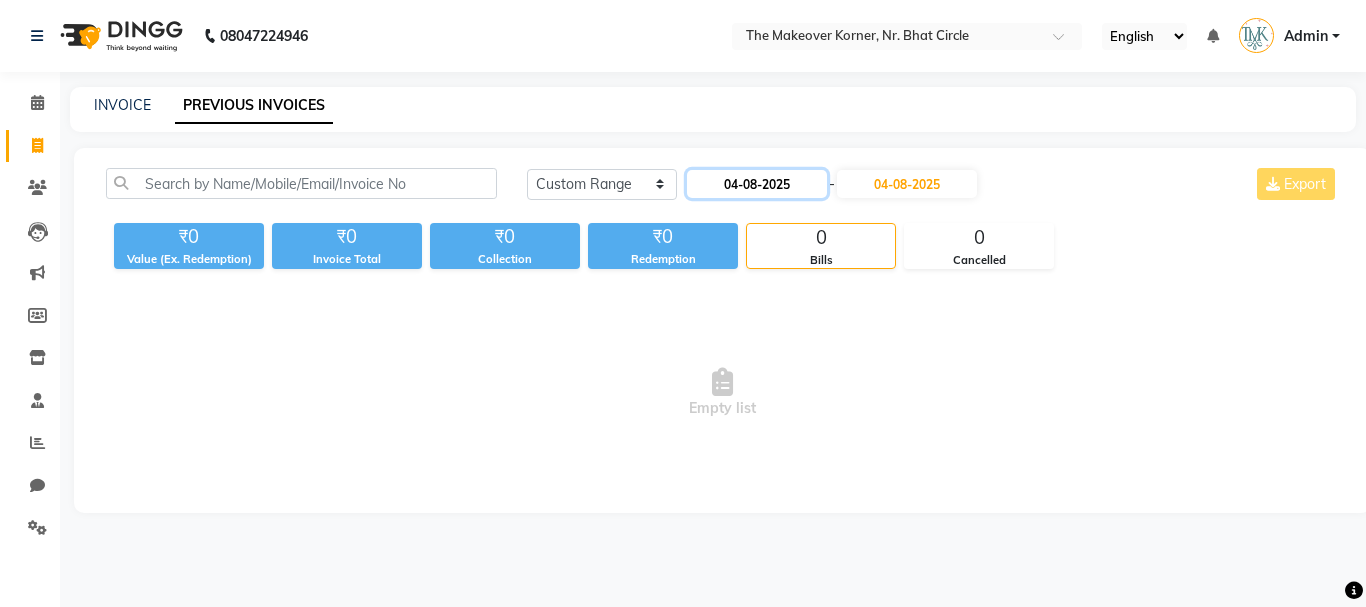 click on "04-08-2025" 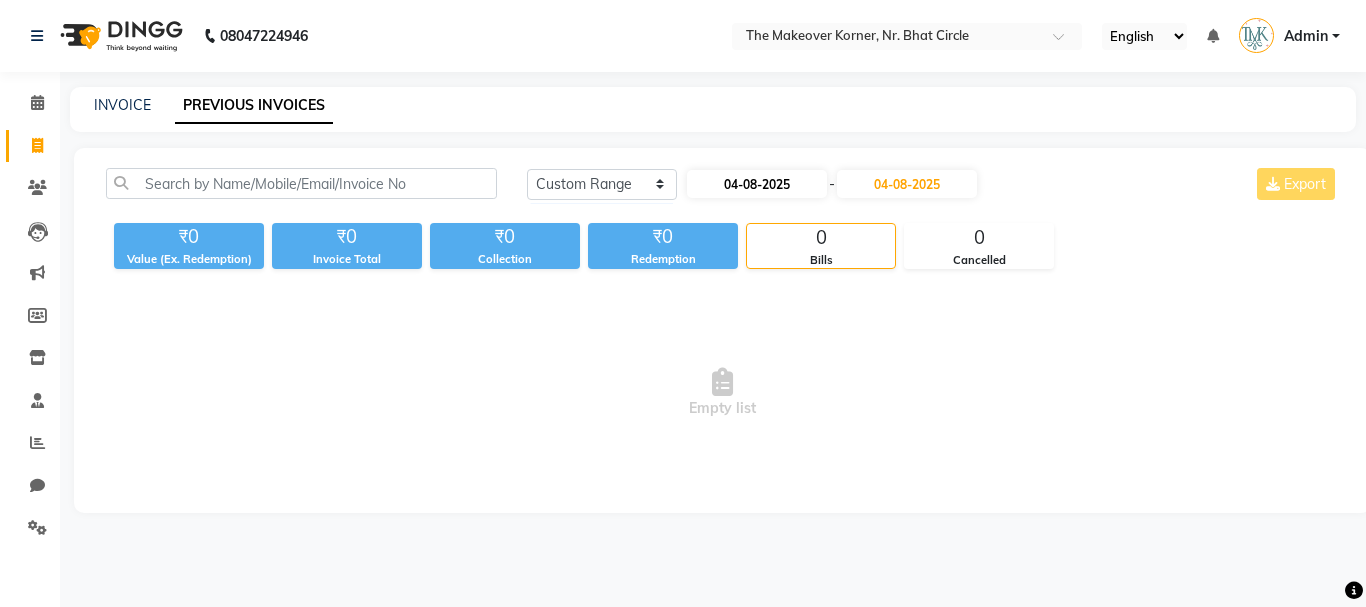 select on "8" 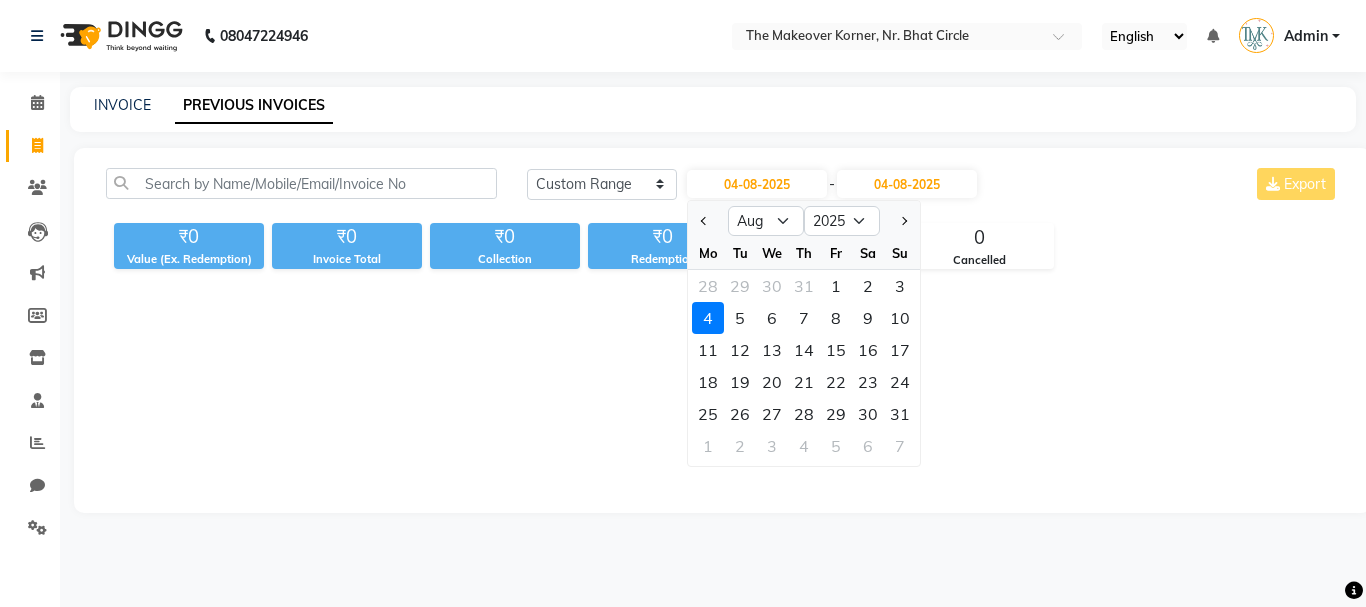 click on "1" 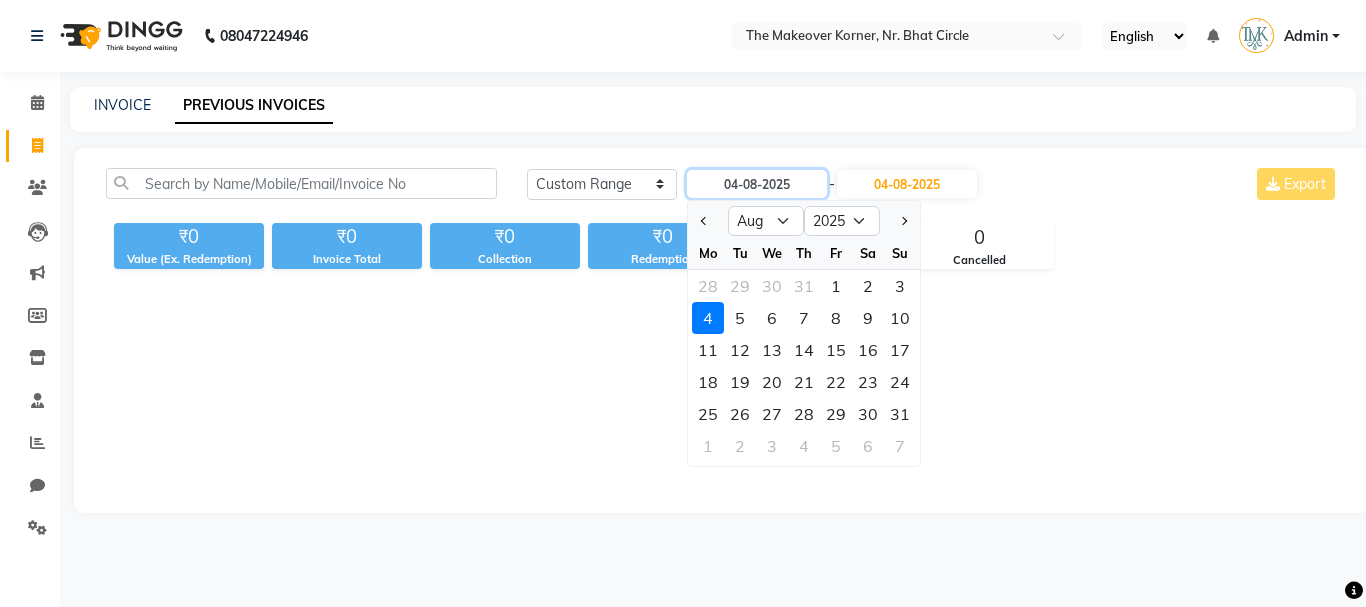 type on "01-08-2025" 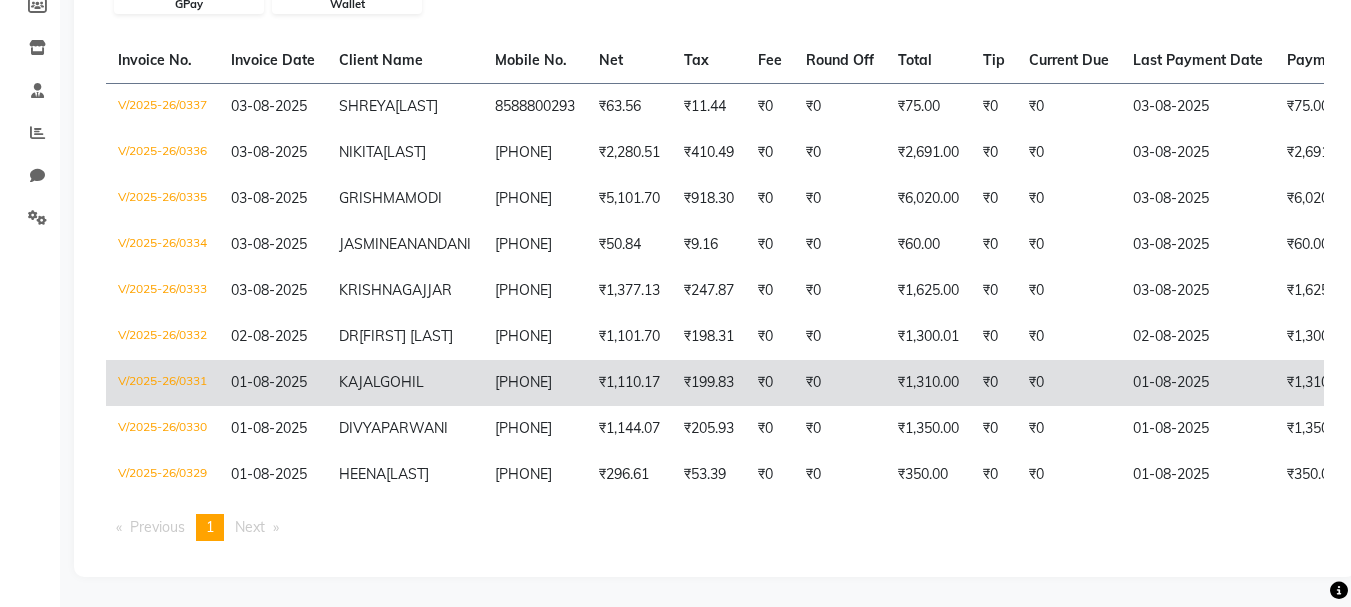 scroll, scrollTop: 505, scrollLeft: 0, axis: vertical 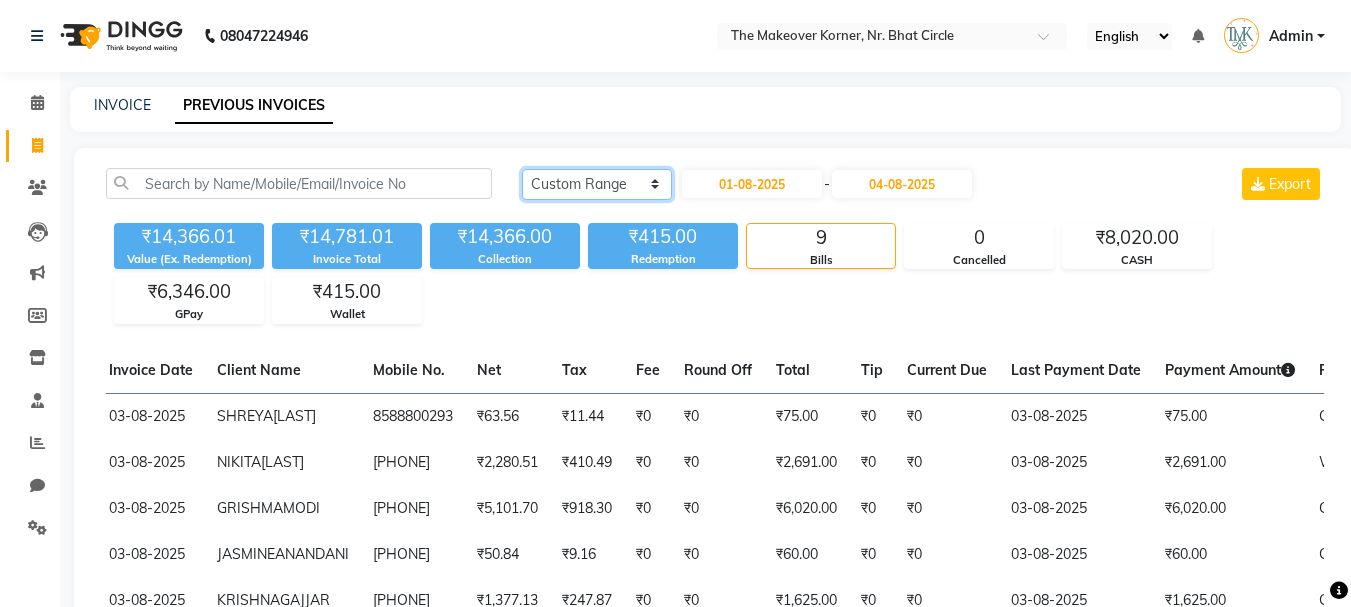 click on "Today Yesterday Custom Range" 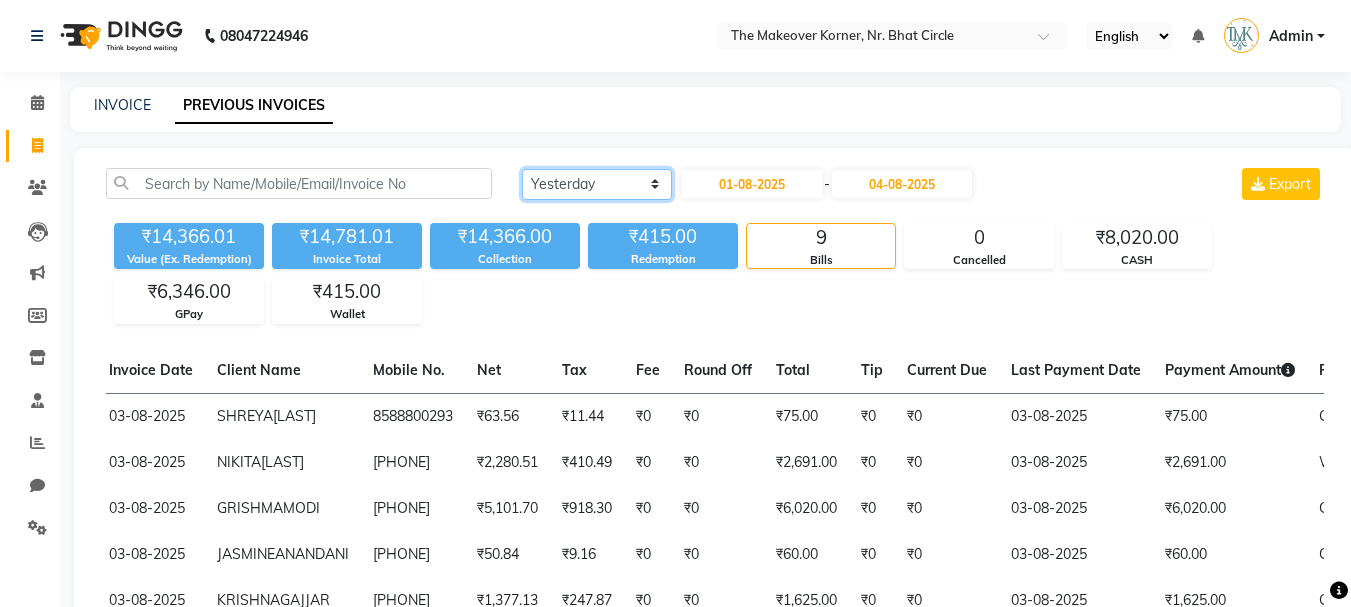 click on "Today Yesterday Custom Range" 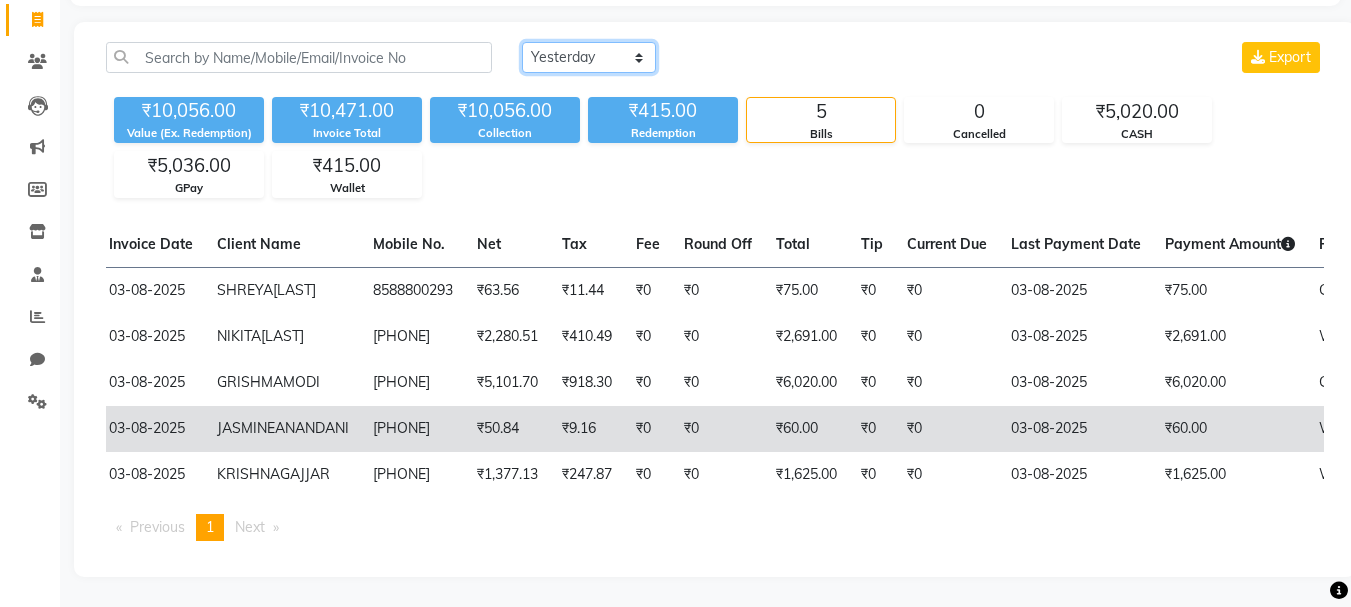 scroll, scrollTop: 241, scrollLeft: 0, axis: vertical 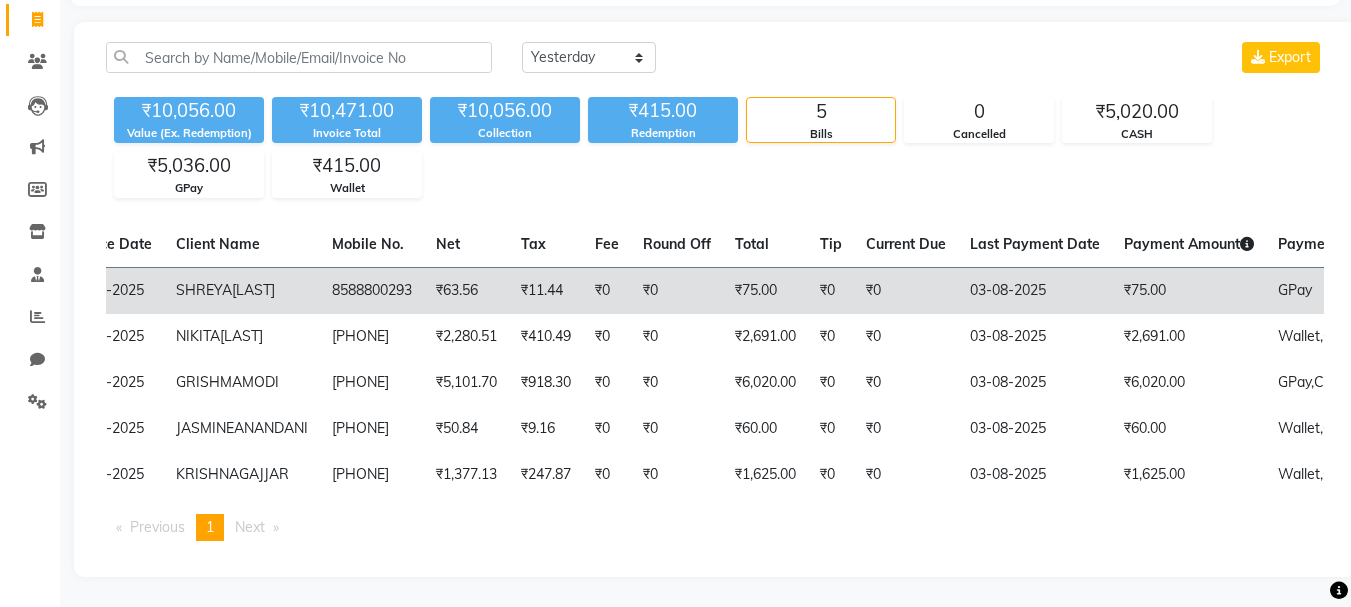 click on "[FIRST] [LAST]" 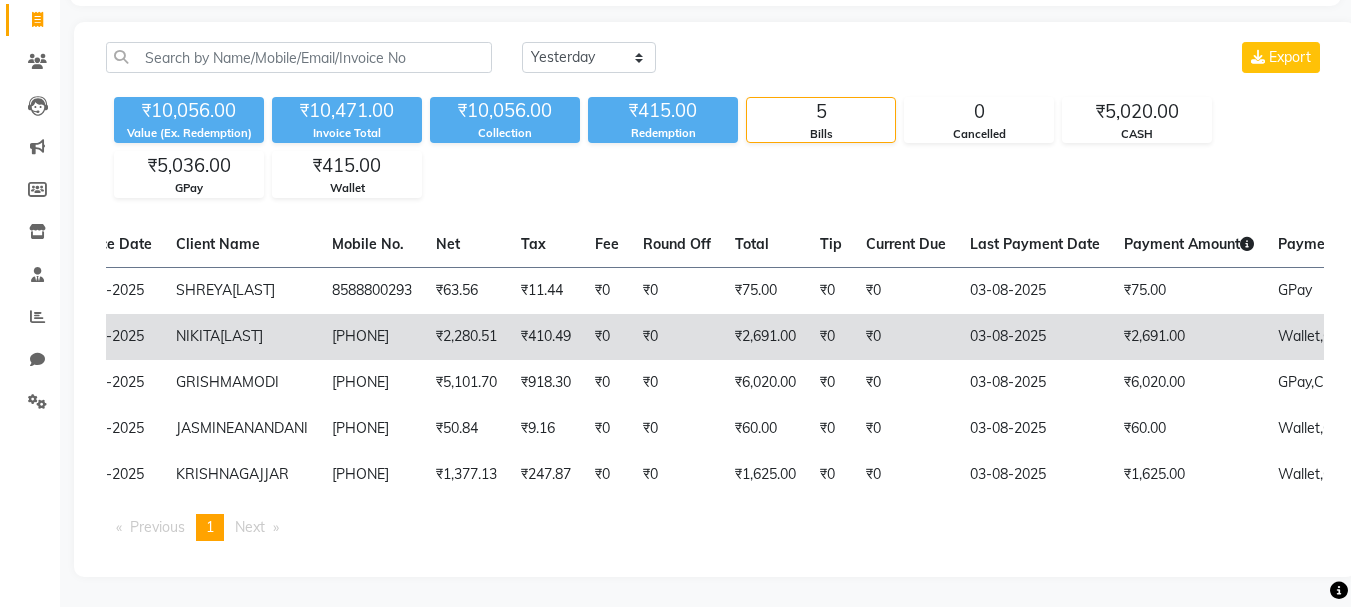 click on "[FIRST] [LAST]" 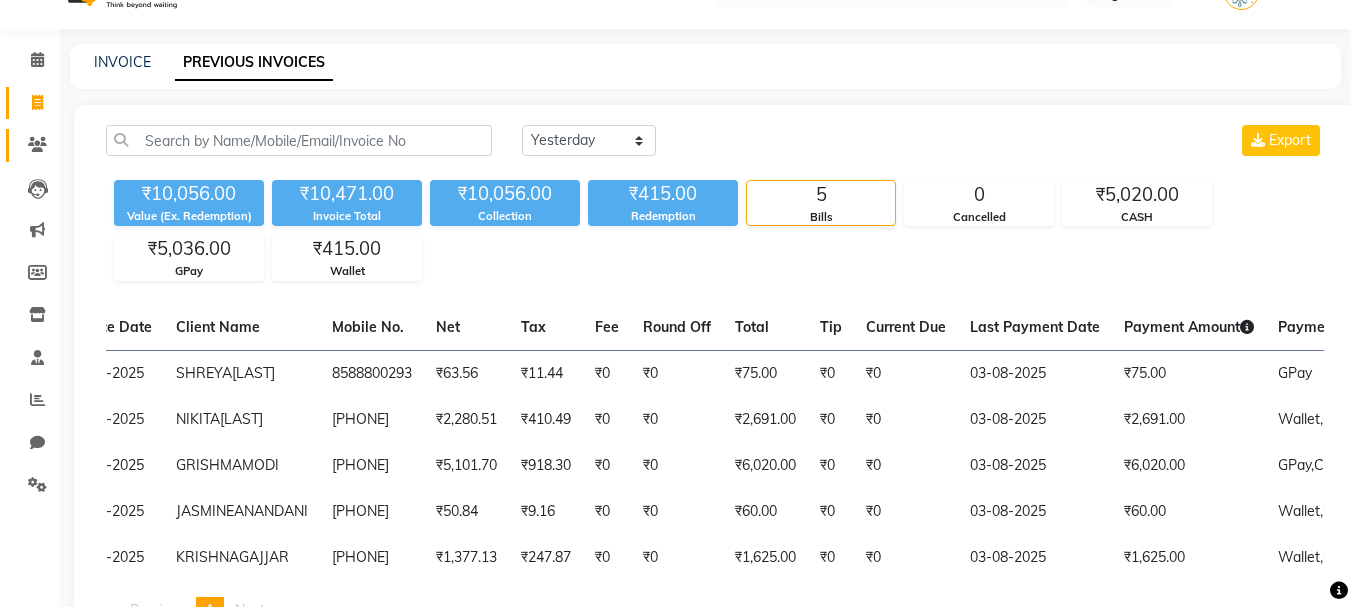 scroll, scrollTop: 41, scrollLeft: 0, axis: vertical 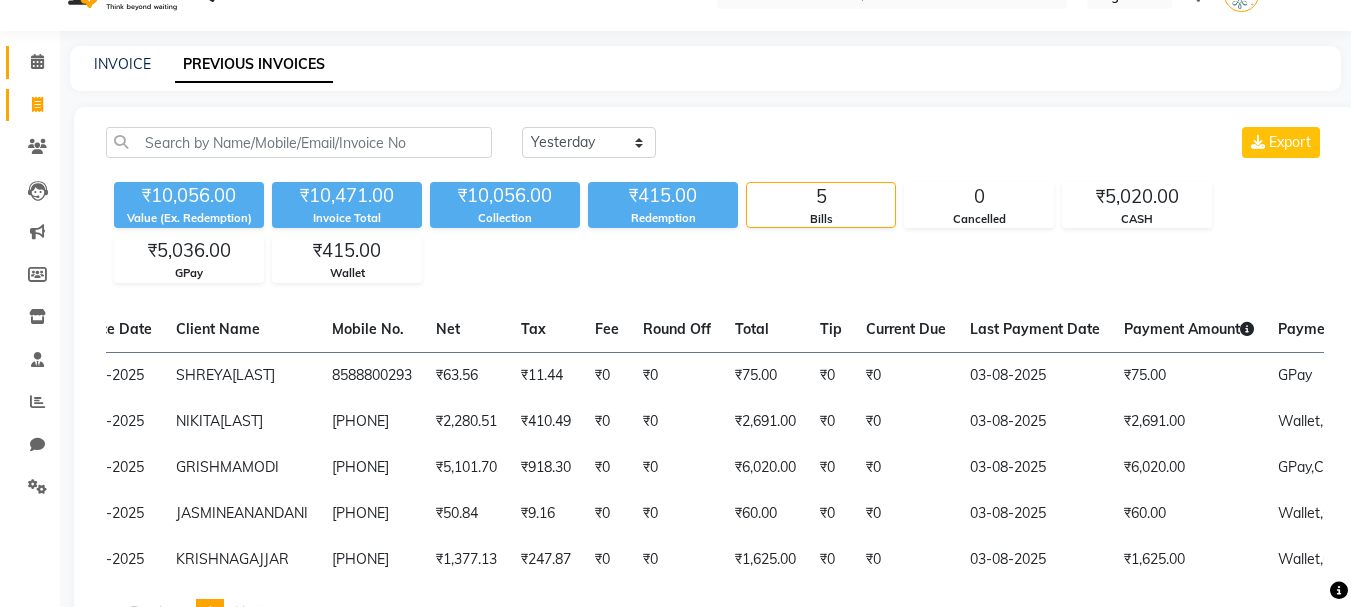 click 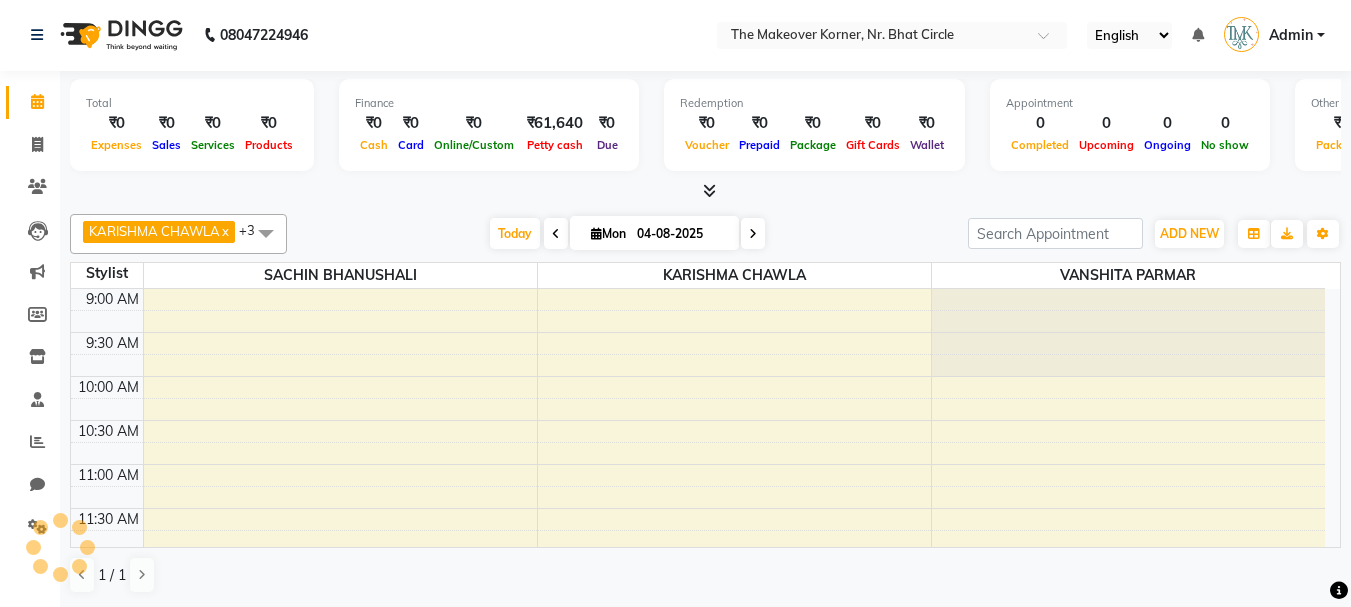 scroll, scrollTop: 0, scrollLeft: 0, axis: both 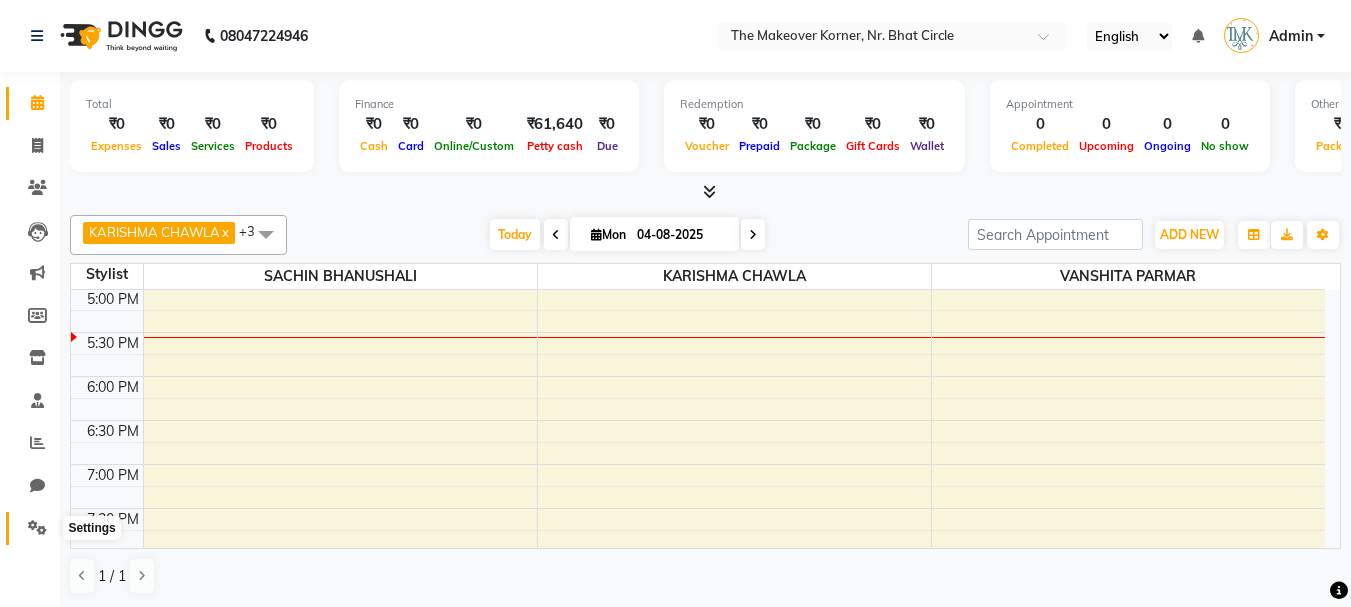 click 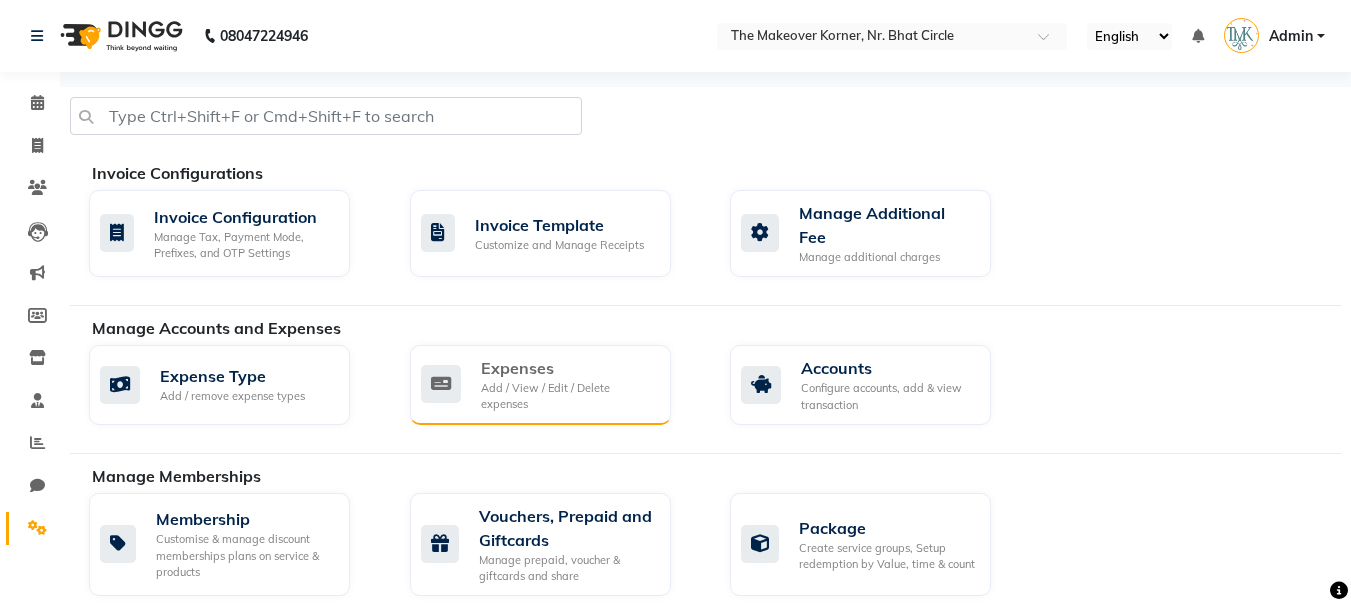 click on "Add / View / Edit / Delete expenses" 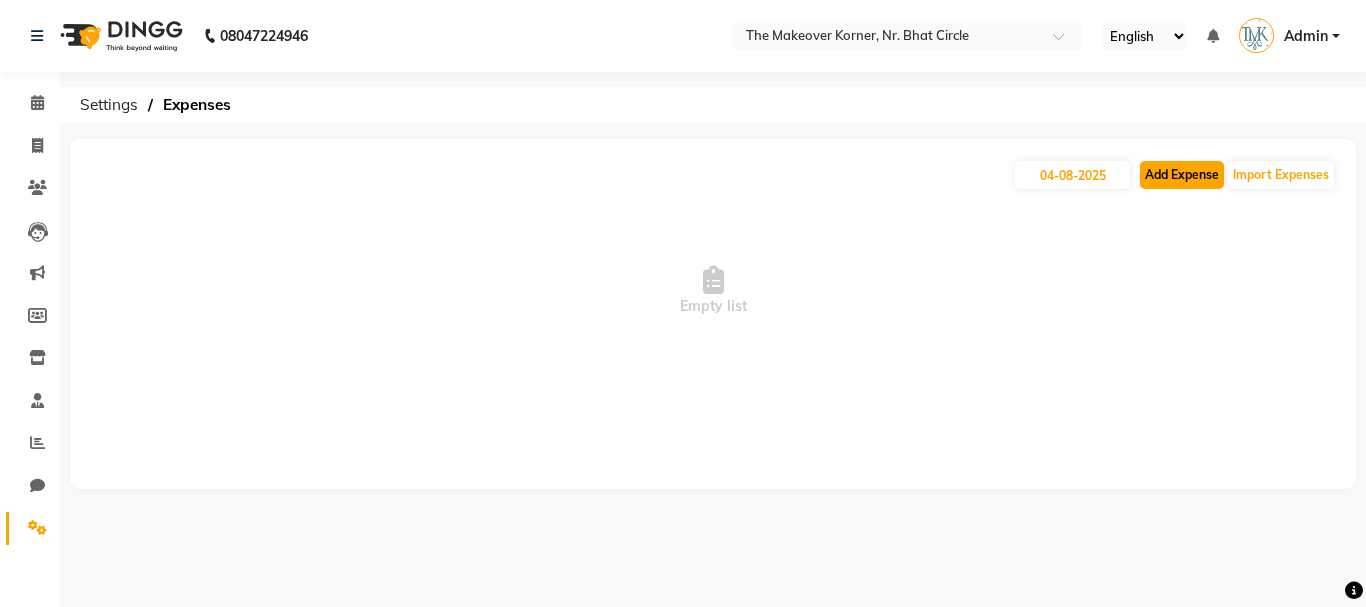 click on "Add Expense" 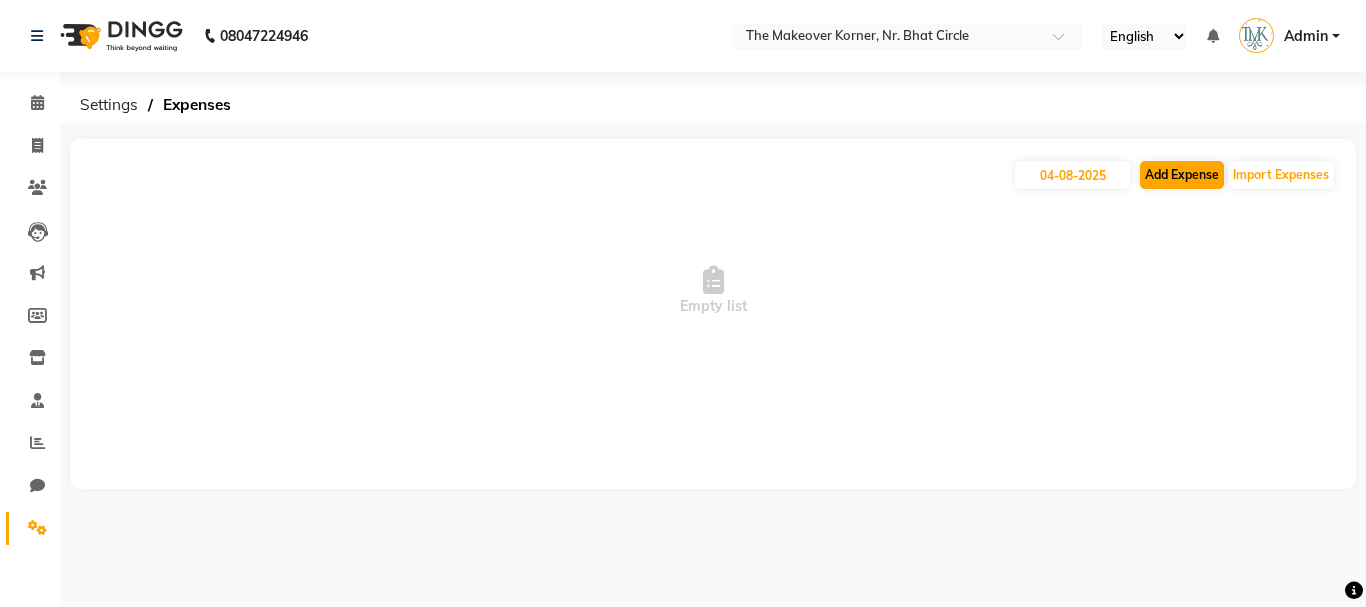select on "1" 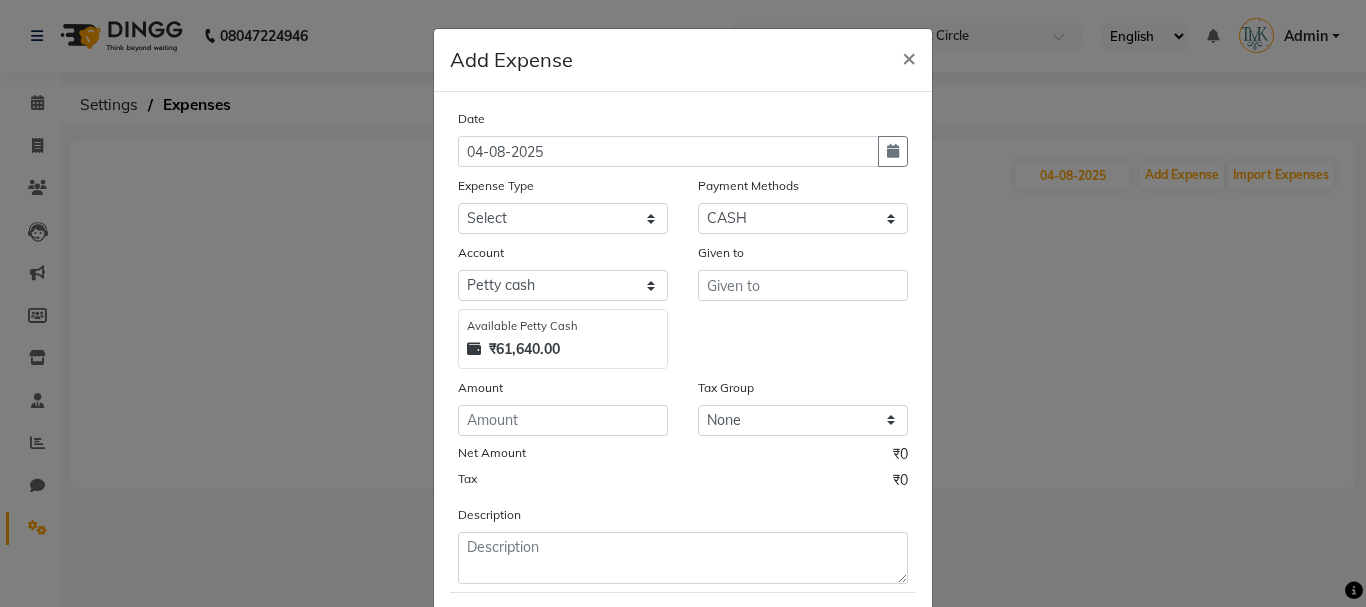 click on "Expense Type" 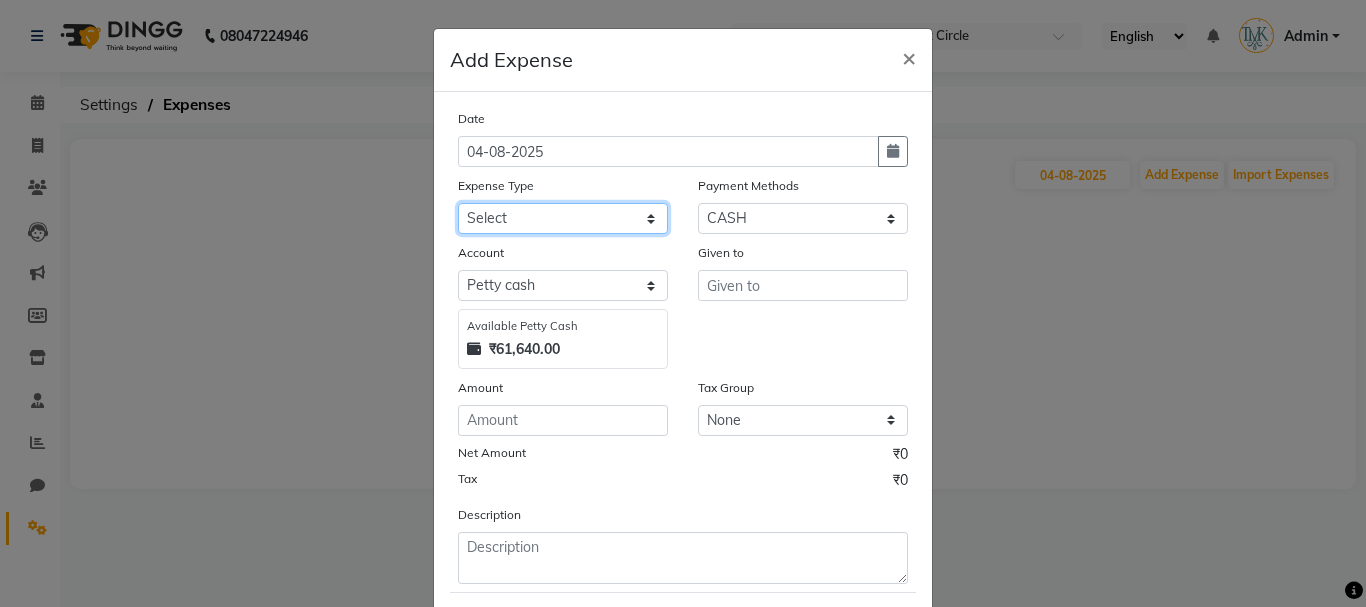click on "Select Advance Salary Bank charges Car maintenance  Cash transfer to bank Cash transfer to hub Client Snacks Clinical charges Equipment Fuel Govt fee Incentive Insurance International purchase Loan Repayment Maintenance Marketing Miscellaneous MRA Other Pantry Product Rent Salary Staff Snacks Tax Tea & Refreshment Utilities" 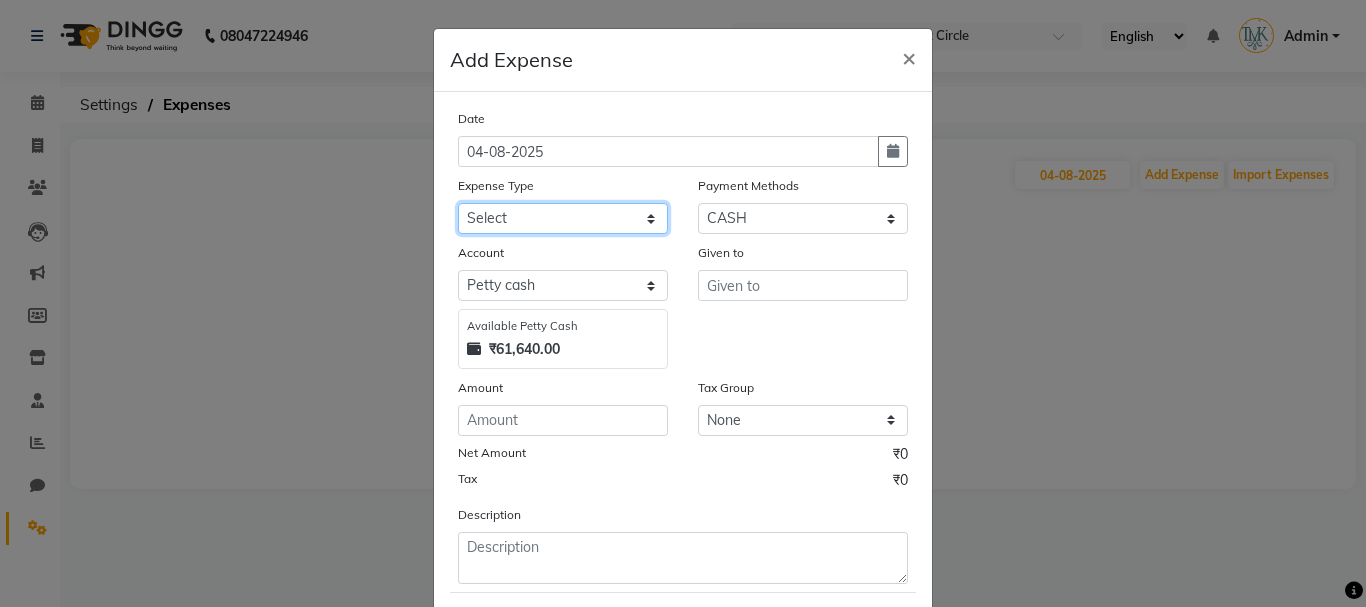 select on "25" 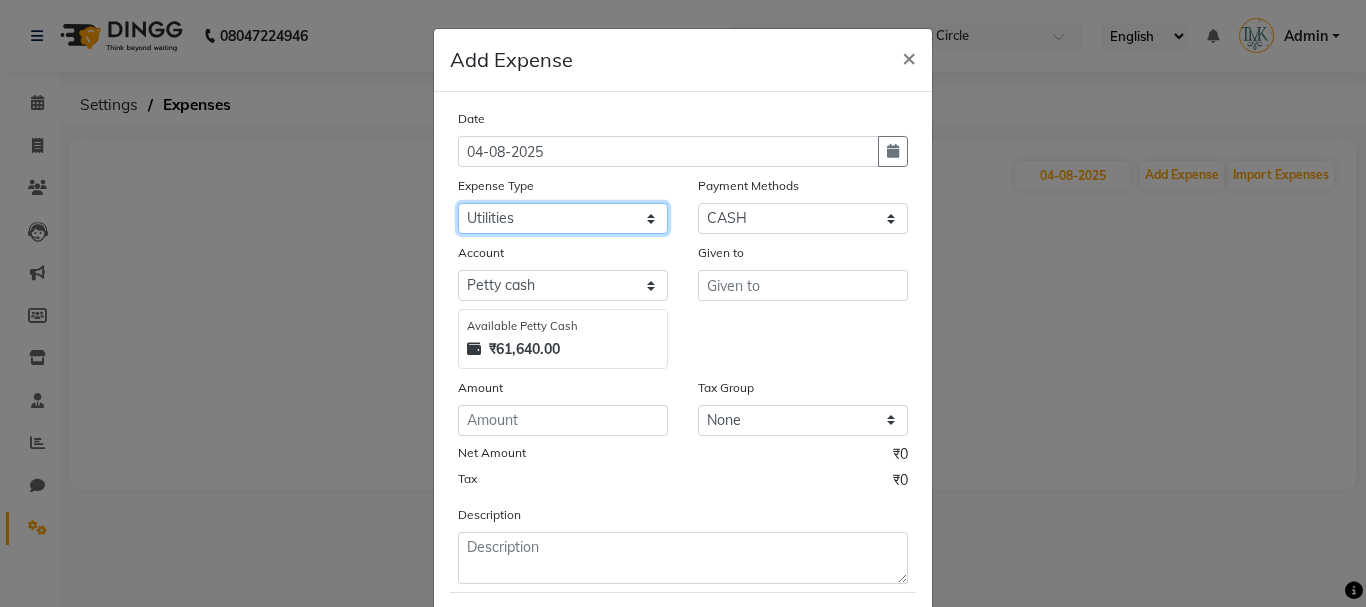 click on "Select Advance Salary Bank charges Car maintenance  Cash transfer to bank Cash transfer to hub Client Snacks Clinical charges Equipment Fuel Govt fee Incentive Insurance International purchase Loan Repayment Maintenance Marketing Miscellaneous MRA Other Pantry Product Rent Salary Staff Snacks Tax Tea & Refreshment Utilities" 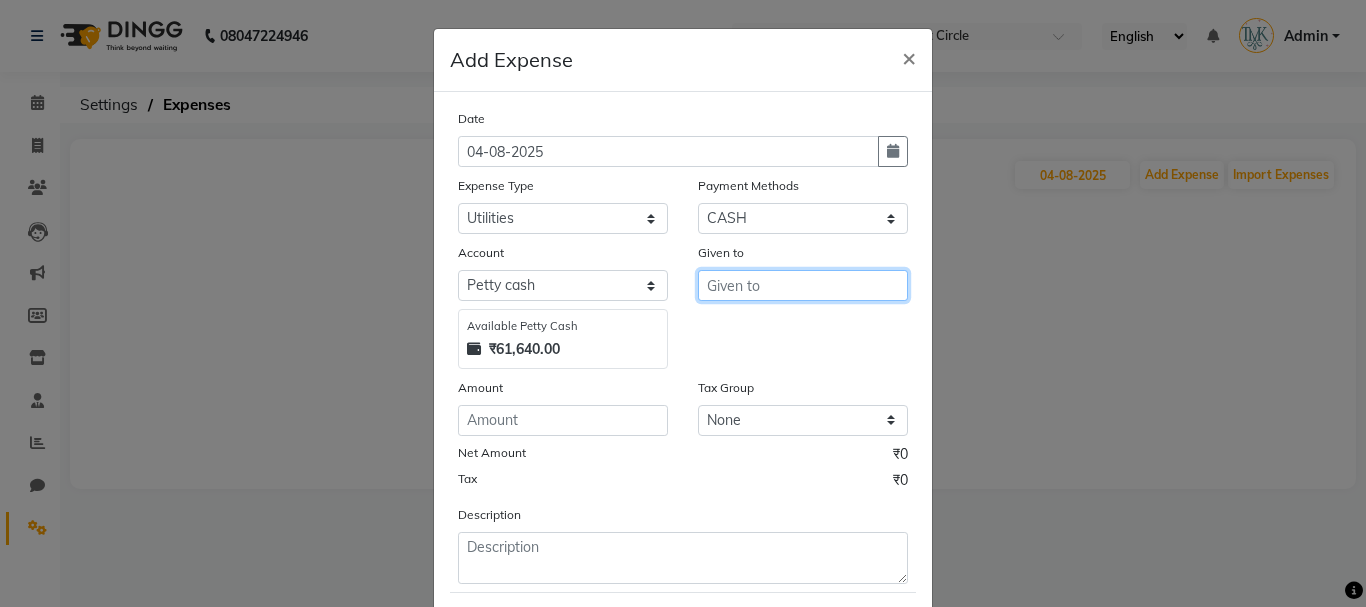click at bounding box center [803, 285] 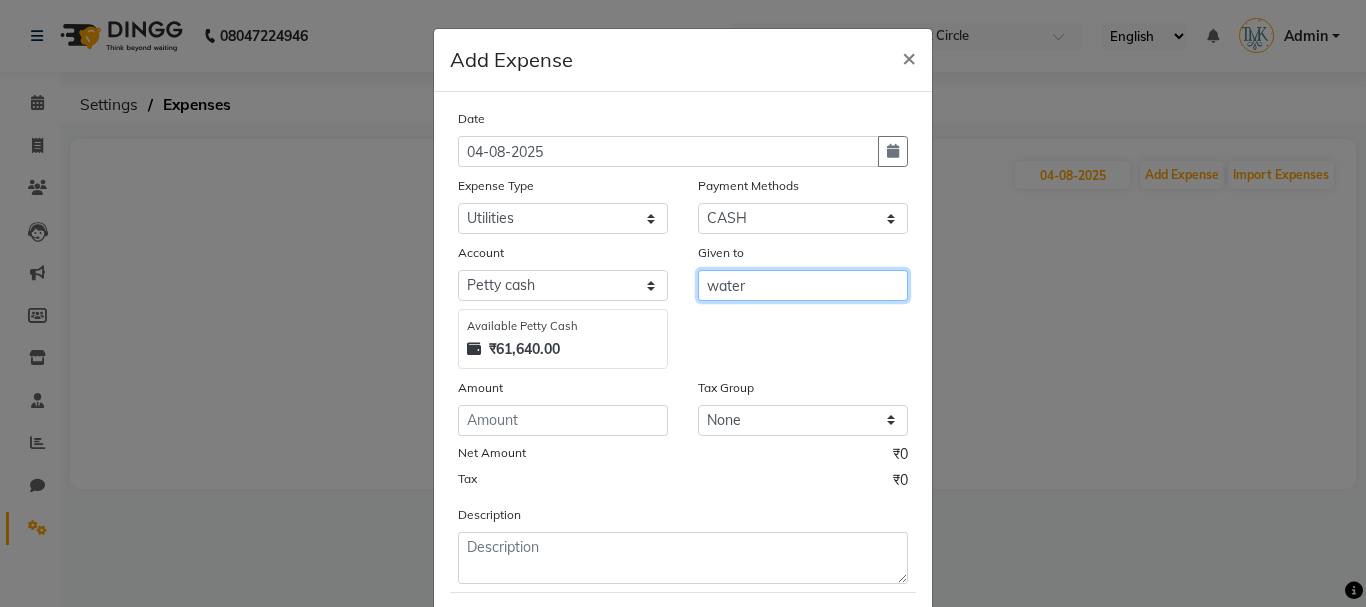 type on "water" 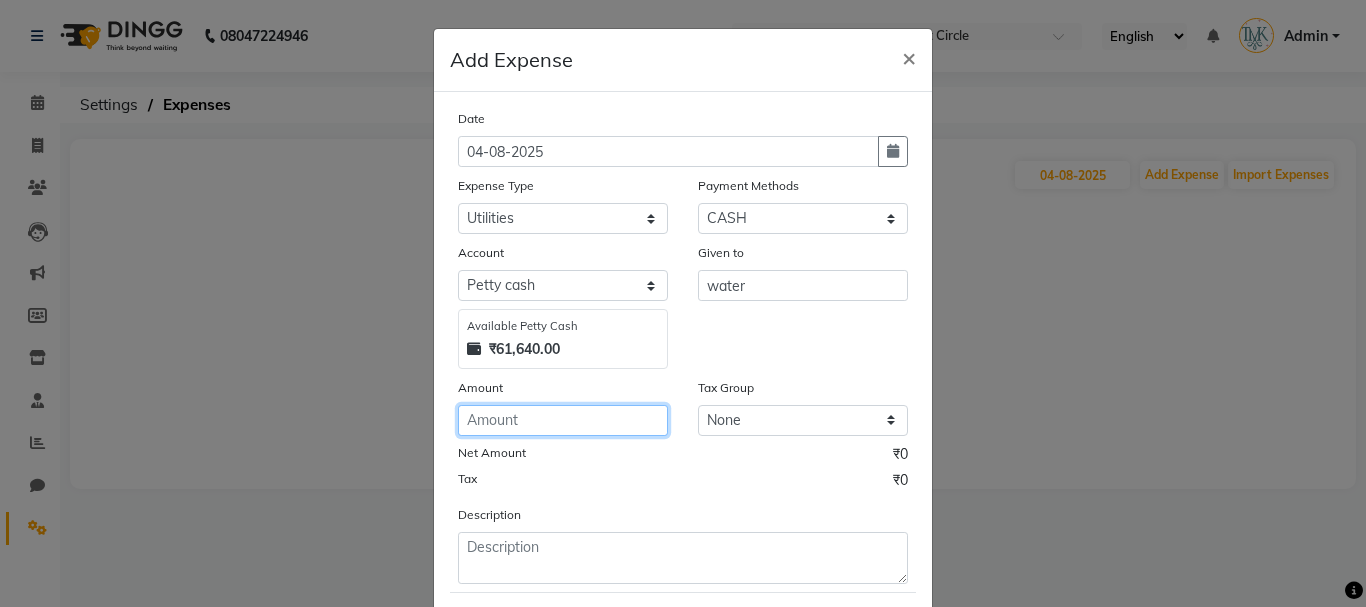 click 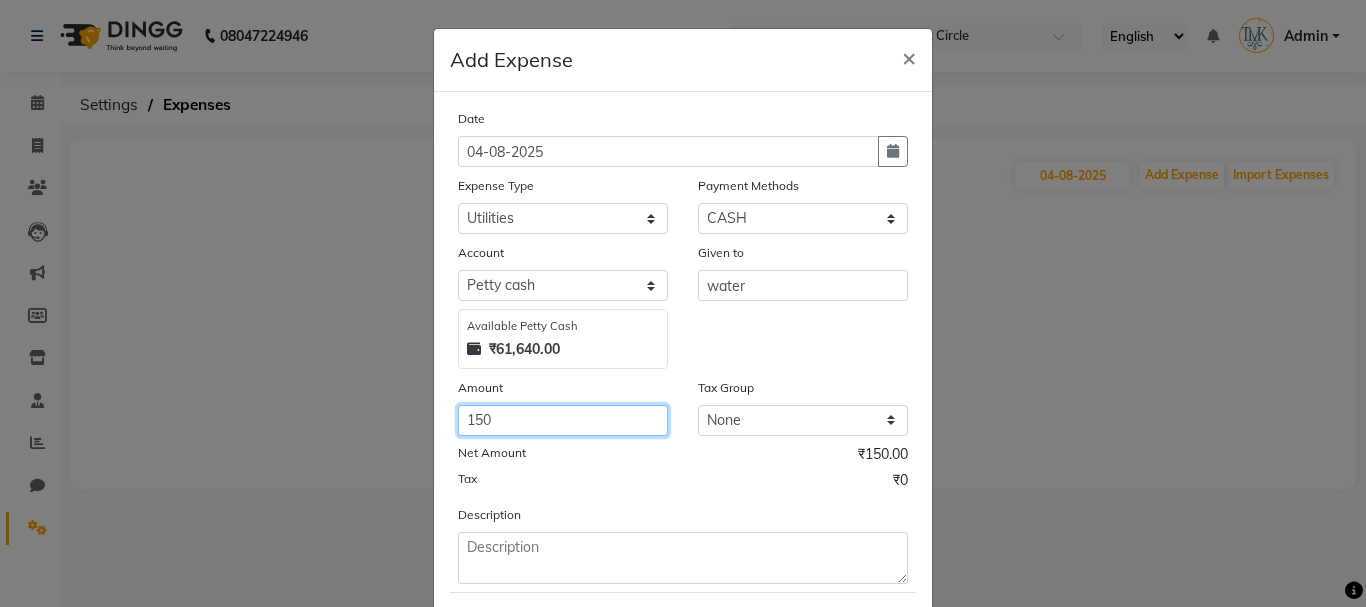 type on "150" 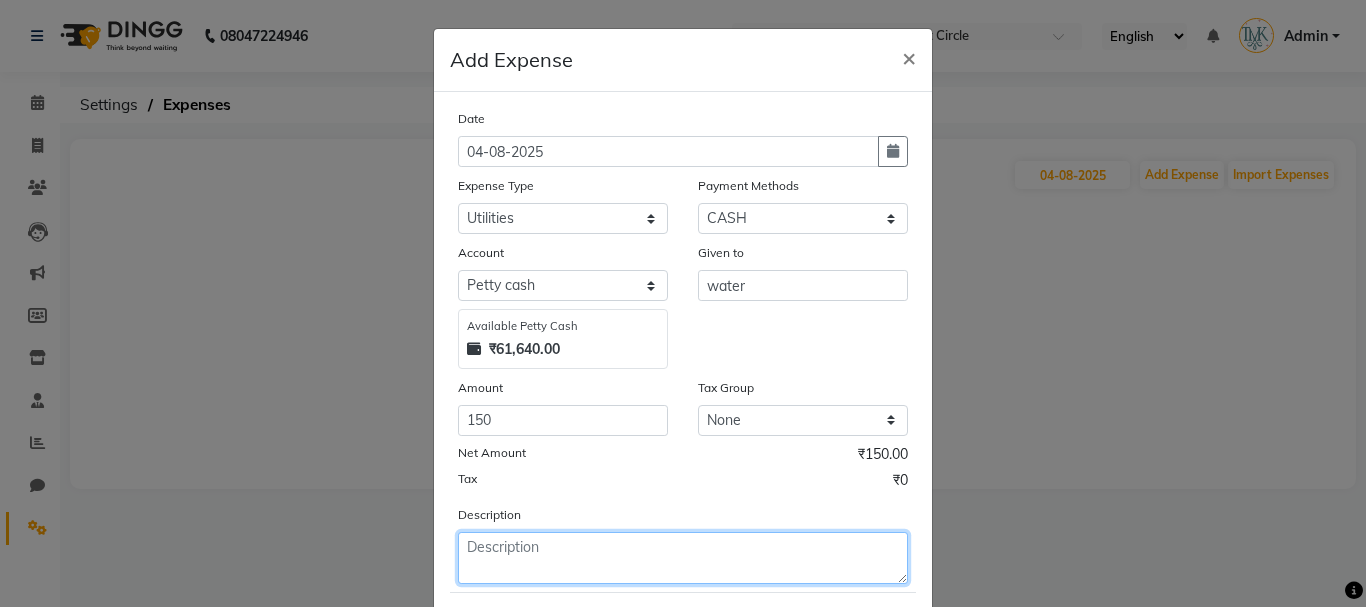 click 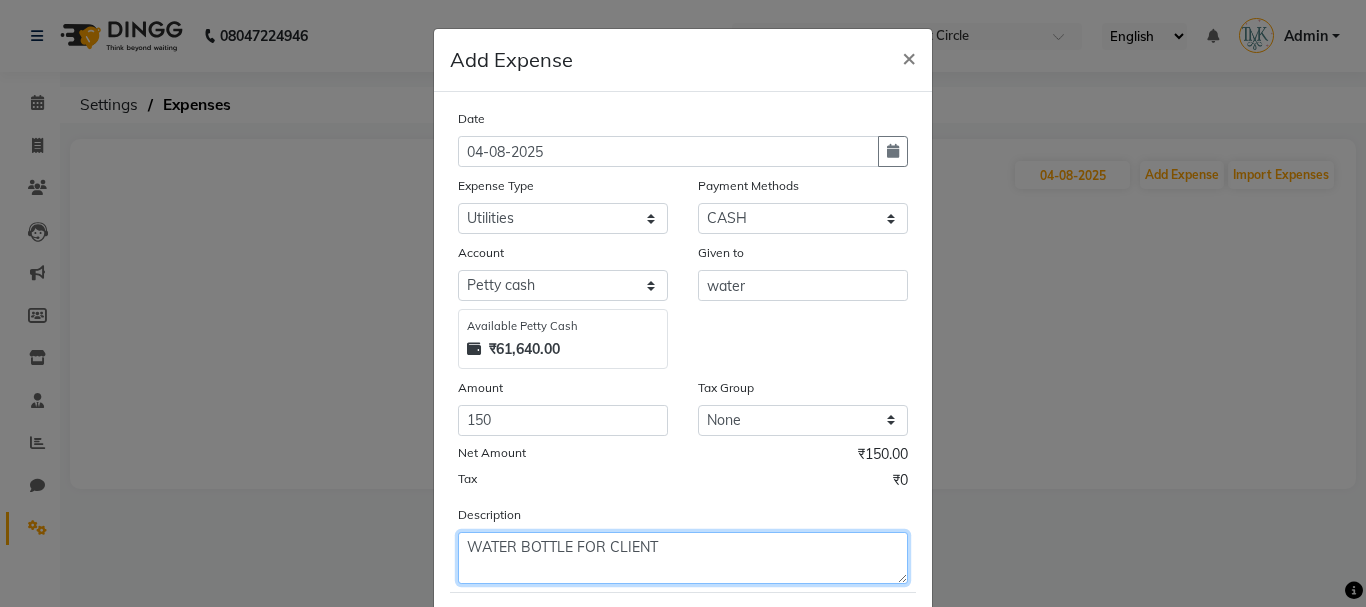 type on "WATER BOTTLE FOR CLIENT" 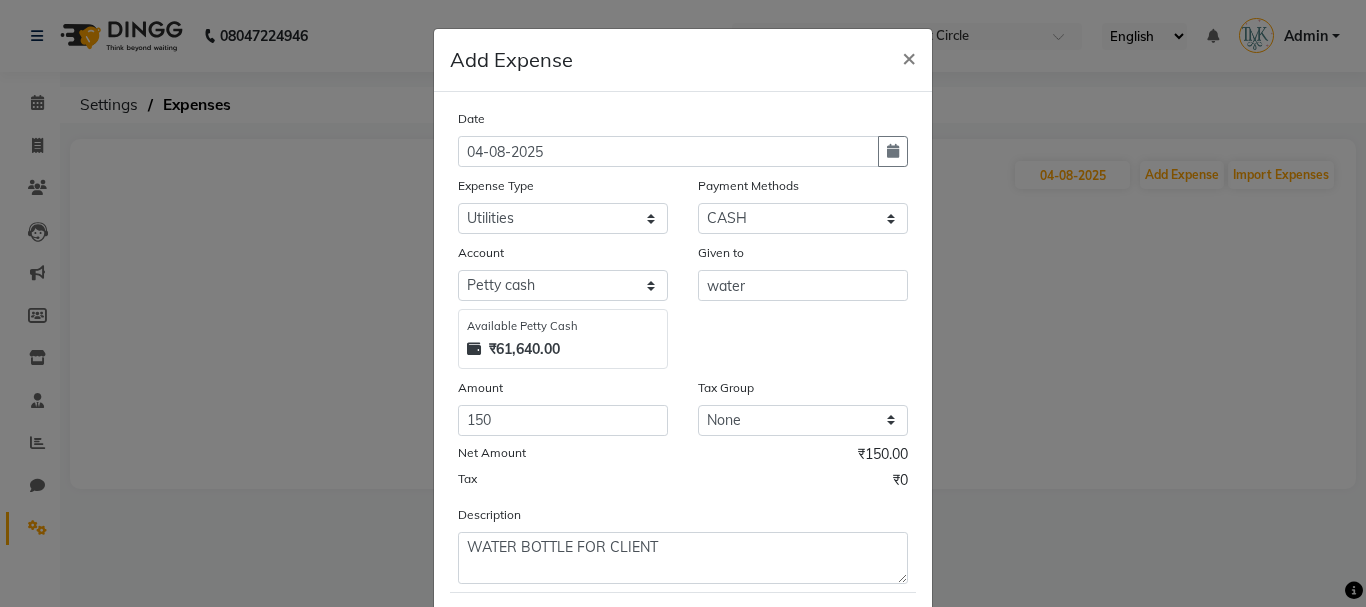 click on "Tax ₹0" 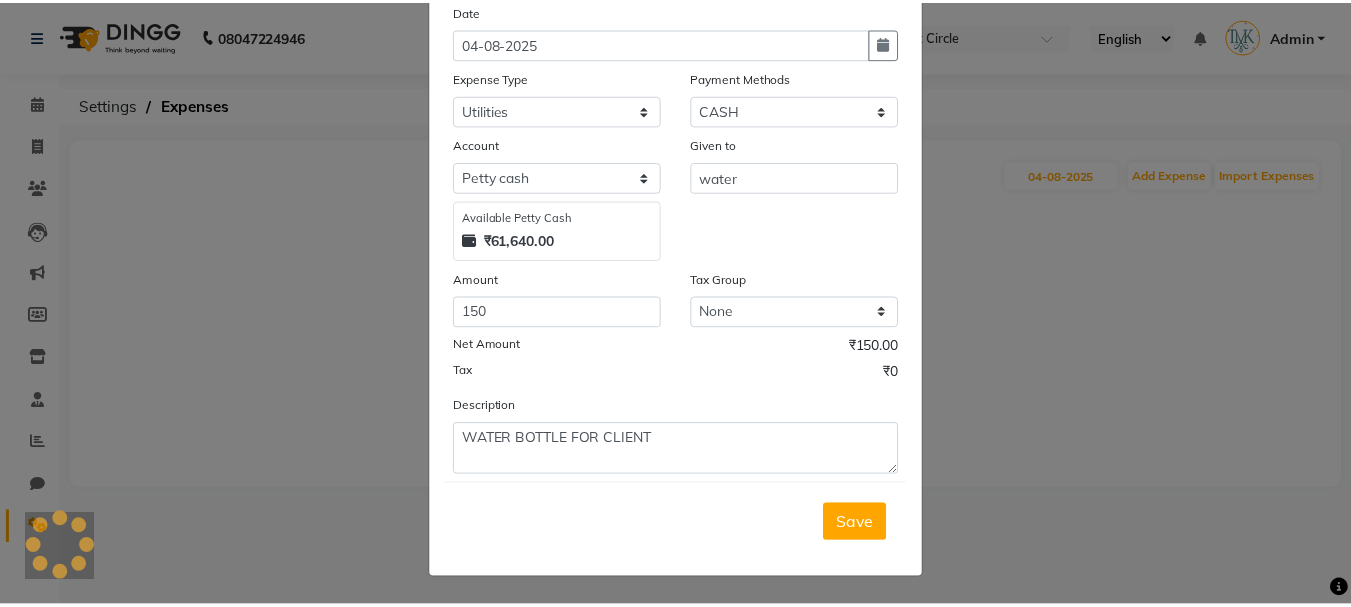 scroll, scrollTop: 109, scrollLeft: 0, axis: vertical 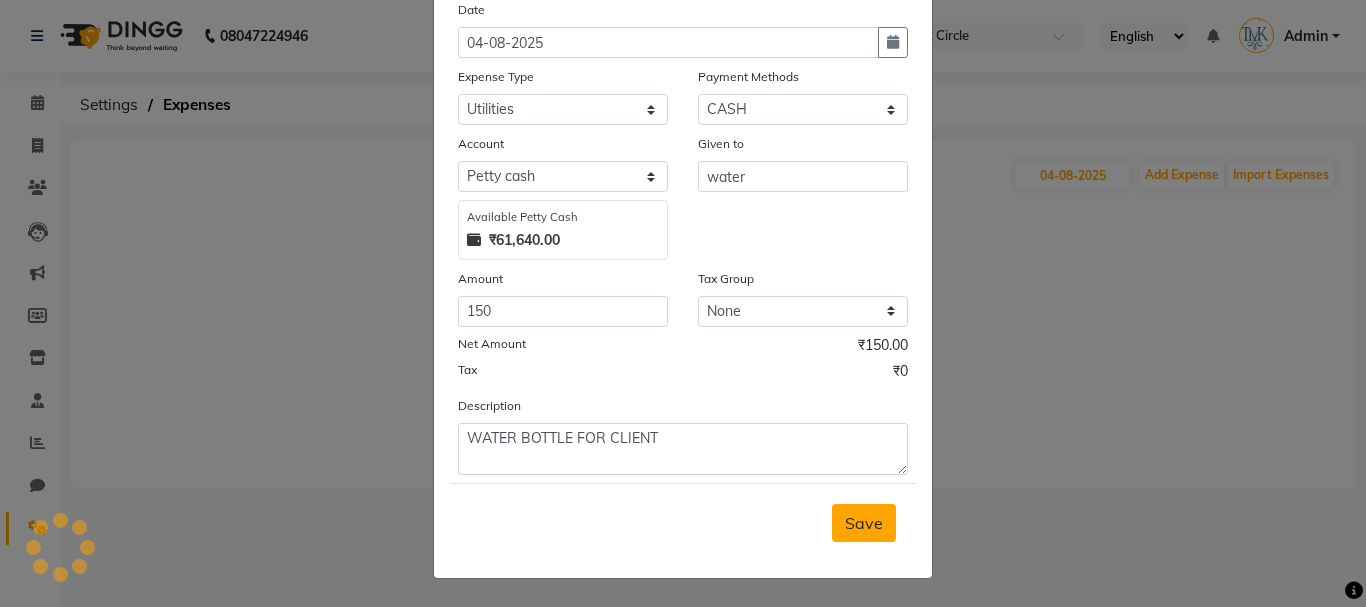 click on "Save" at bounding box center [864, 523] 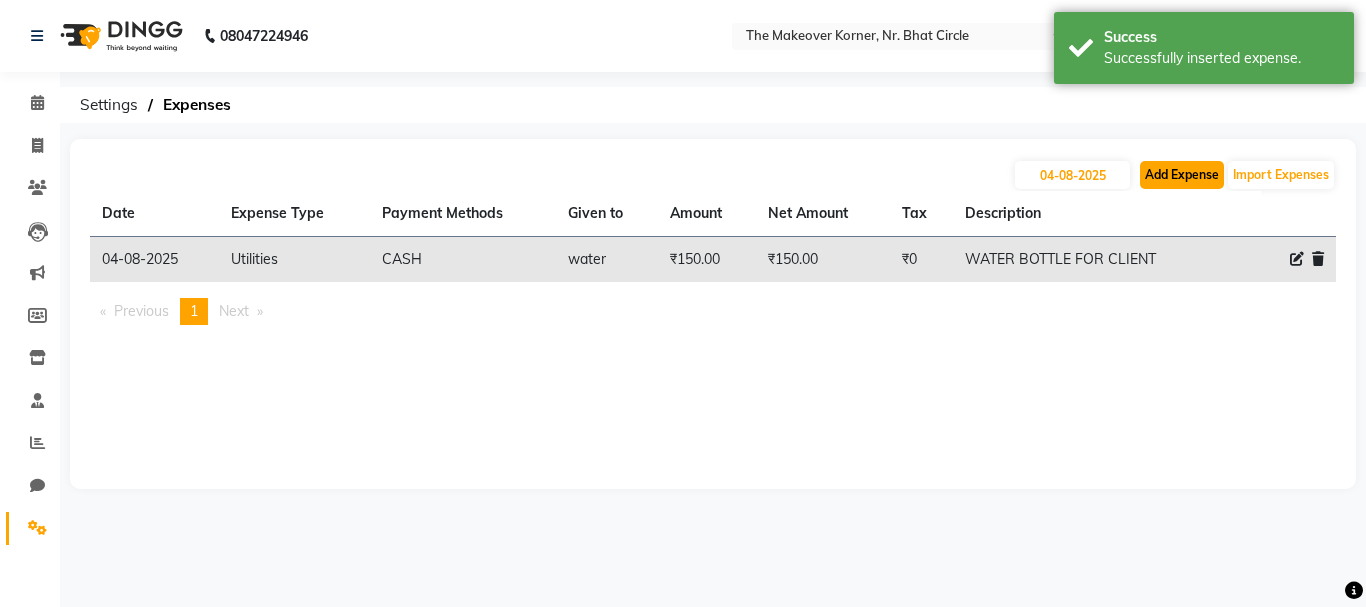 click on "Add Expense" 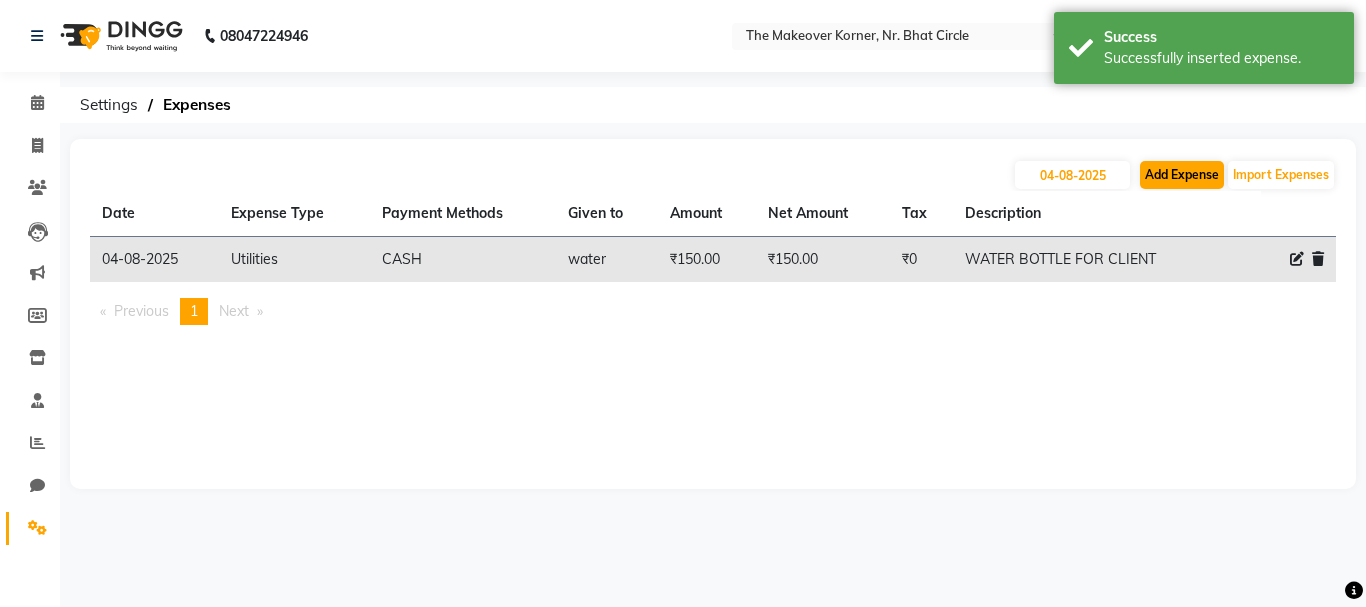 select on "1" 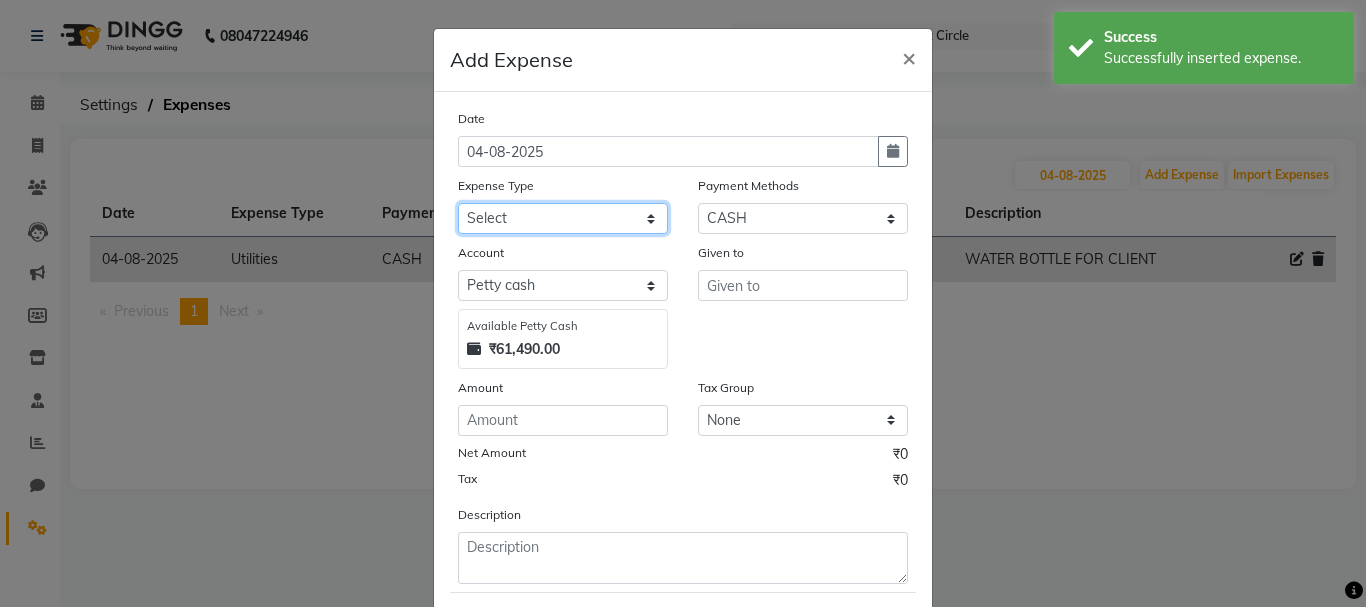 click on "Select Advance Salary Bank charges Car maintenance  Cash transfer to bank Cash transfer to hub Client Snacks Clinical charges Equipment Fuel Govt fee Incentive Insurance International purchase Loan Repayment Maintenance Marketing Miscellaneous MRA Other Pantry Product Rent Salary Staff Snacks Tax Tea & Refreshment Utilities" 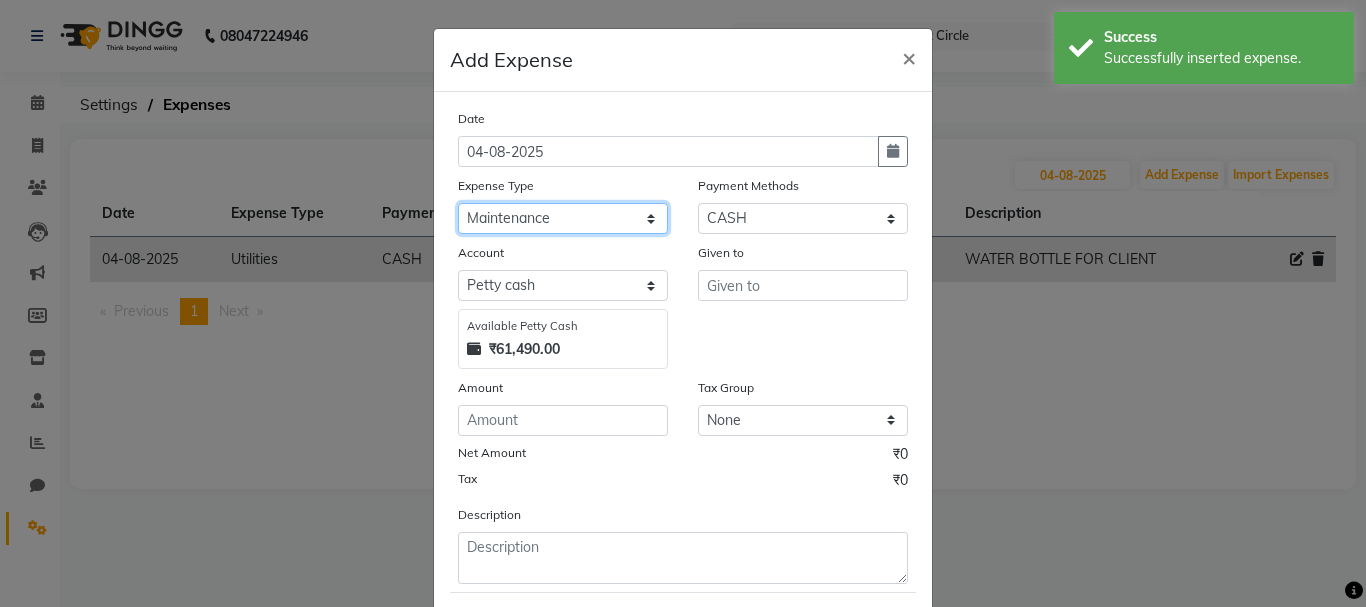 click on "Select Advance Salary Bank charges Car maintenance  Cash transfer to bank Cash transfer to hub Client Snacks Clinical charges Equipment Fuel Govt fee Incentive Insurance International purchase Loan Repayment Maintenance Marketing Miscellaneous MRA Other Pantry Product Rent Salary Staff Snacks Tax Tea & Refreshment Utilities" 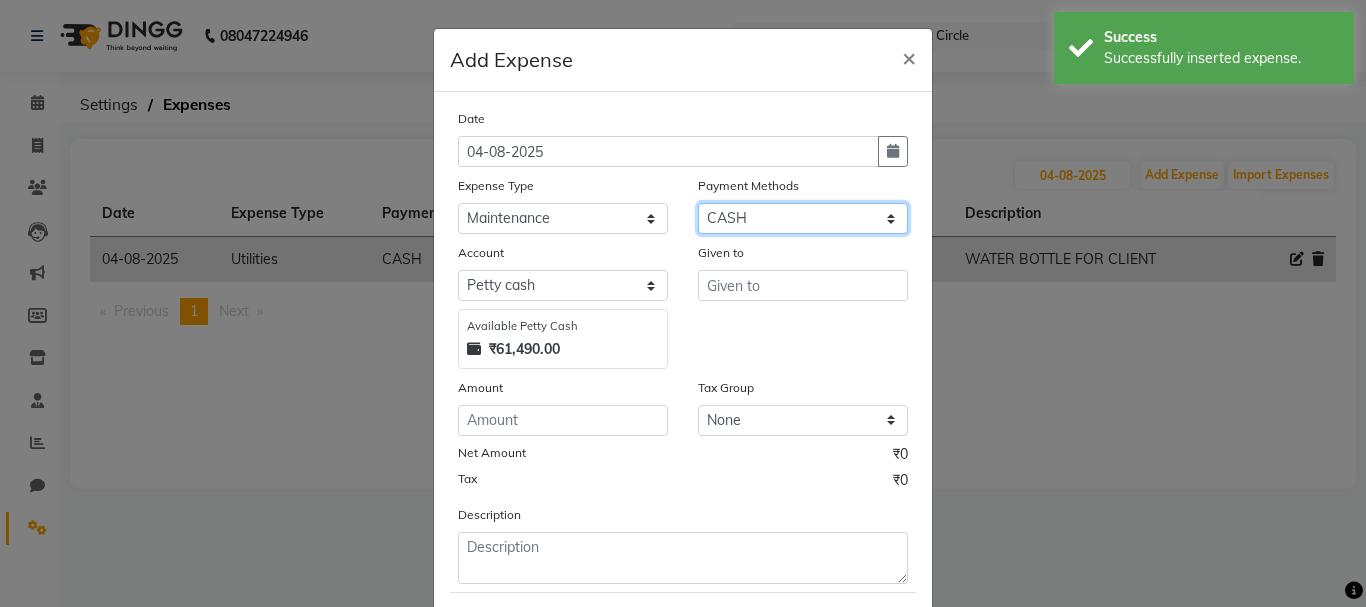 click on "Select GPay UPI PayTM Voucher CASH PhonePe Package Gift Card ONLINE Points Bank Wallet" 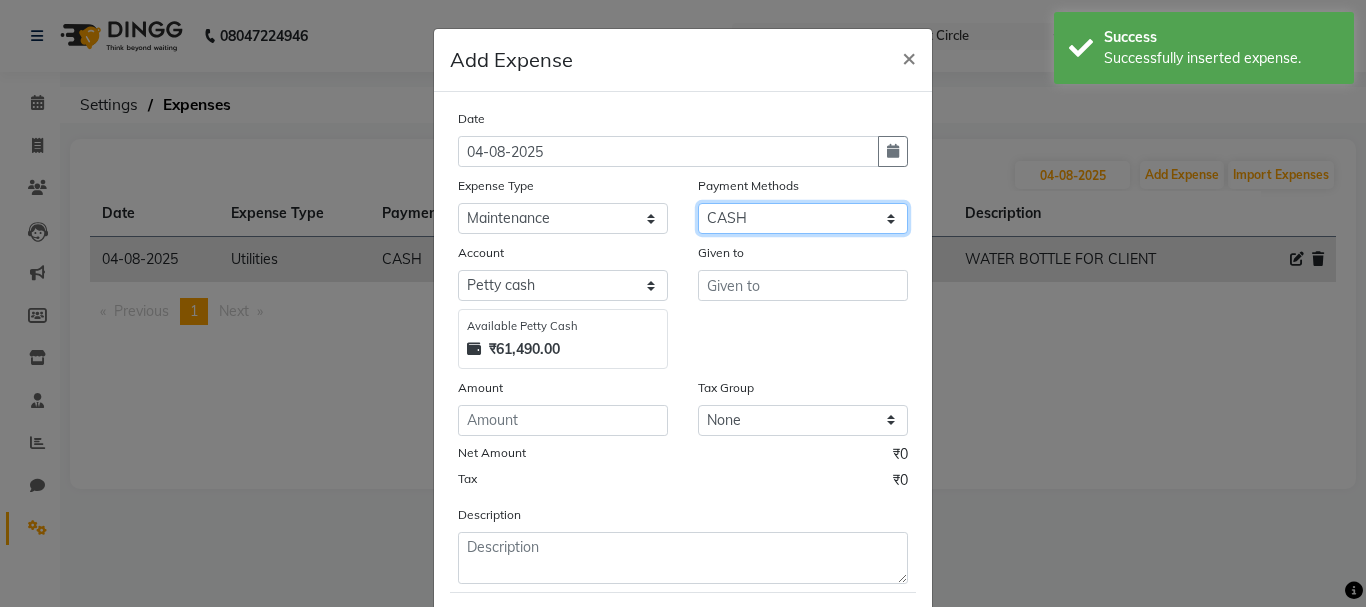 select on "5" 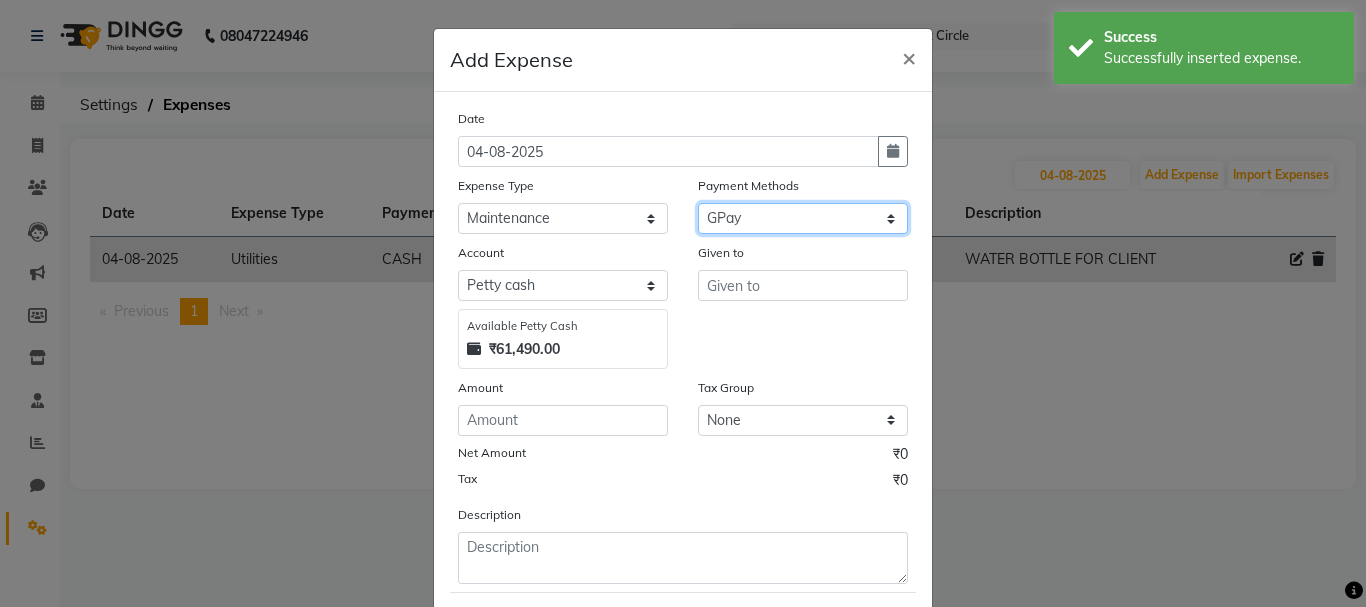 click on "Select GPay UPI PayTM Voucher CASH PhonePe Package Gift Card ONLINE Points Bank Wallet" 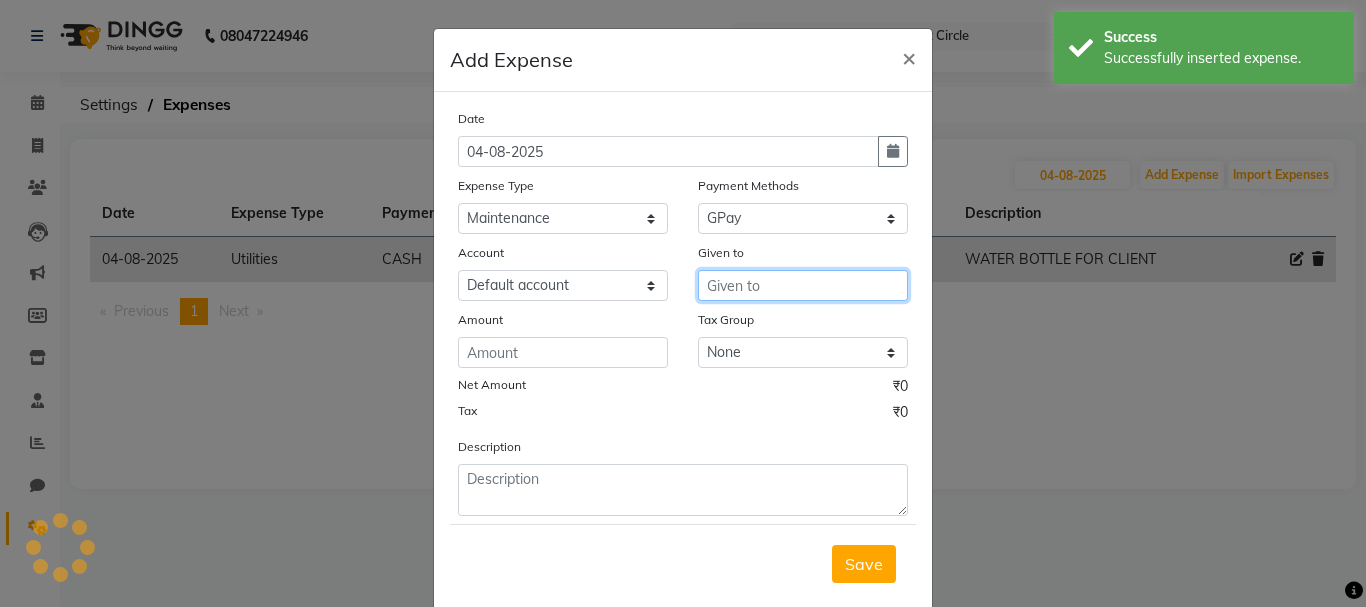 click at bounding box center [803, 285] 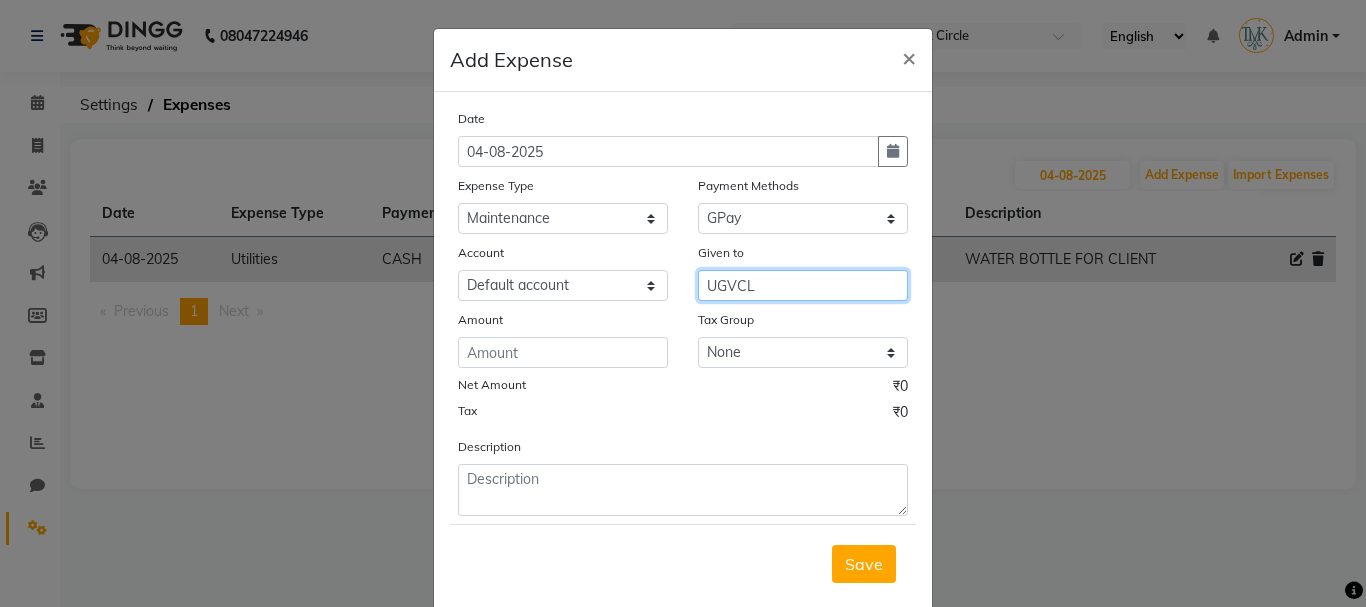 type on "UGVCL" 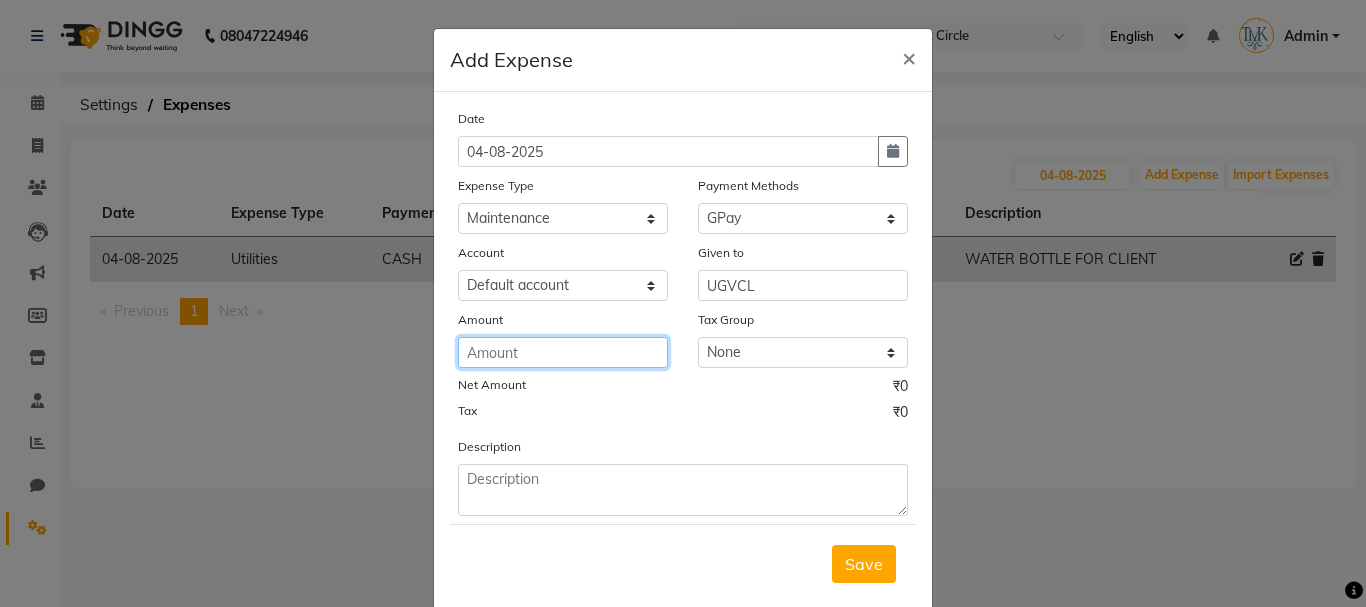click 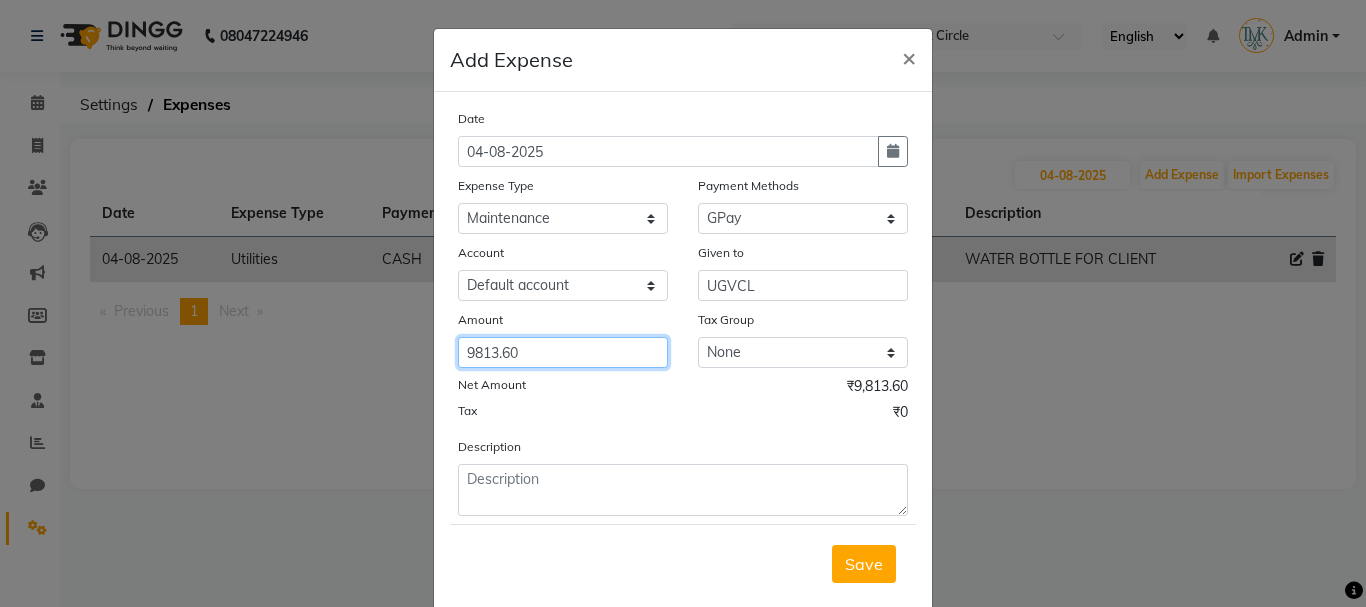 type on "9813.60" 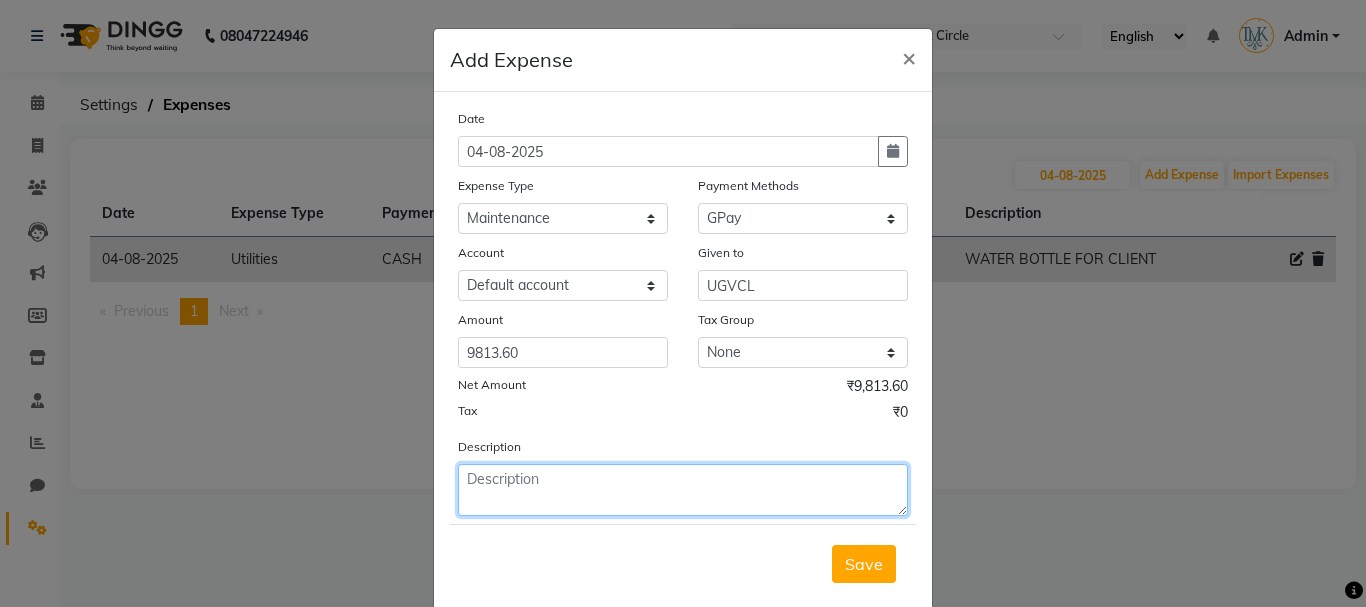 click 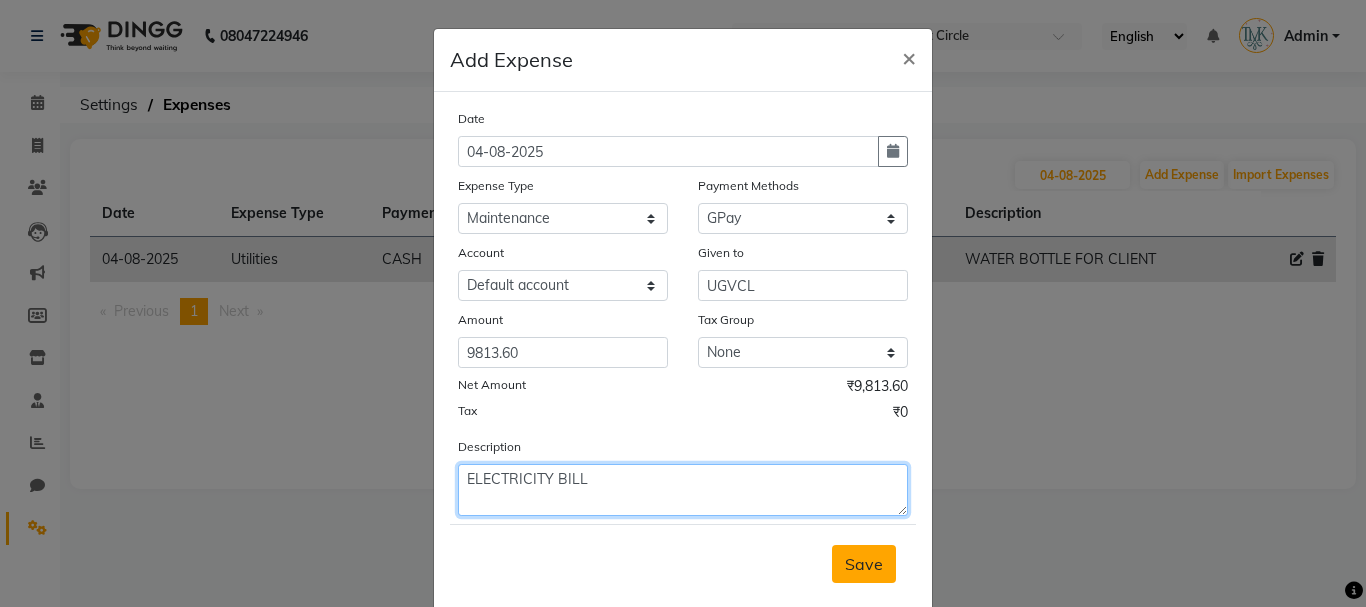 type on "ELECTRICITY BILL" 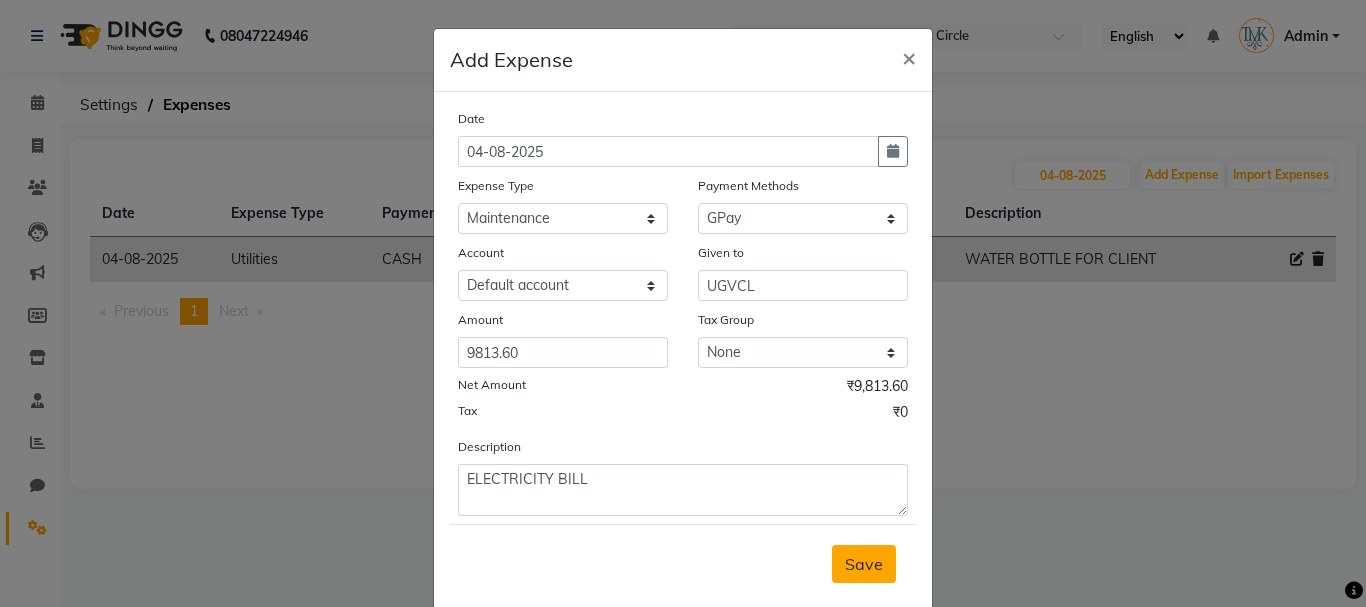 click on "Save" at bounding box center (864, 564) 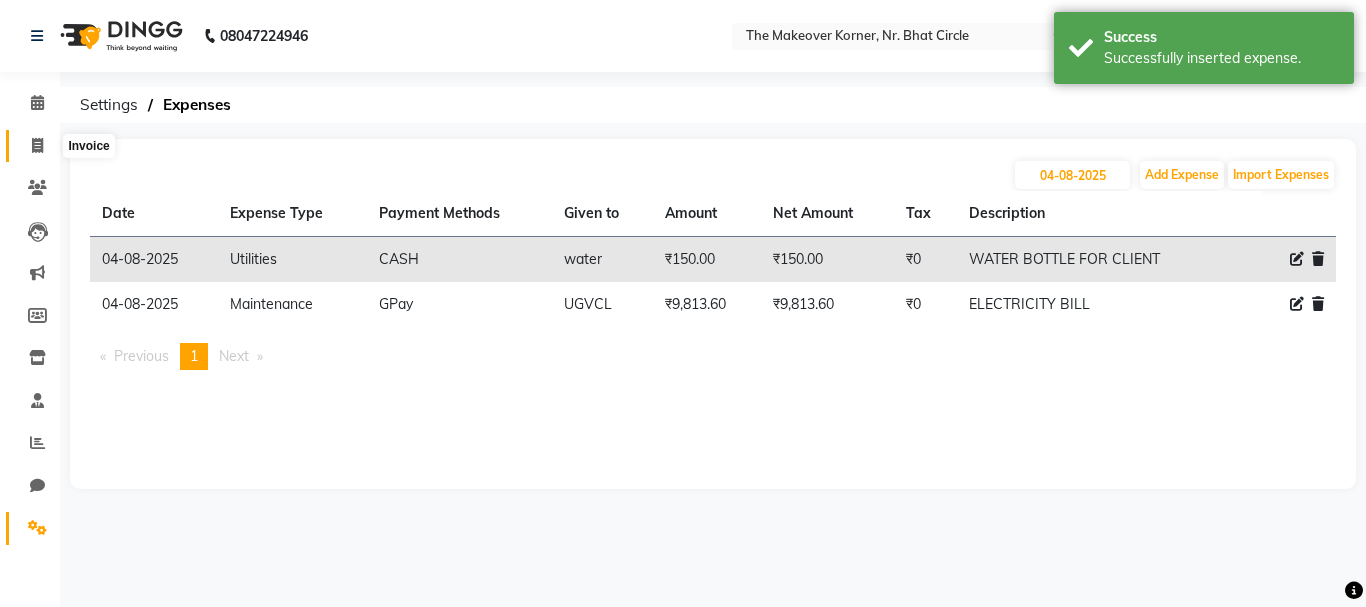 click 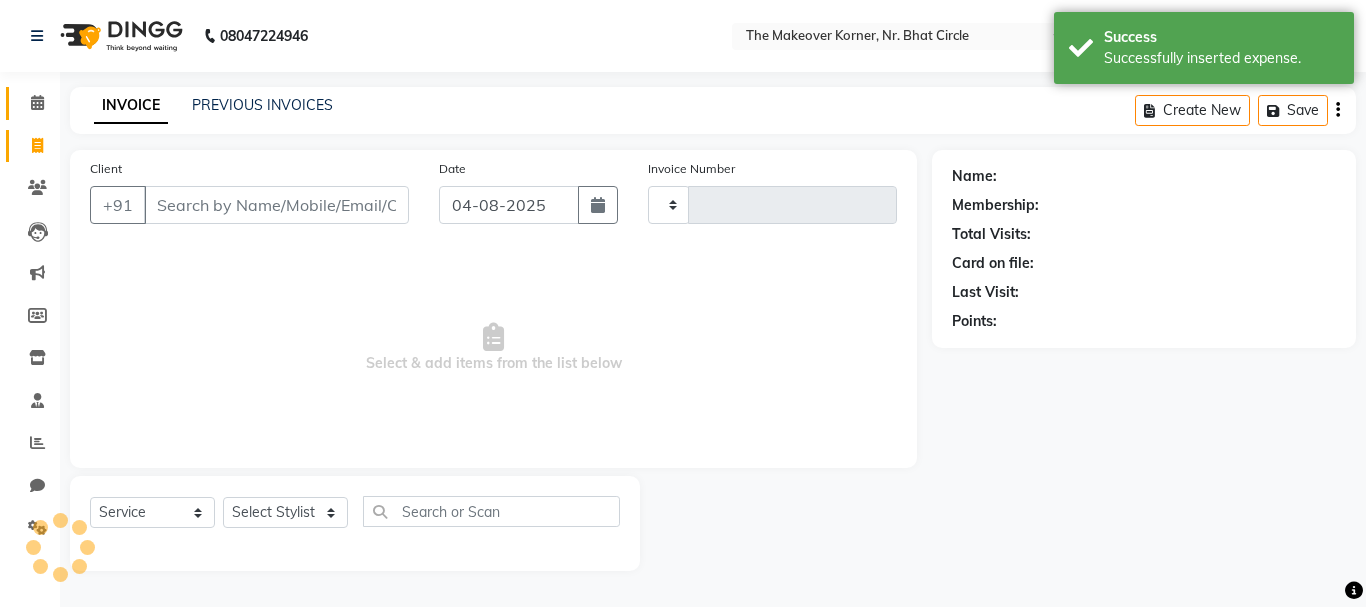 type on "0338" 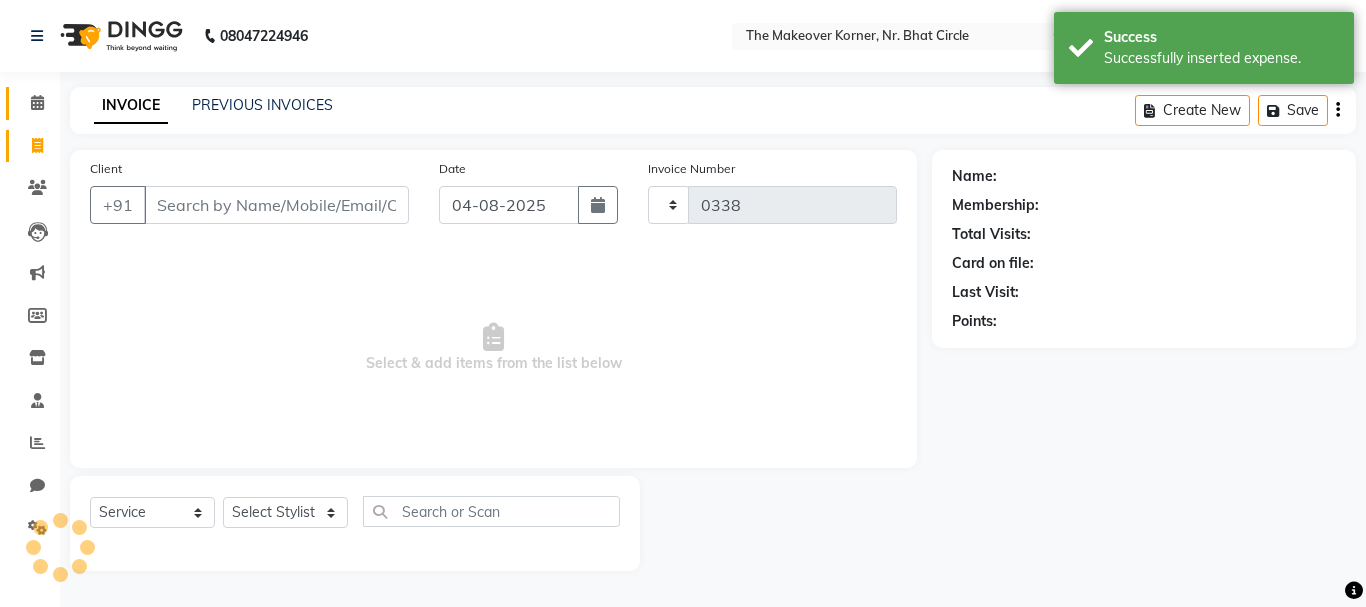 select on "5477" 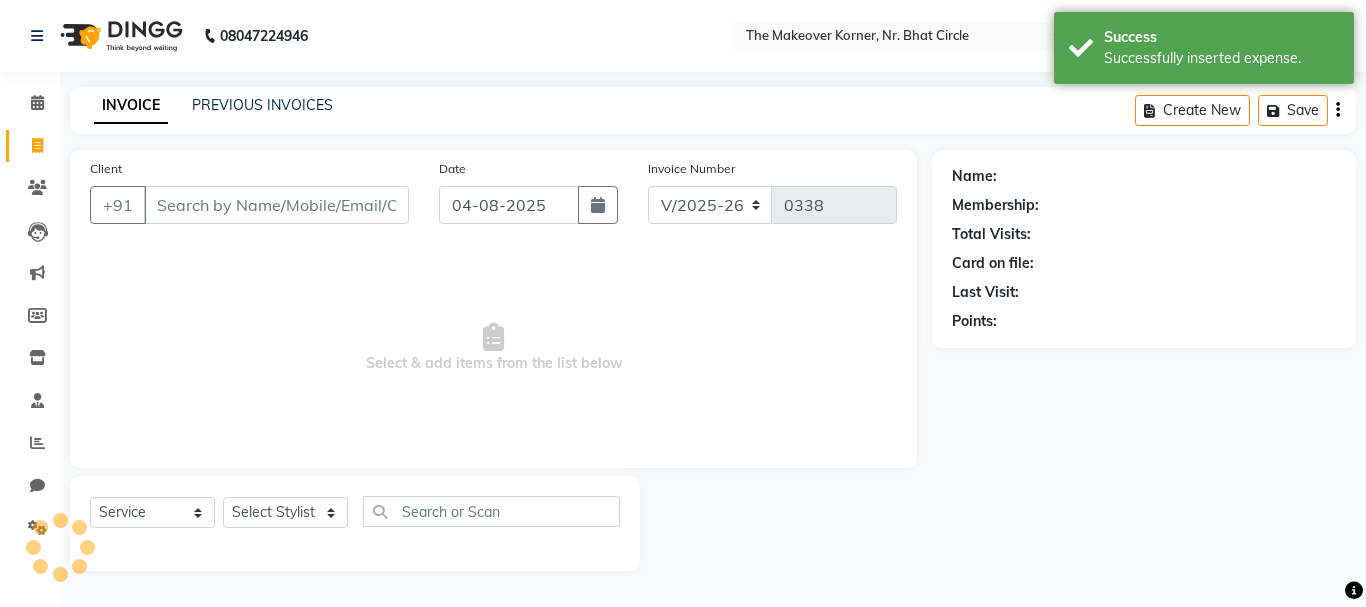 click on "Client" at bounding box center [276, 205] 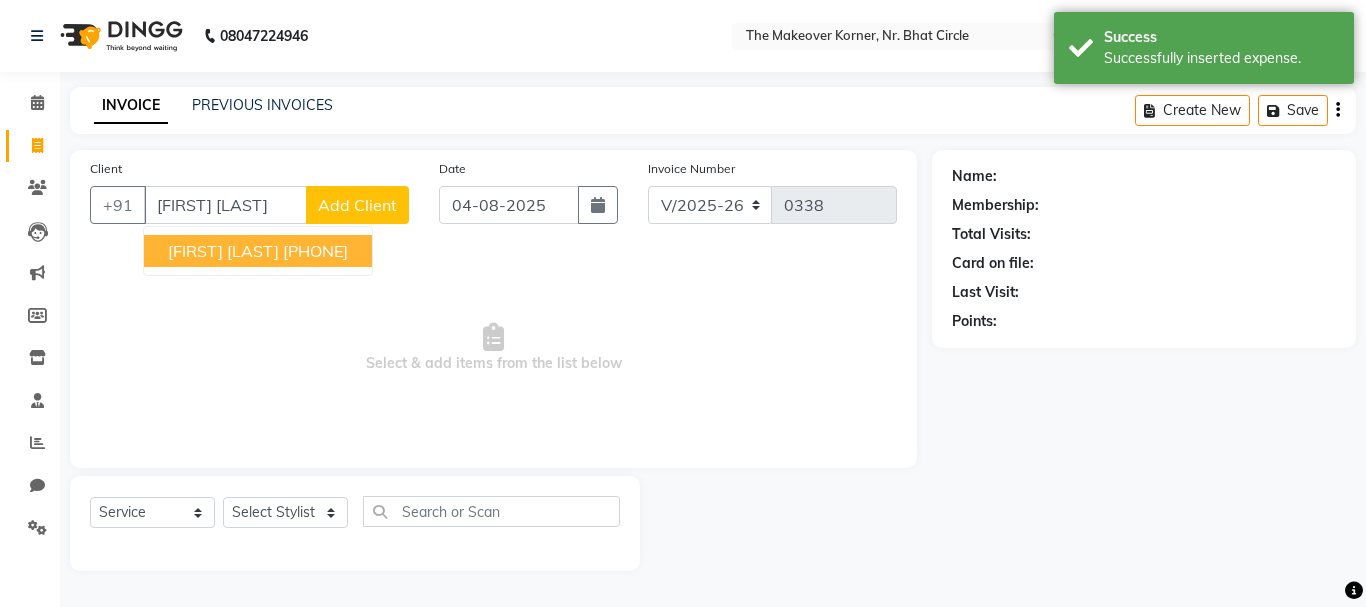click on "[FIRST] [LAST] [PHONE]" at bounding box center [258, 251] 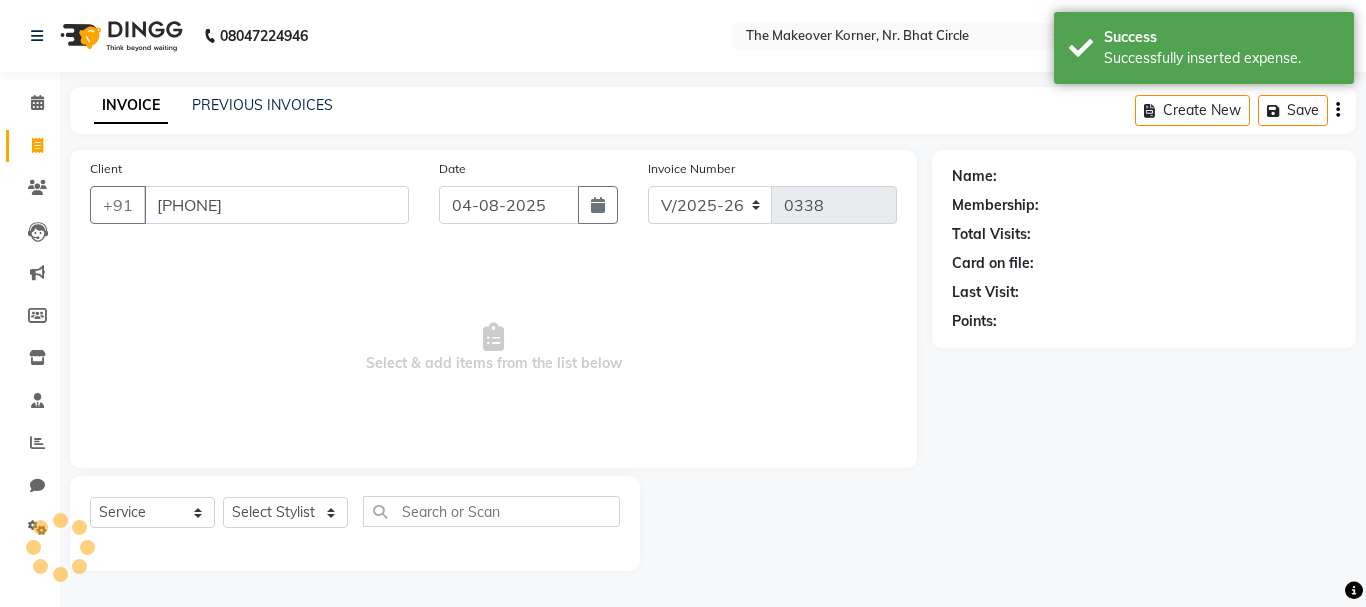 type on "[PHONE]" 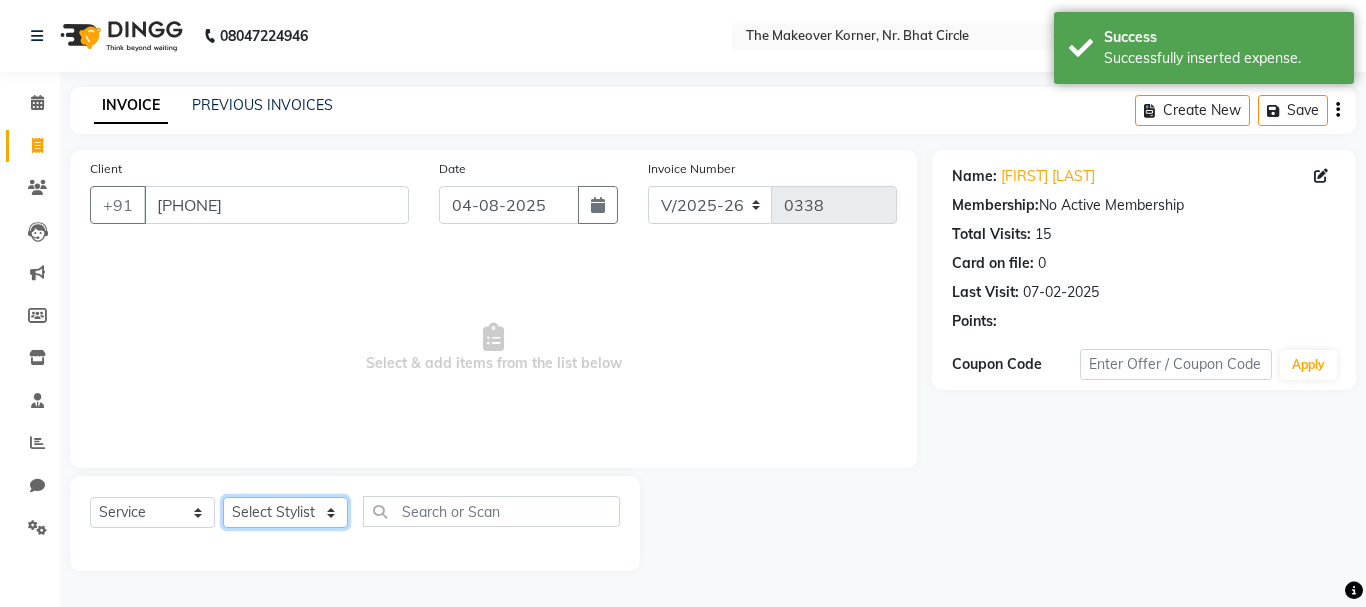 click on "Select Stylist Admin KARISHMA CHAWLA SACHIN BHANUSHALI VANSHITA PARMAR" 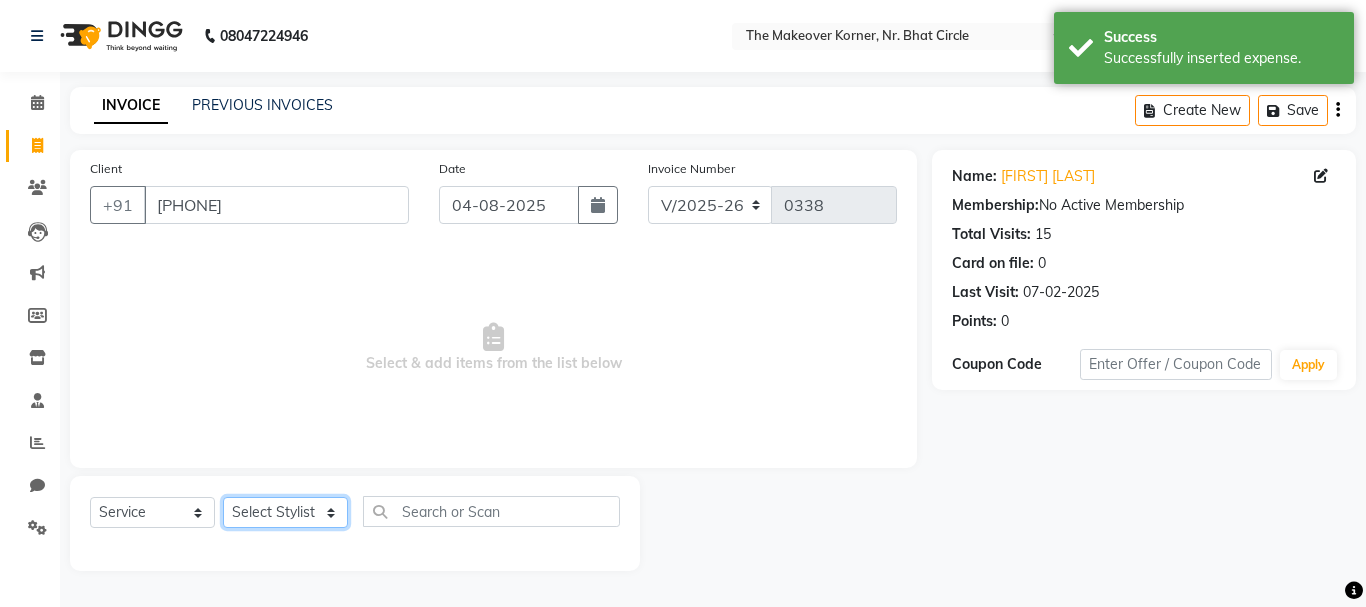 select on "36755" 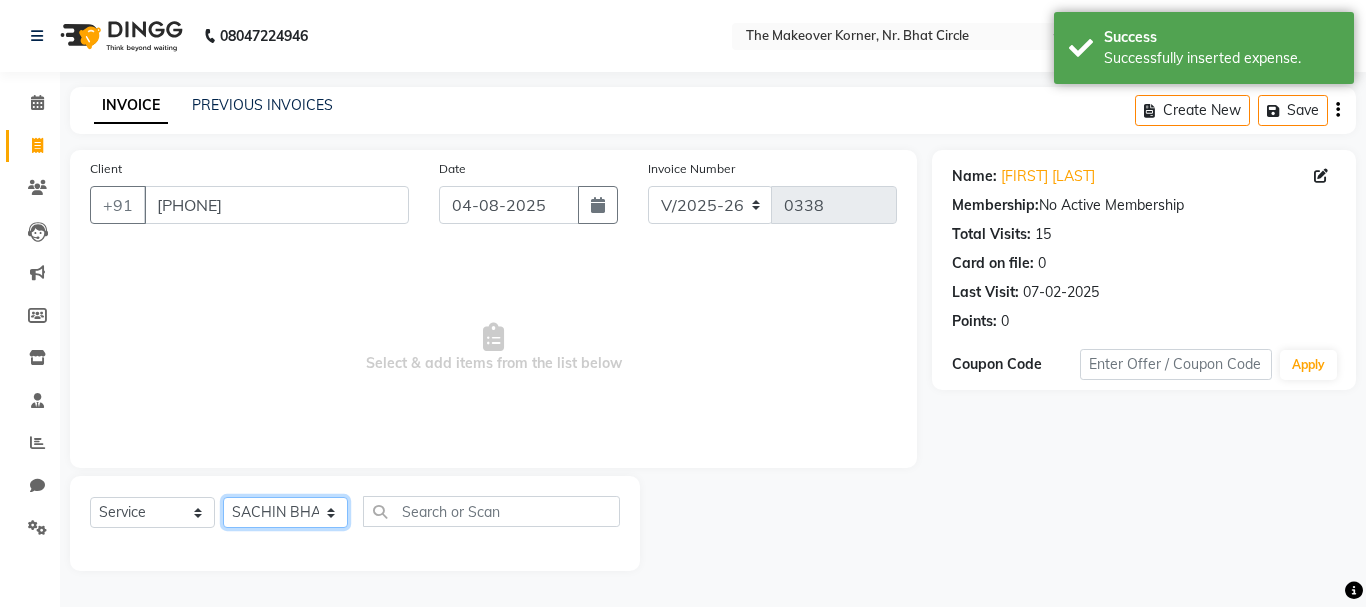 click on "Select Stylist Admin KARISHMA CHAWLA SACHIN BHANUSHALI VANSHITA PARMAR" 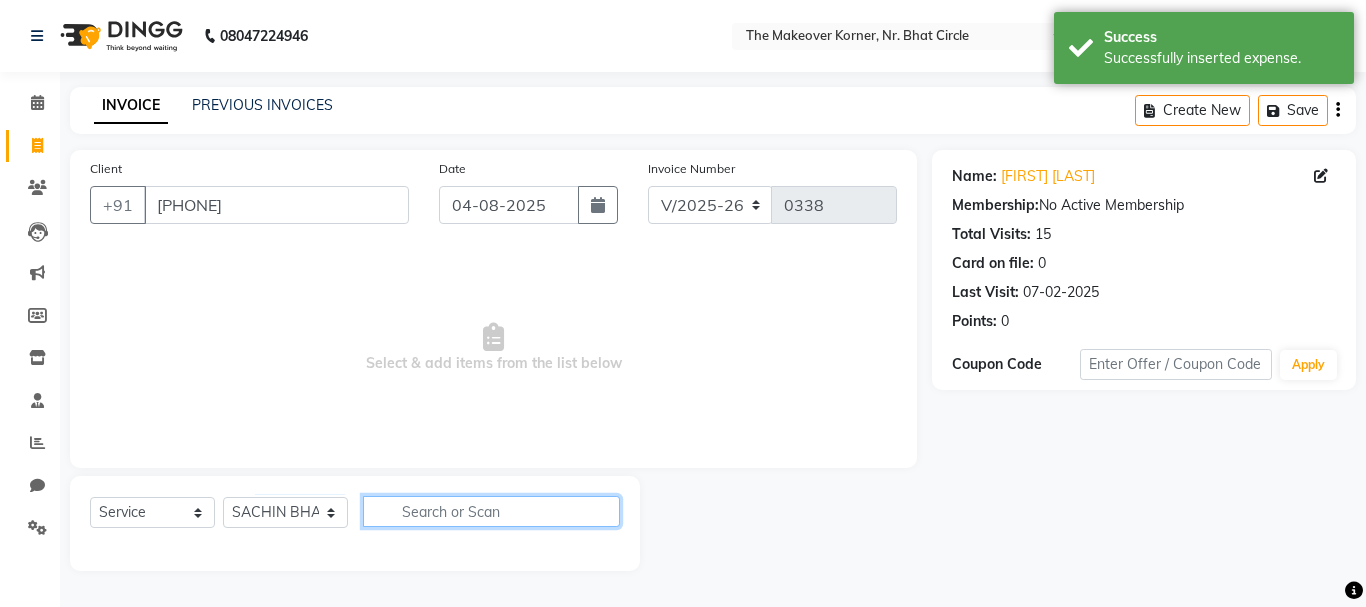 click 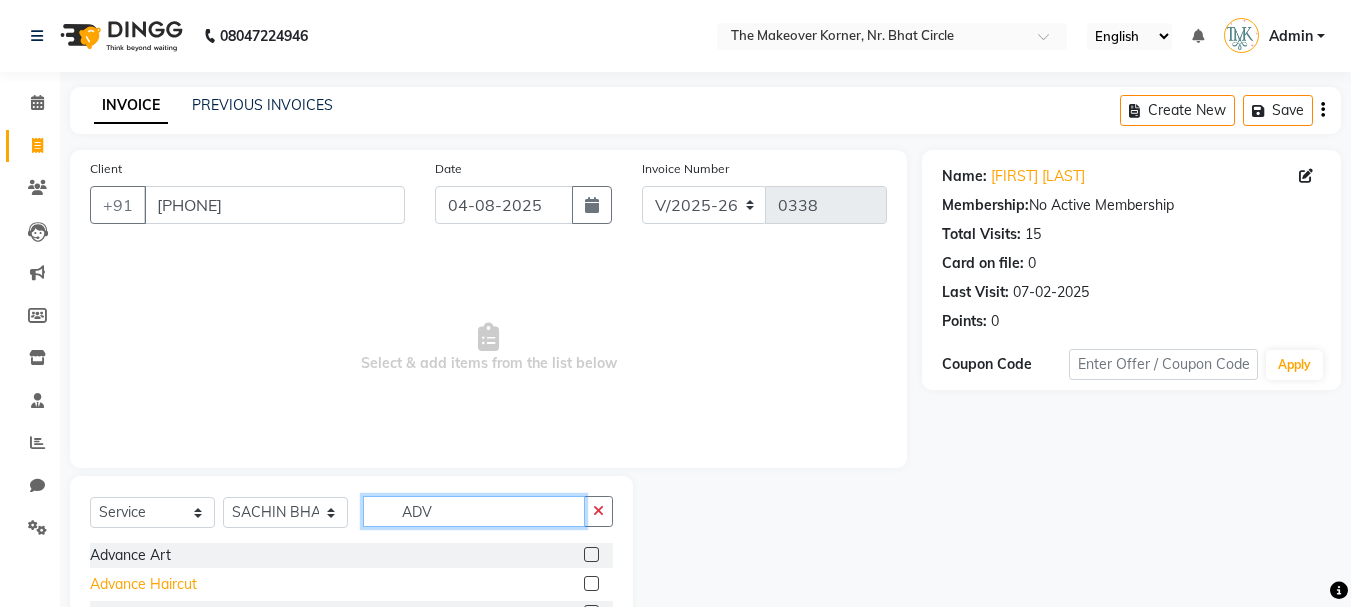 type on "ADV" 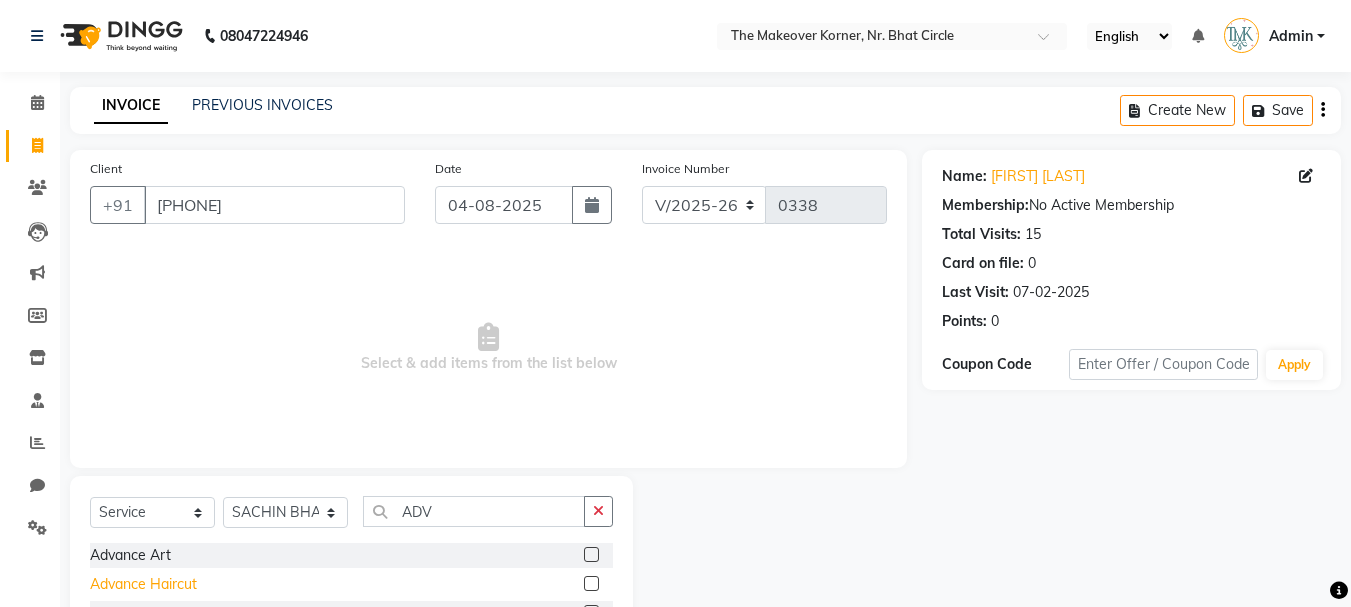 click on "Advance Haircut" 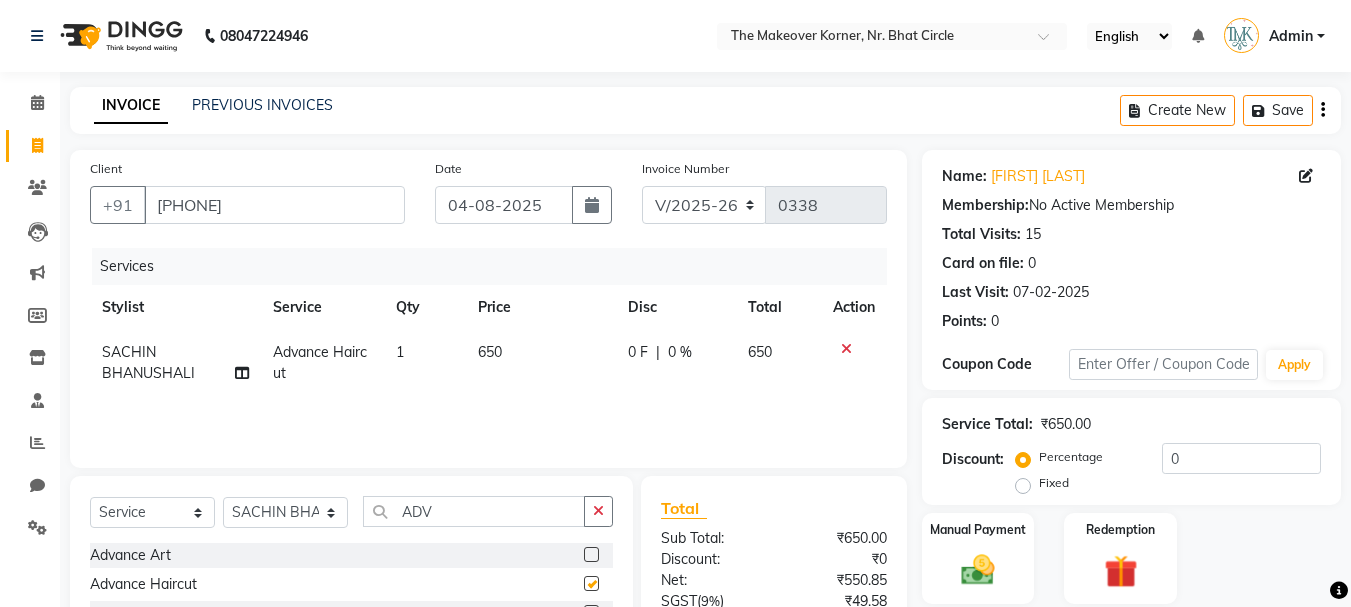 checkbox on "false" 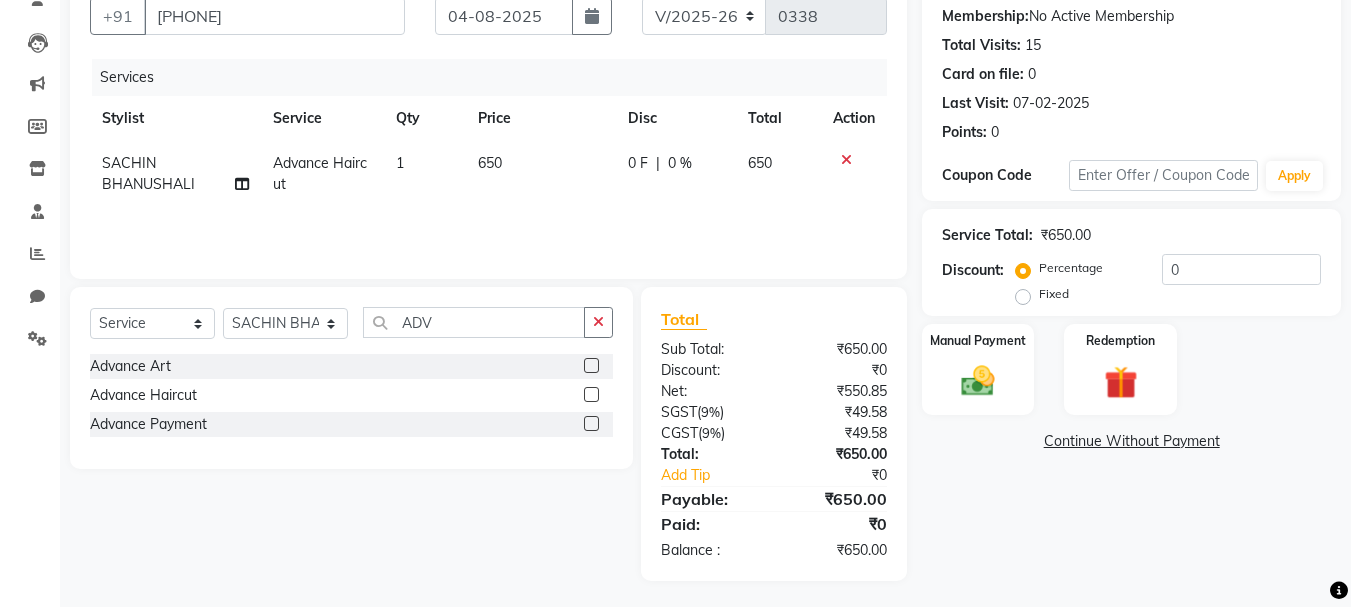 scroll, scrollTop: 193, scrollLeft: 0, axis: vertical 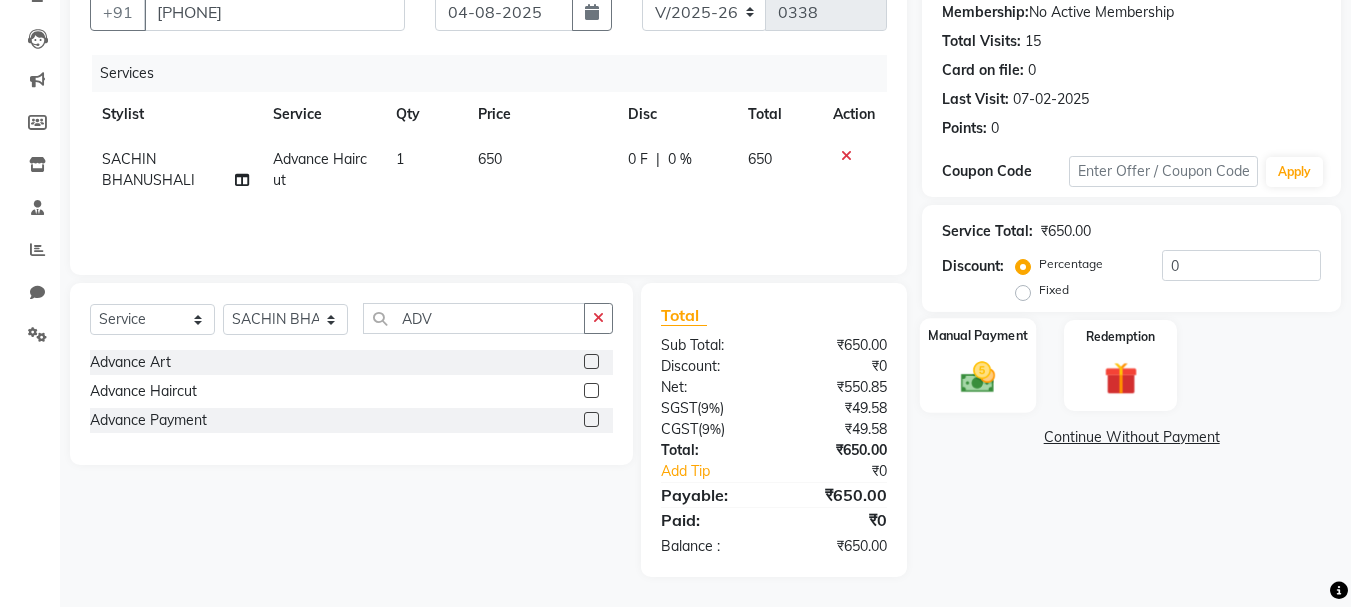 click 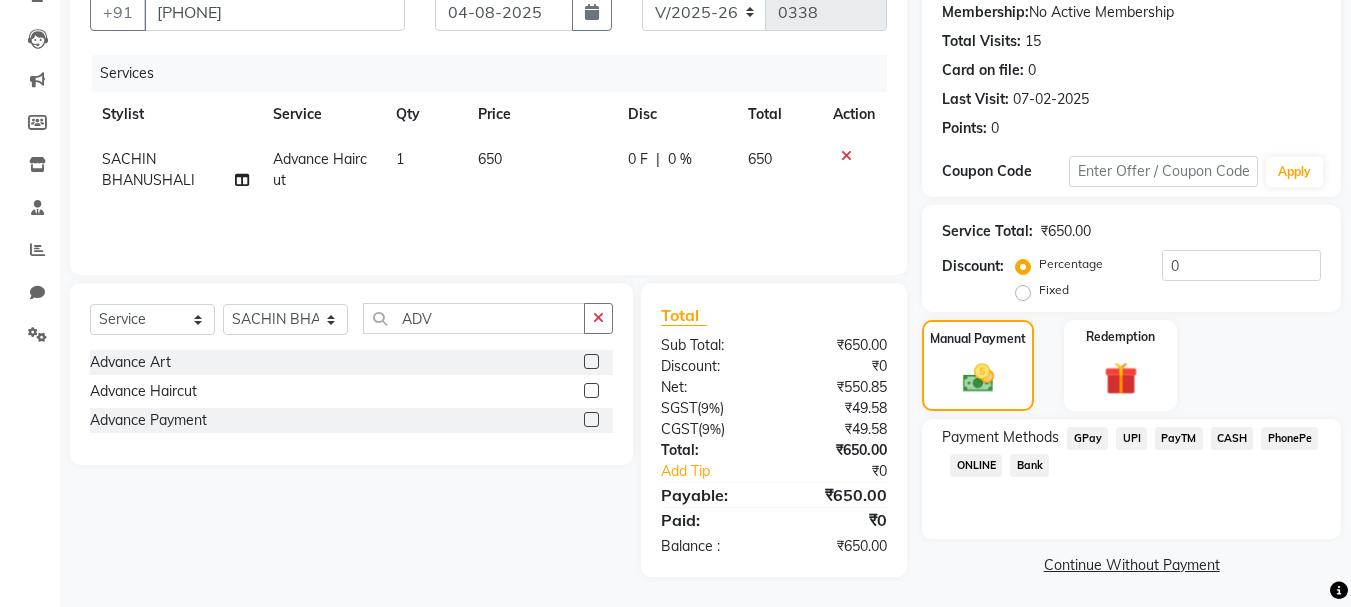click on "GPay" 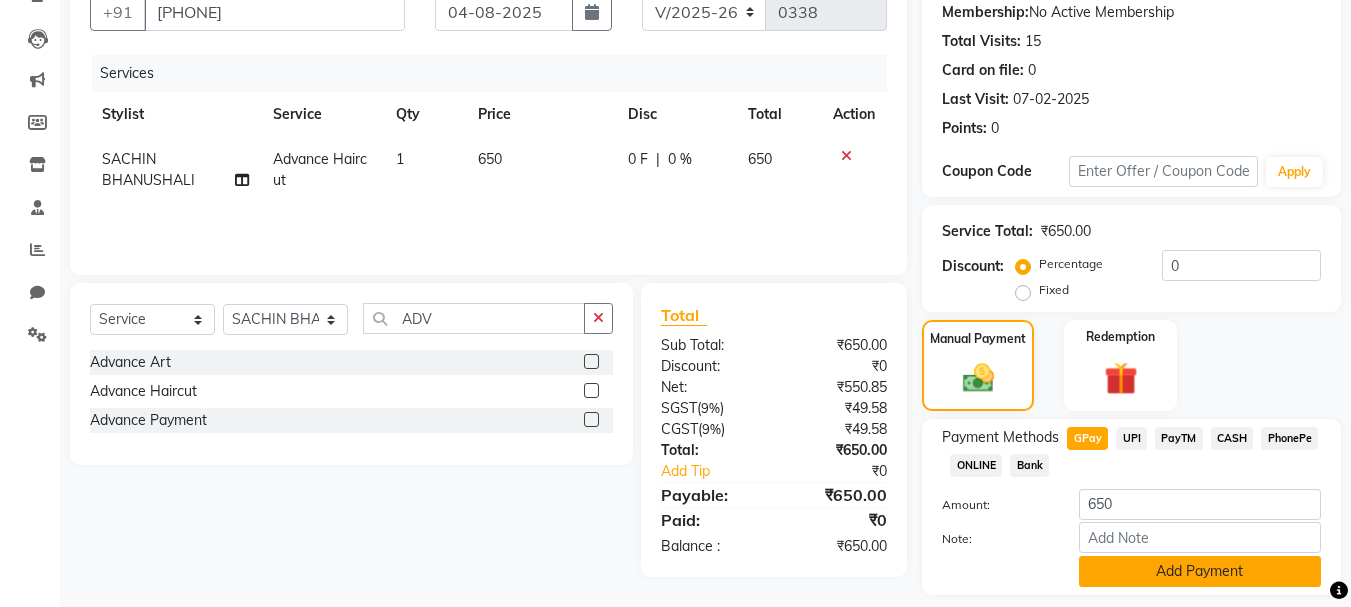 click on "Add Payment" 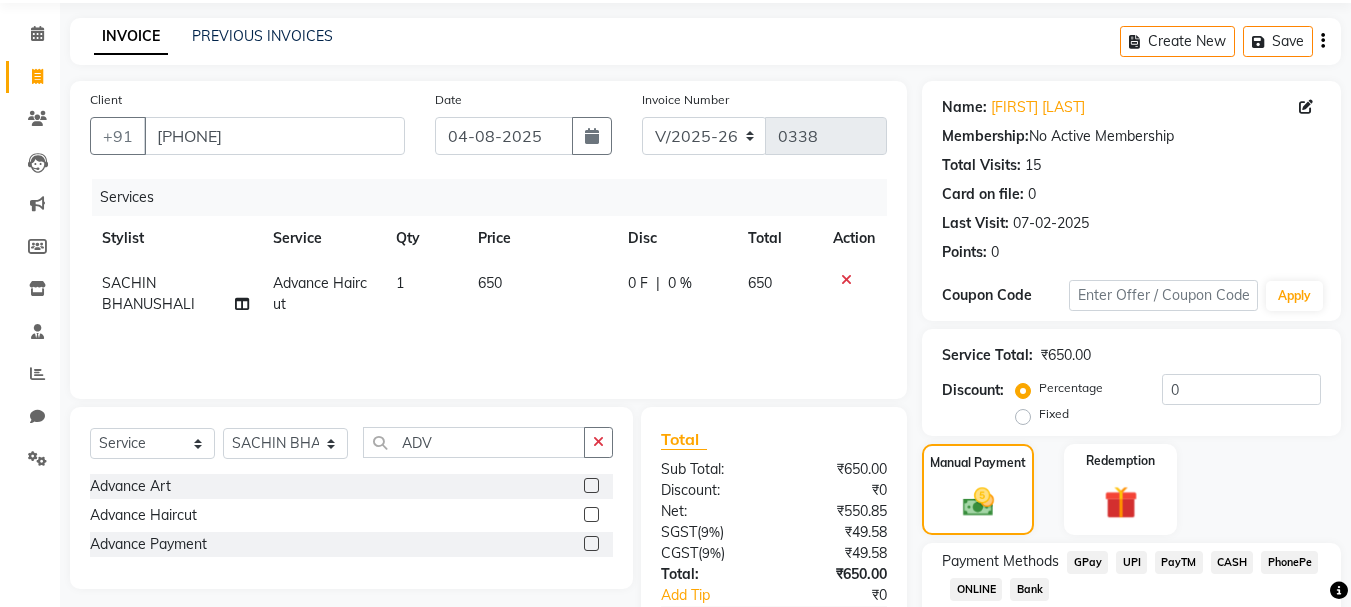scroll, scrollTop: 9, scrollLeft: 0, axis: vertical 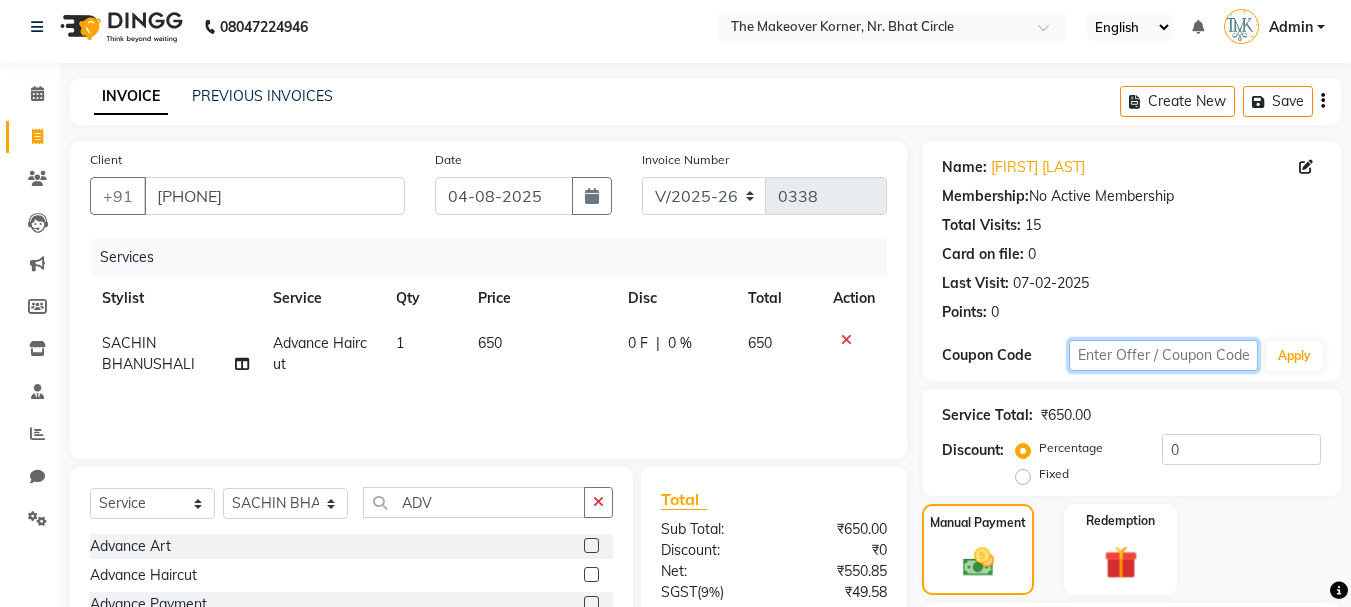 click 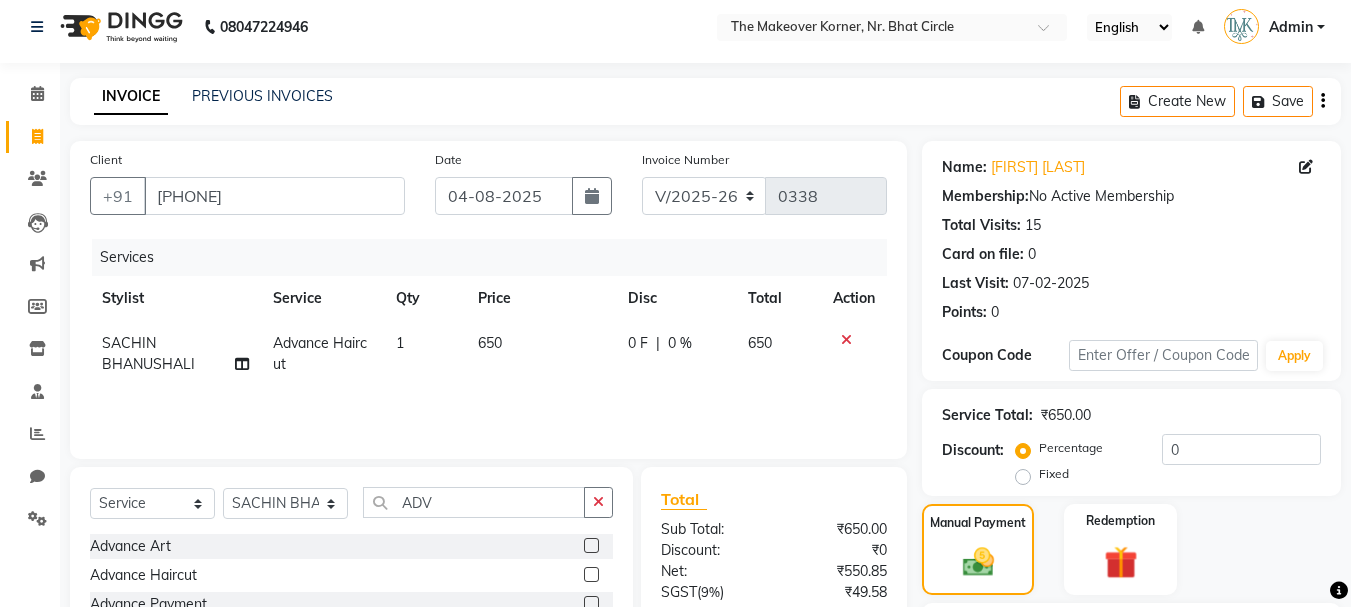 click on "Client +91 [PHONE] Date [DATE]-[DATE]-[DATE] Invoice Number V/2025 V/2025-26 0338 Services Stylist Service Qty Price Disc Total Action [FIRST] [LAST] Advance Haircut 1 650 0 F | 0 % 650" 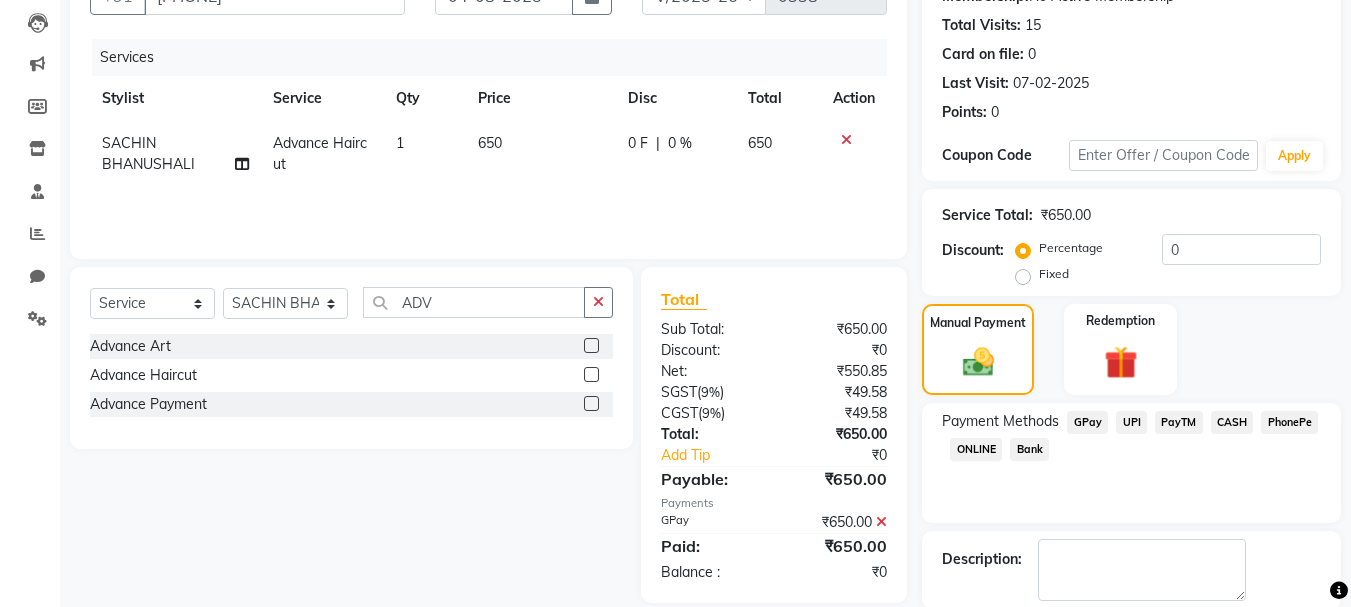 scroll, scrollTop: 309, scrollLeft: 0, axis: vertical 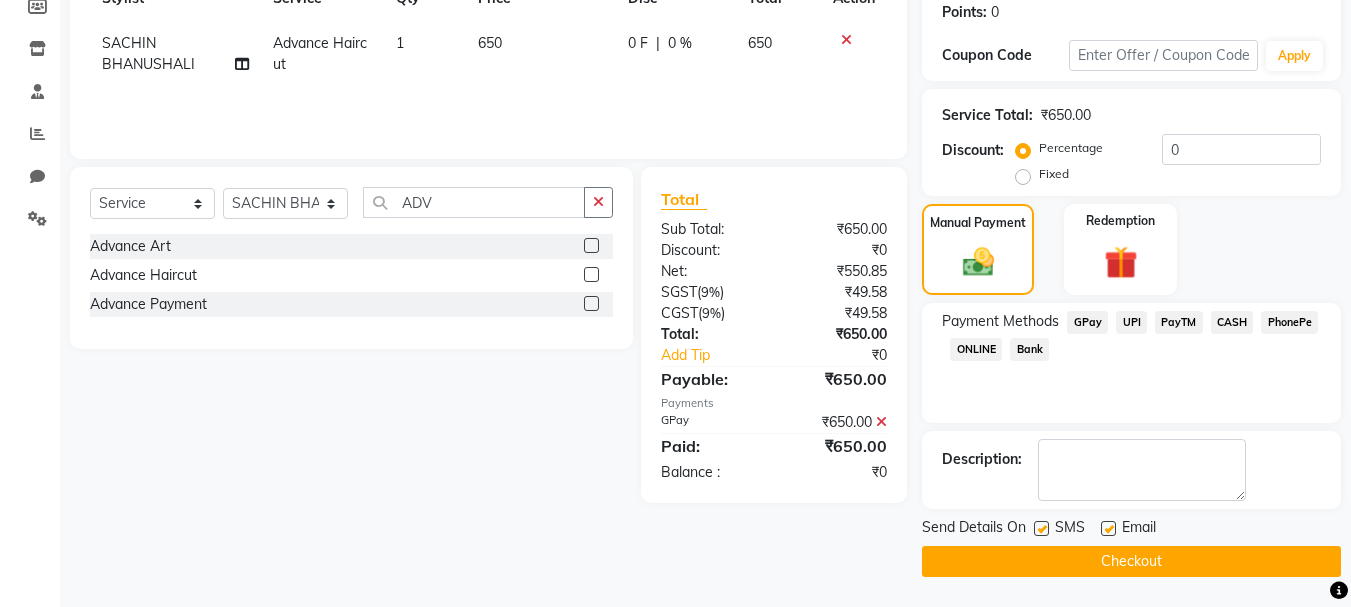 click on "Checkout" 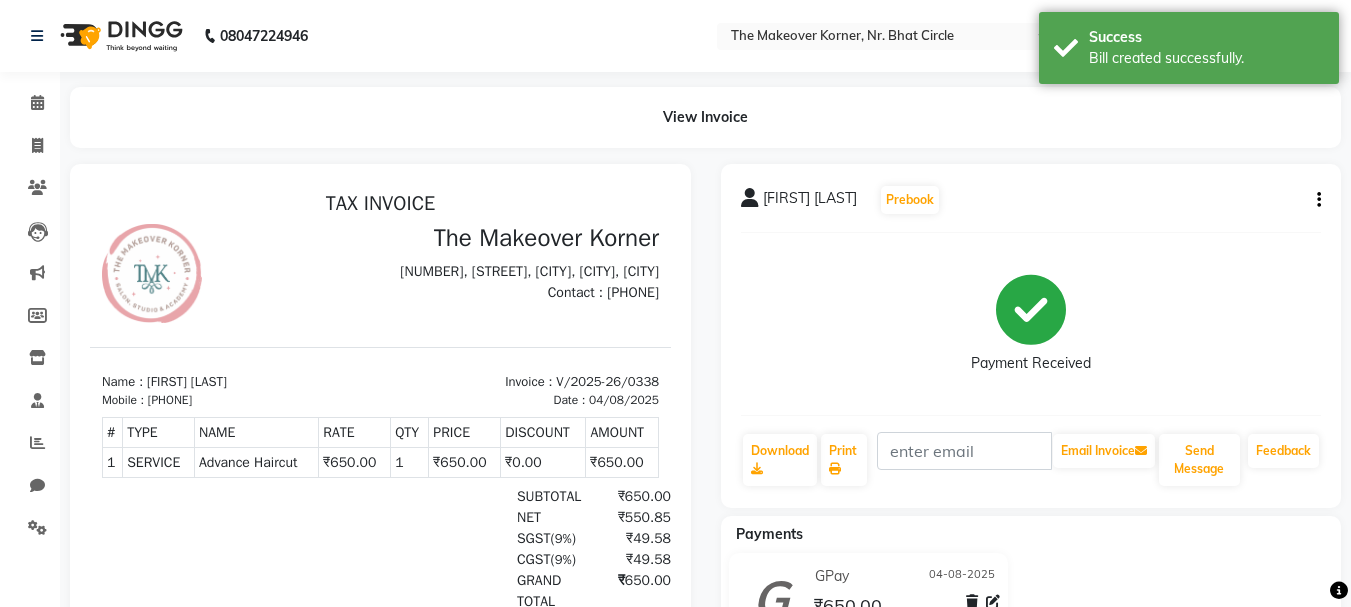 scroll, scrollTop: 0, scrollLeft: 0, axis: both 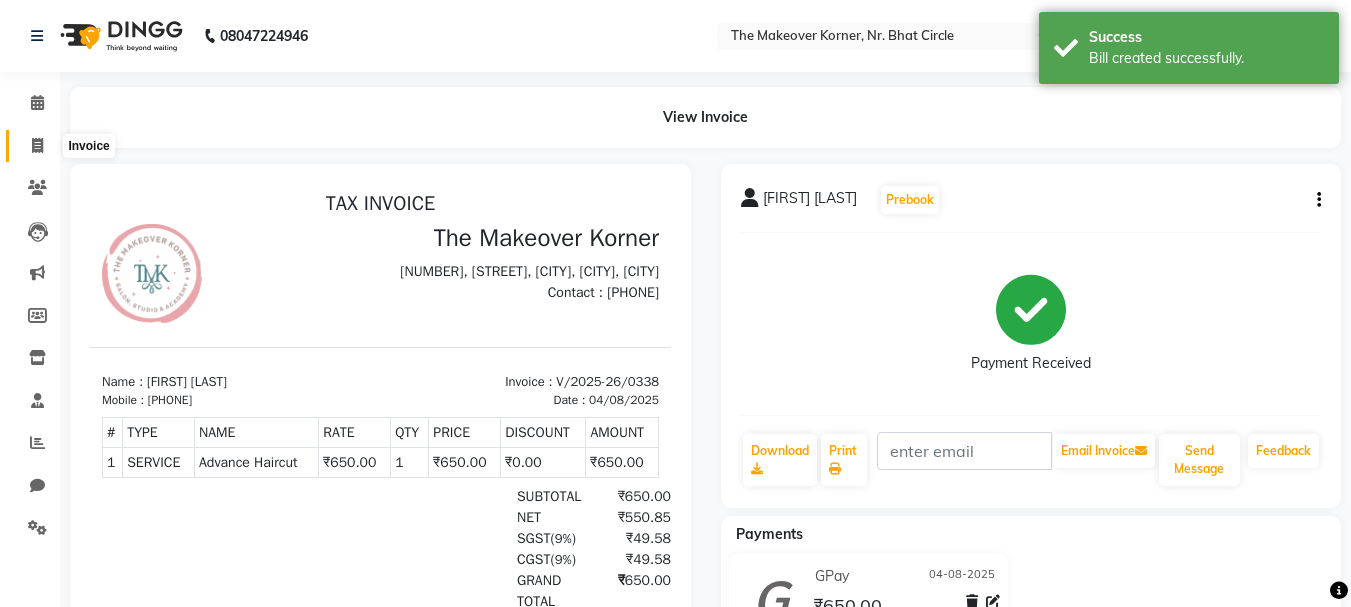 click 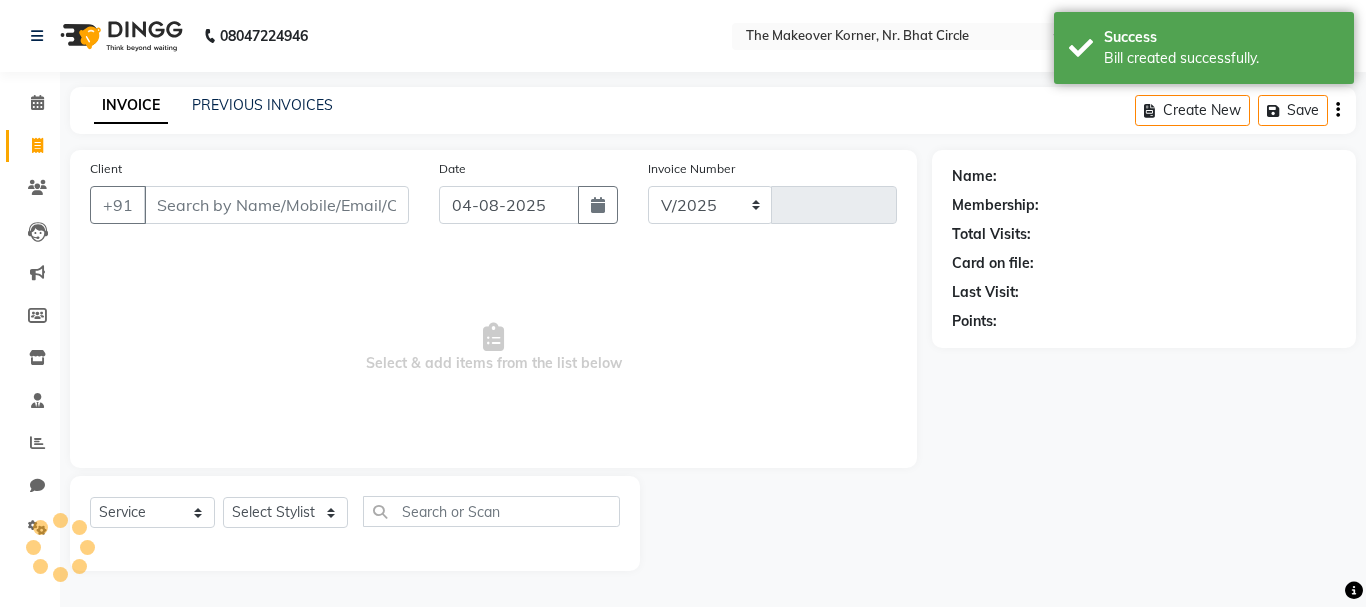 select on "5477" 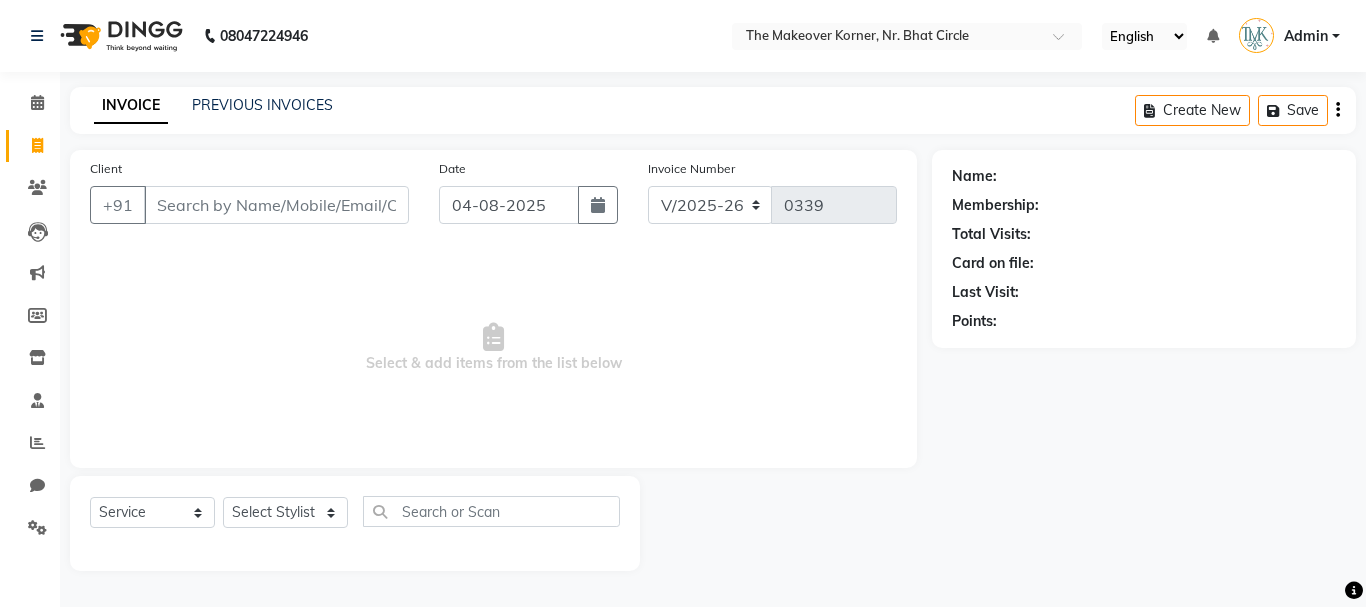 click on "Invoice" 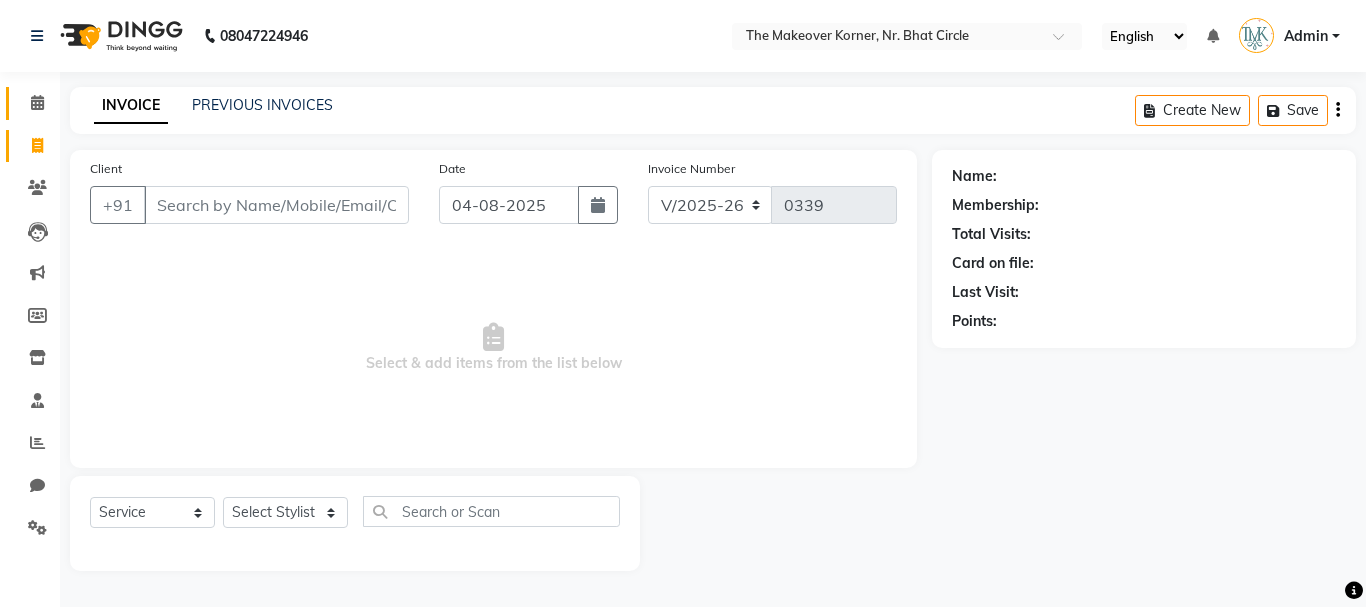 select on "service" 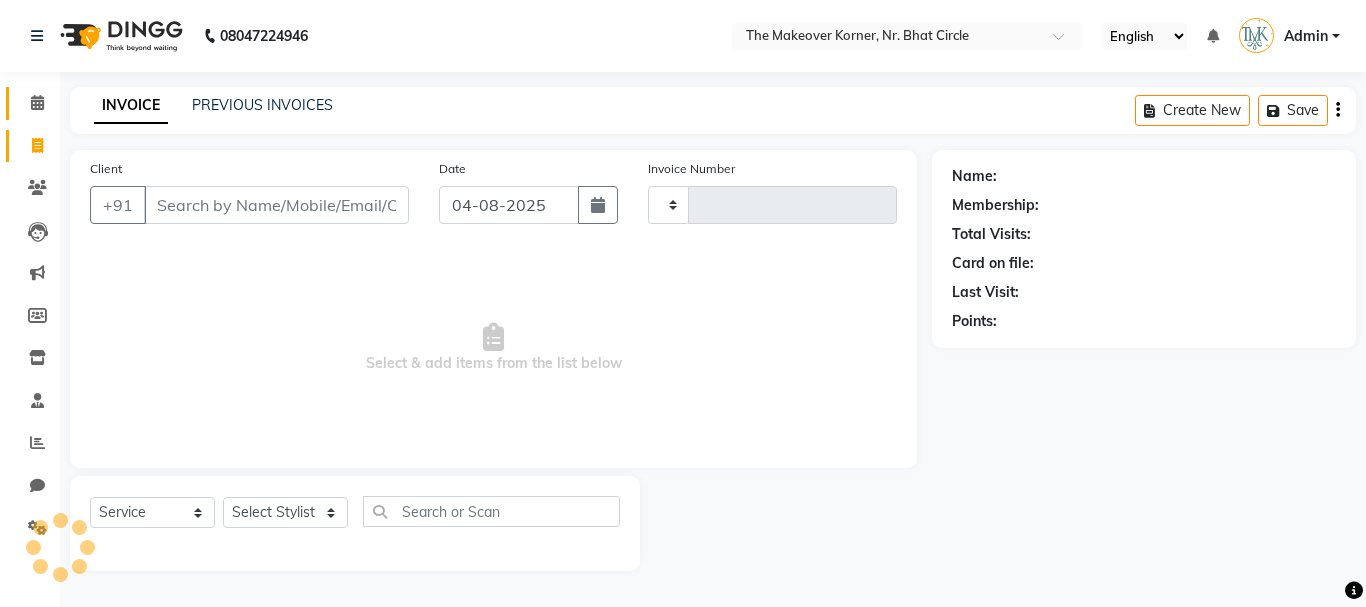 click on "Calendar" 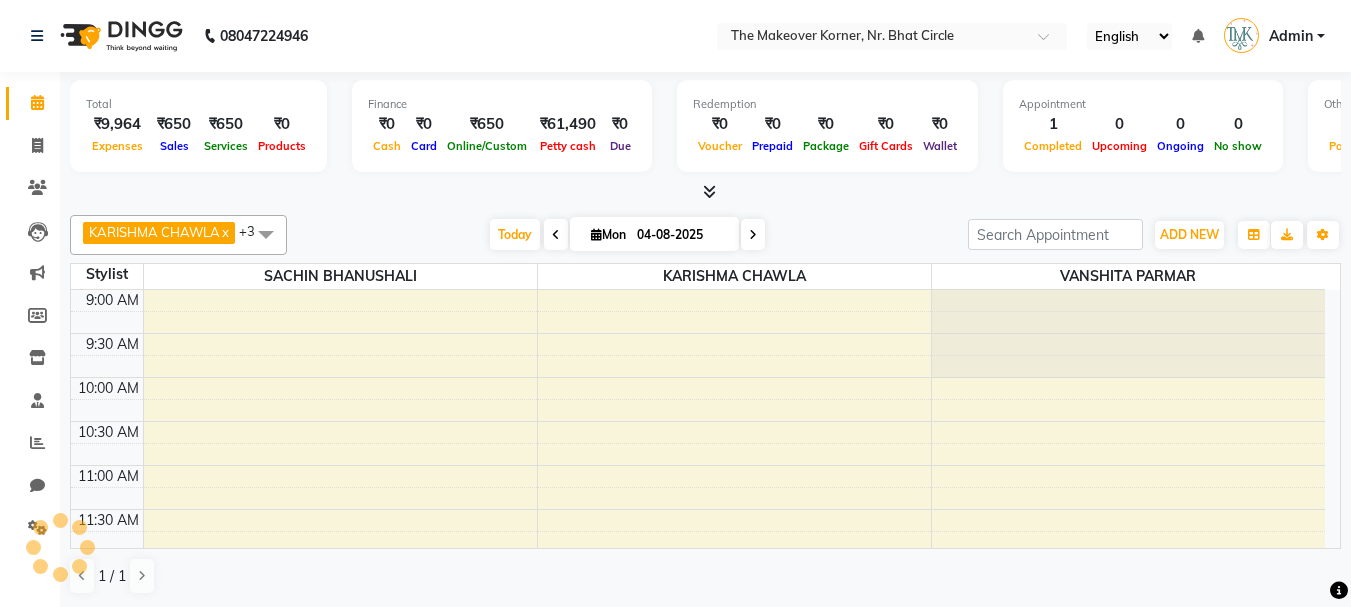 scroll, scrollTop: 0, scrollLeft: 0, axis: both 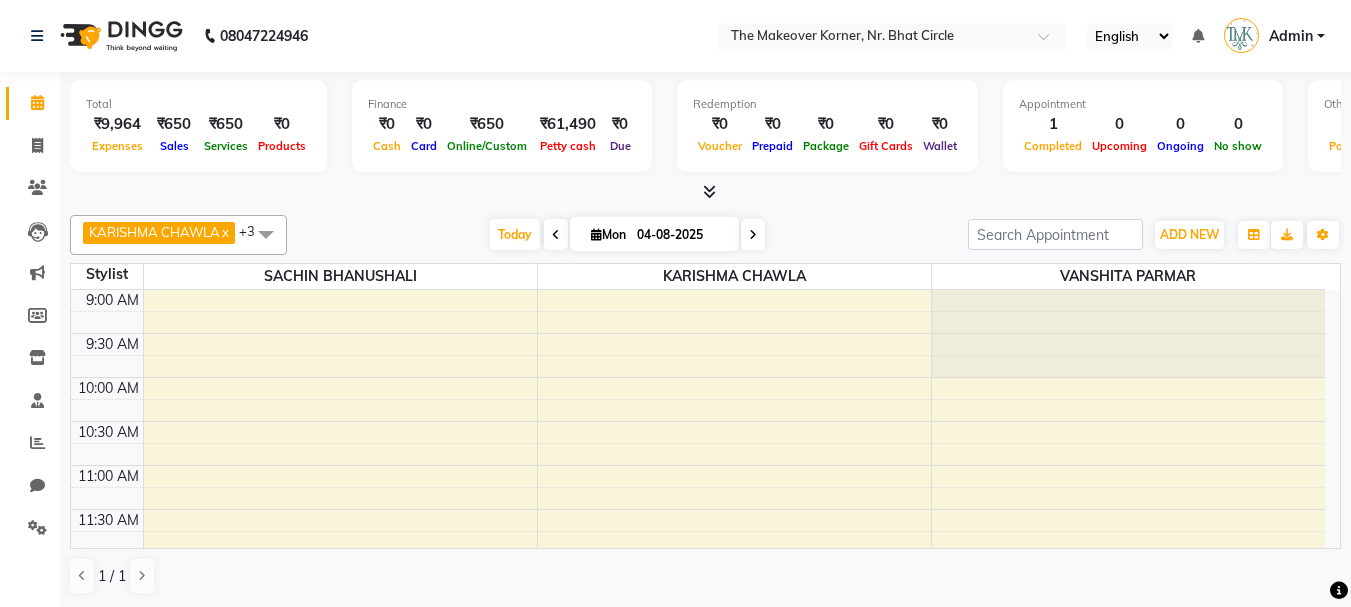 click at bounding box center [709, 191] 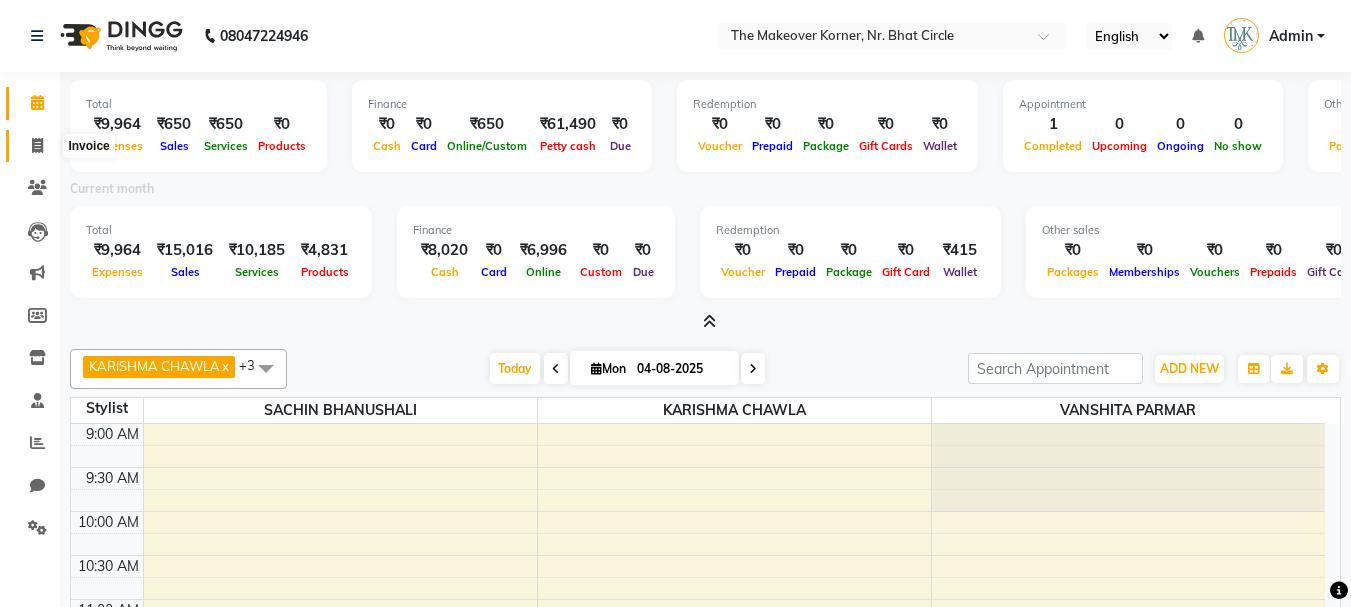 click 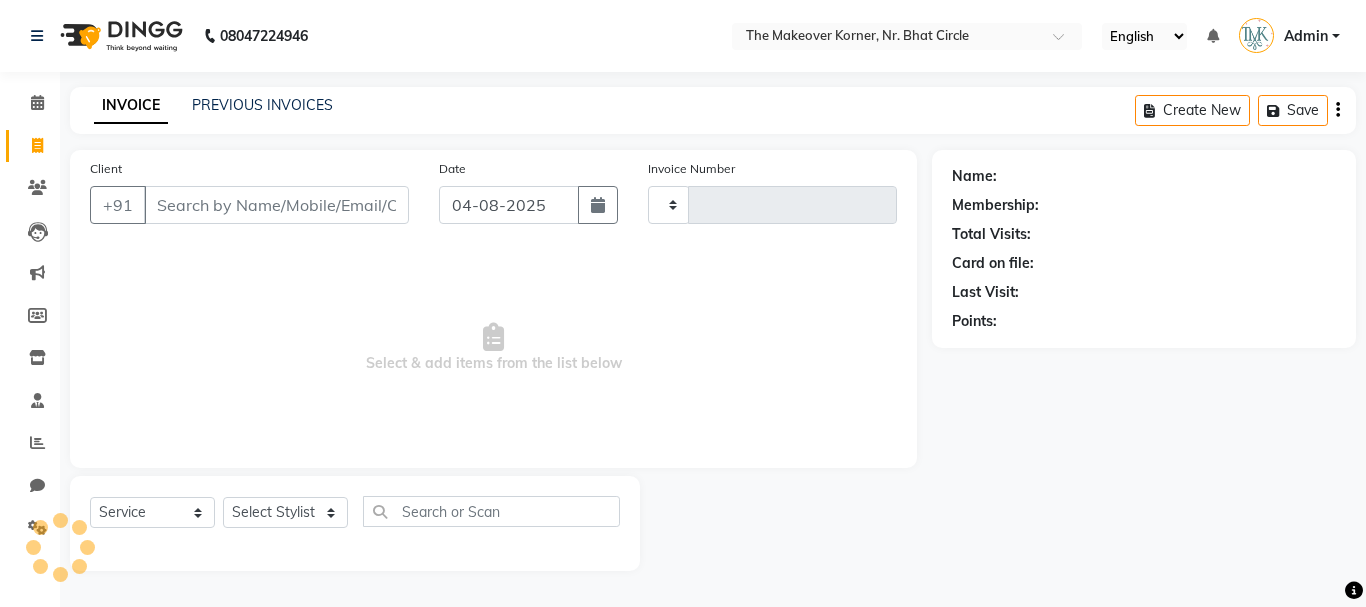 type on "0339" 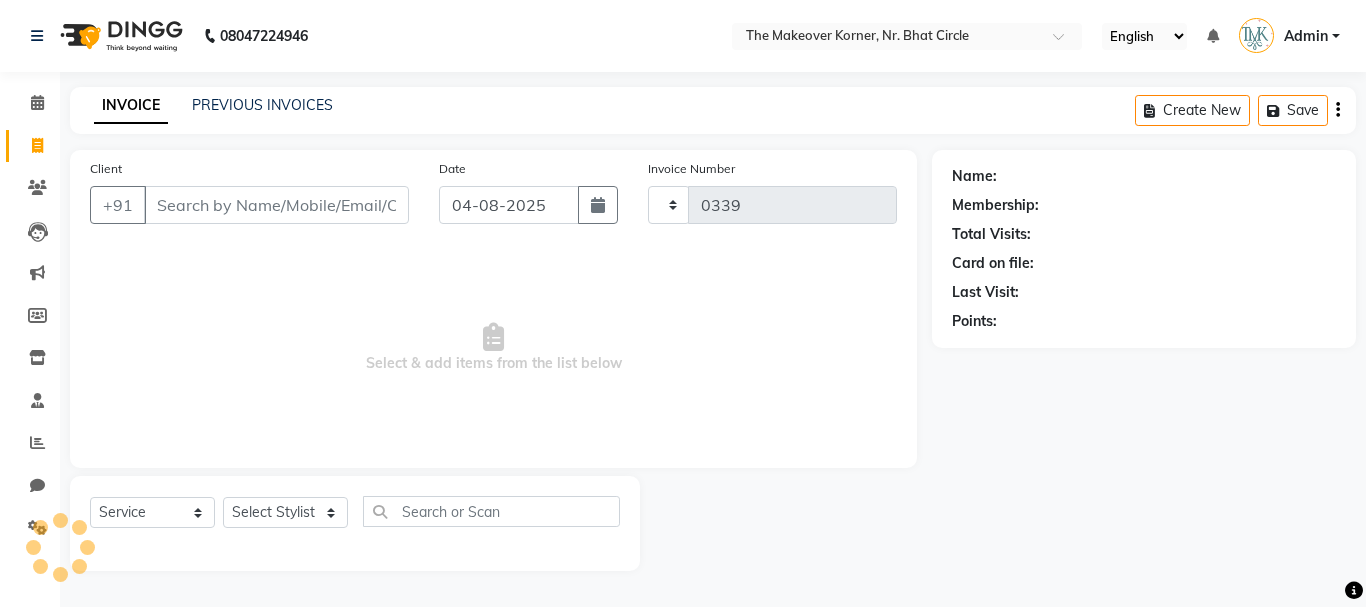 select on "5477" 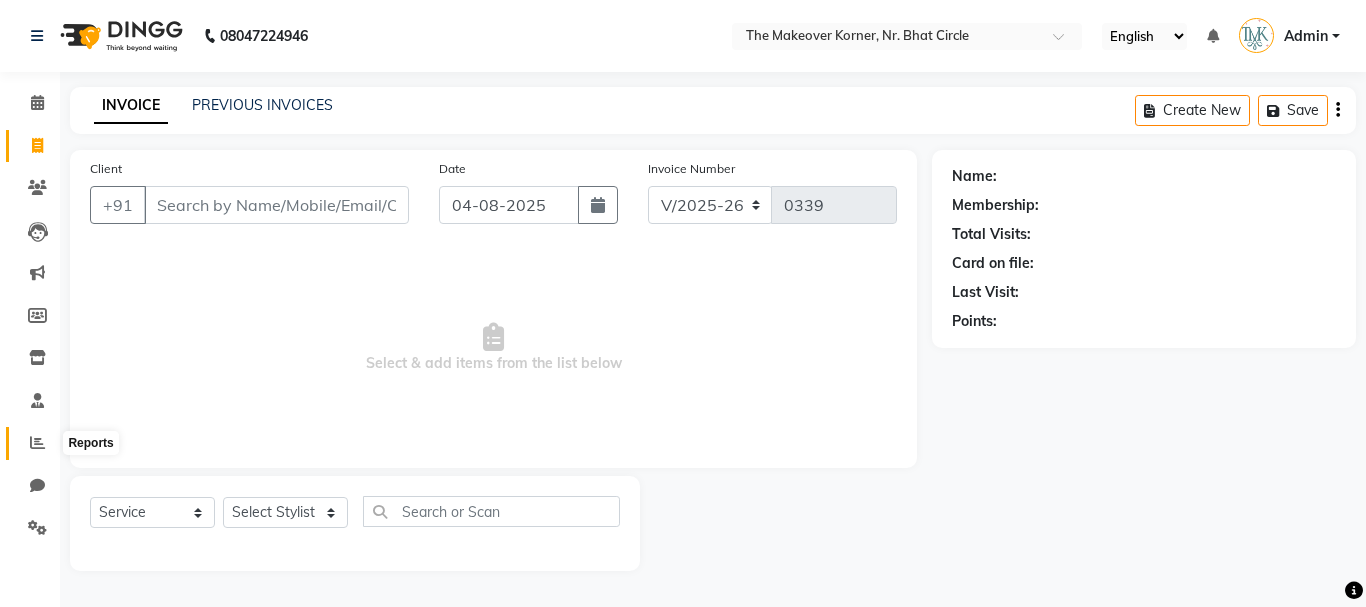 click 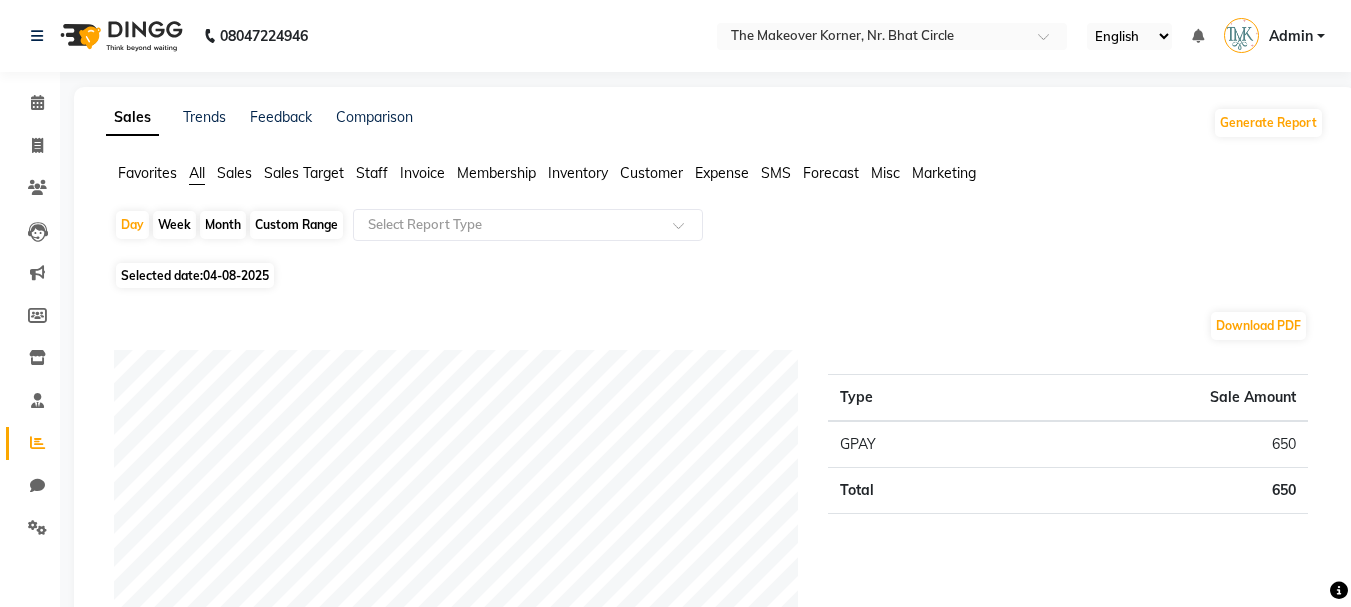 click on "Sales" 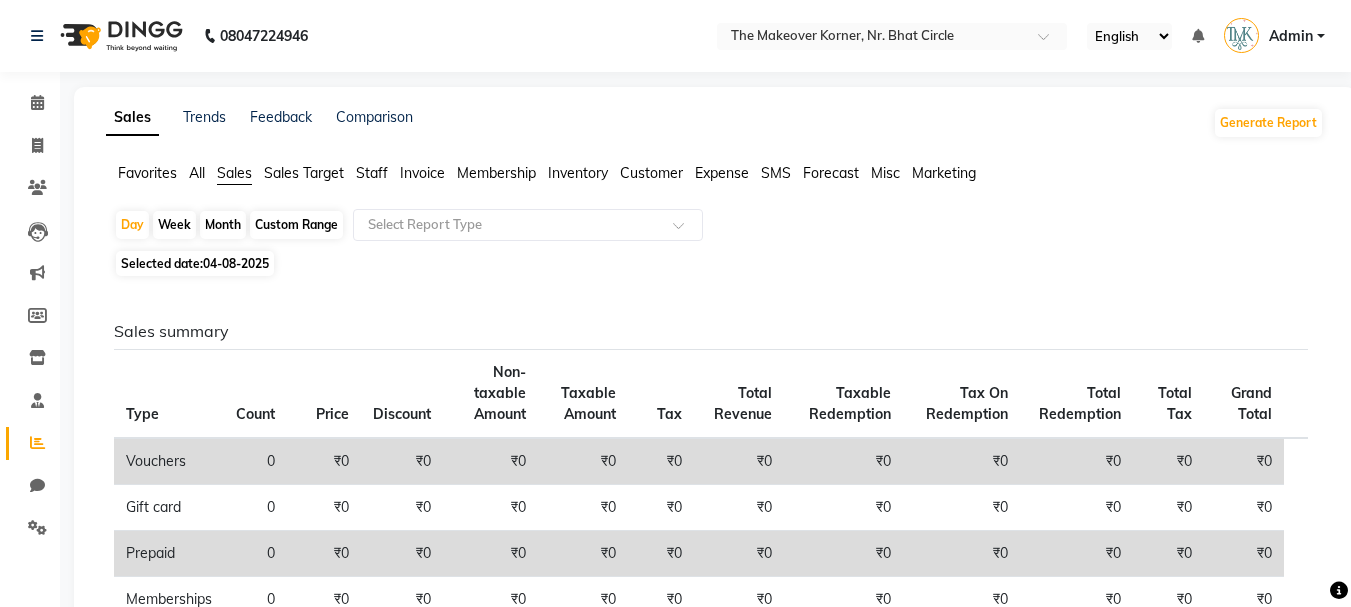 click on "Staff" 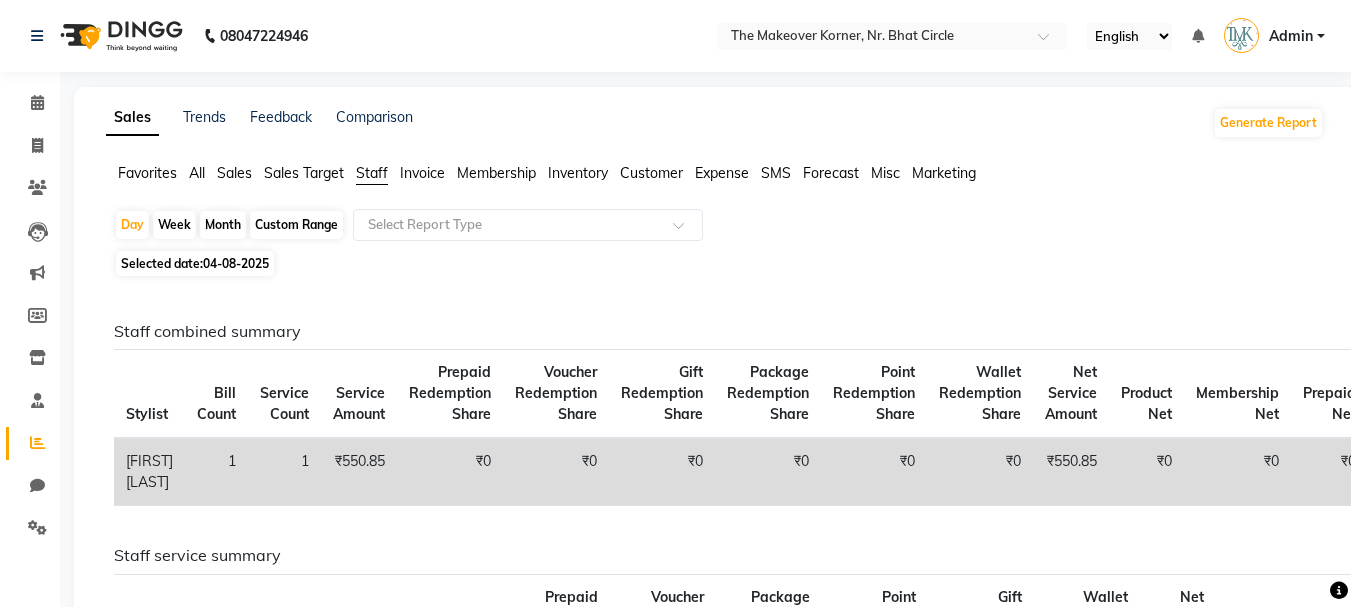 click on "Custom Range" 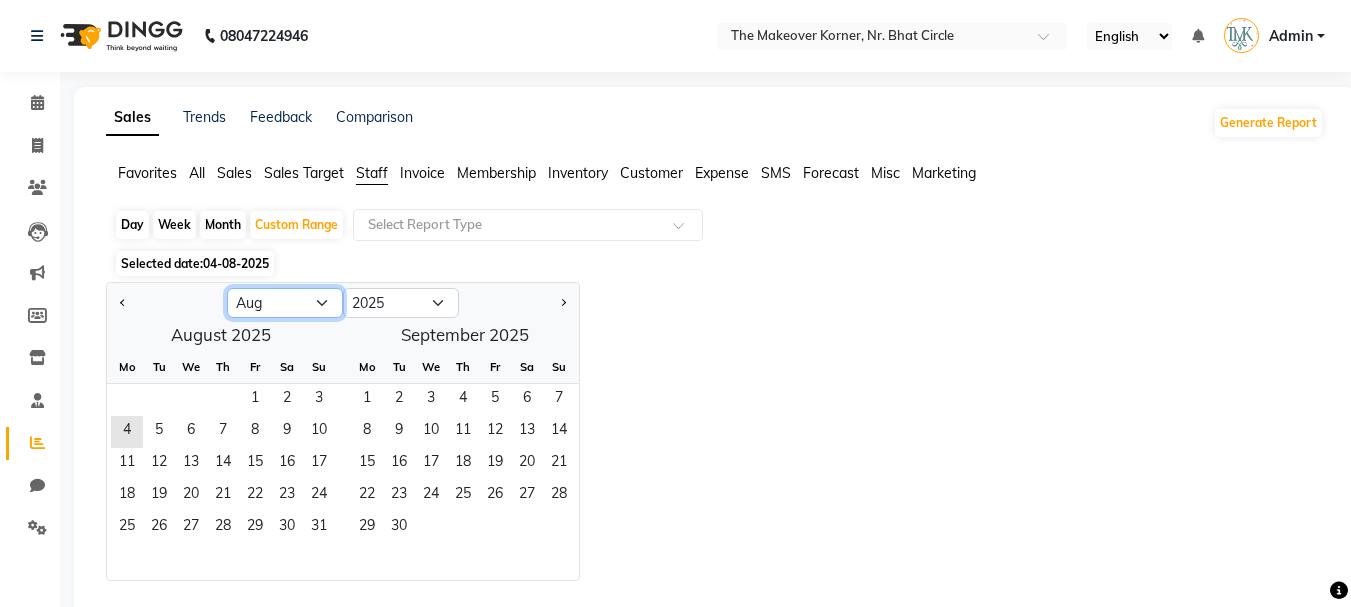 click on "Jan Feb Mar Apr May Jun Jul Aug Sep Oct Nov Dec" 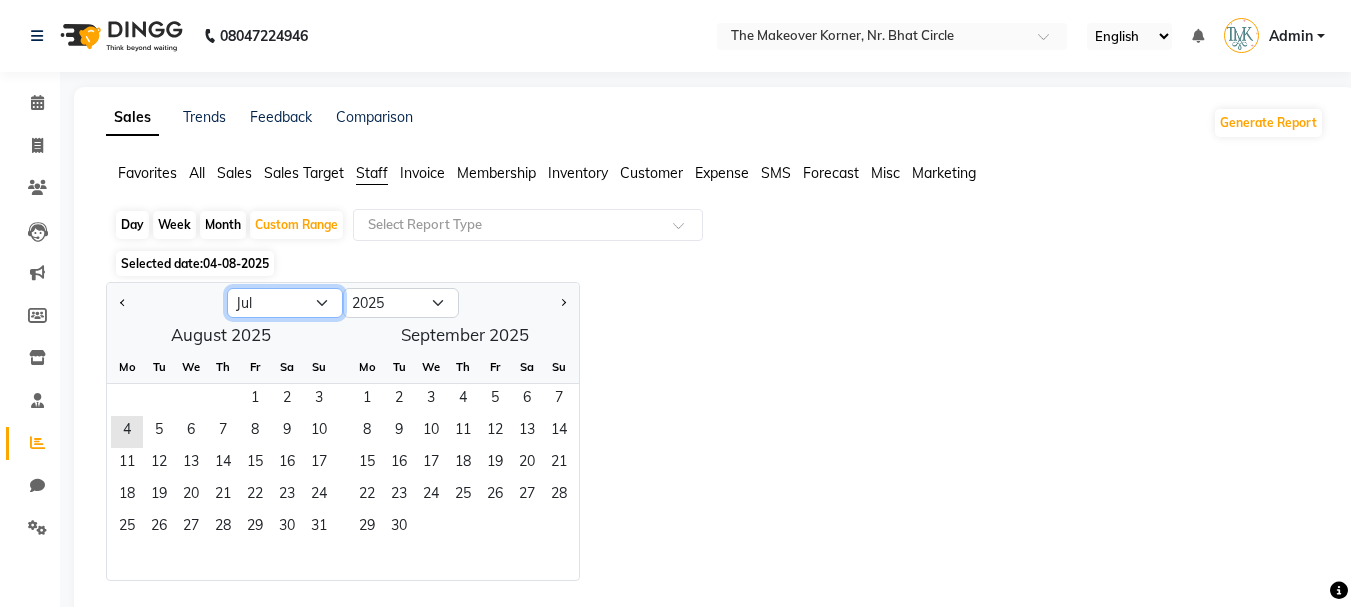 click on "Jan Feb Mar Apr May Jun Jul Aug Sep Oct Nov Dec" 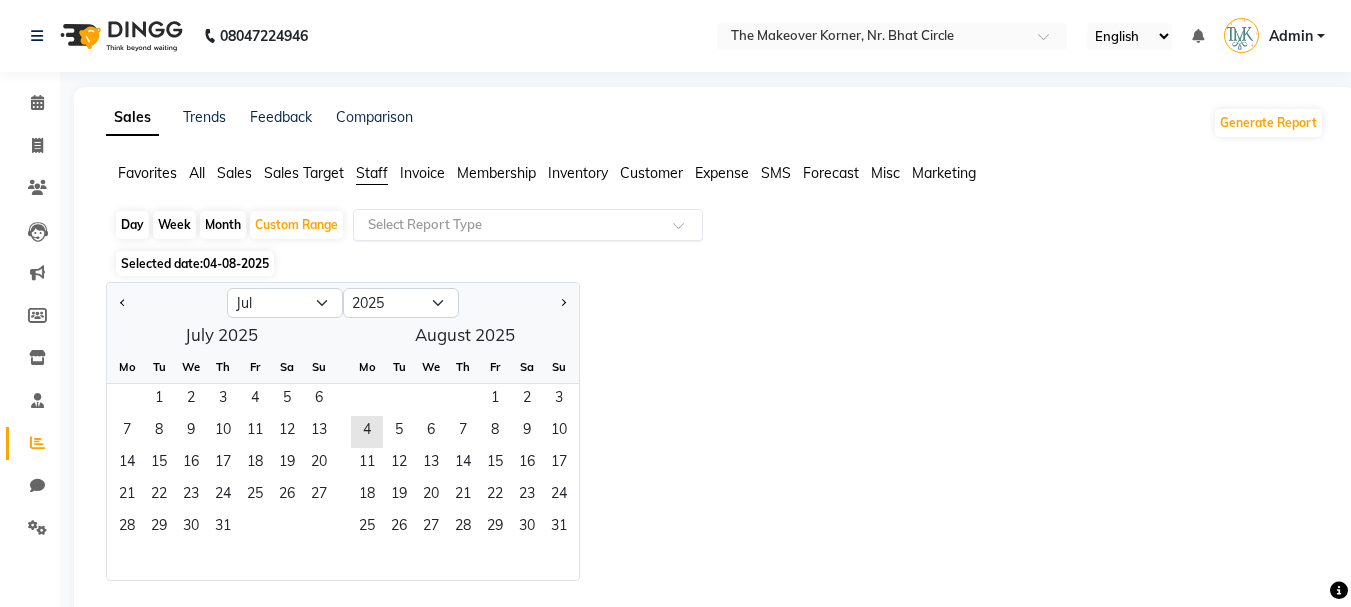 click 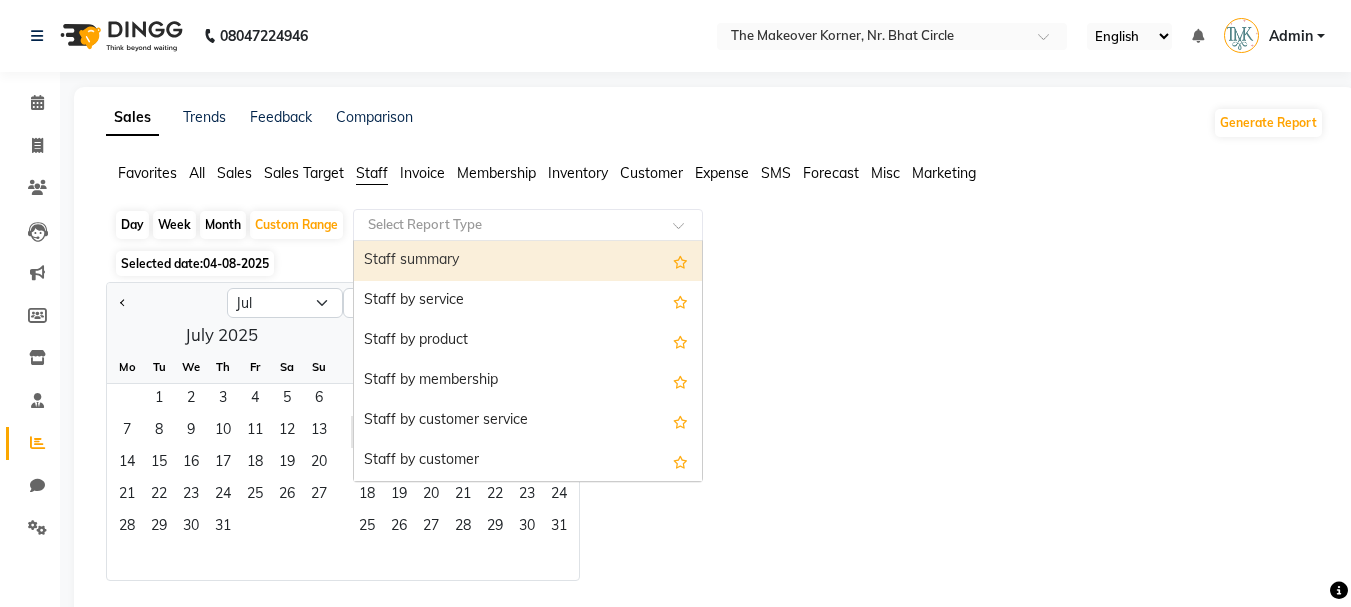 click on "Staff summary" at bounding box center [528, 261] 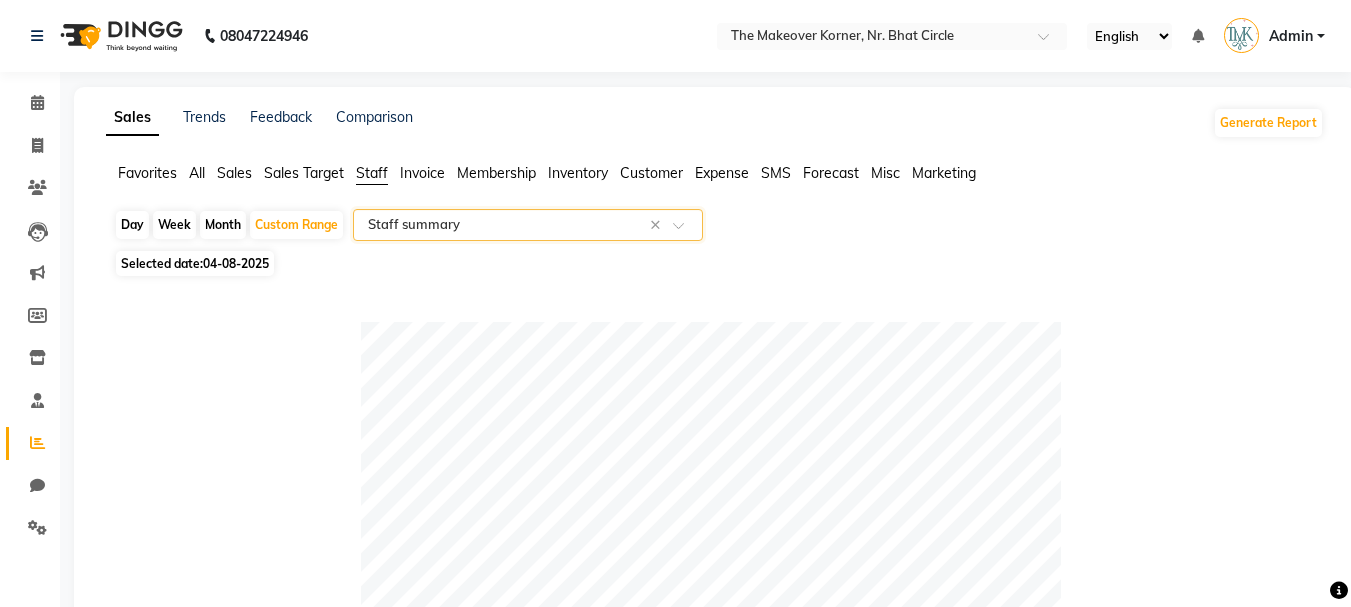 click on "Day   Week   Month   Custom Range  Select Report Type × Staff summary × Selected date:  [DATE]-[DATE]-[DATE]   Table View   Pivot View  Pie Chart Bar Chart Select Full Report Filtered Report Select CSV PDF  Export  Show  10 25 50 100  entries Search: Location Stylist Customer Invoices Services Services W/o Tax Memberships Products Packages Vouchers Prepaid Gifts Average Total Total W/o Tax Payment Redemption Redemption Share Emp Code Location Stylist Customer Invoices Services Services W/o Tax Memberships Products Packages Vouchers Prepaid Gifts Average Total Total W/o Tax Payment Redemption Redemption Share Emp Code Total 1 1 ₹650.00 ₹550.85 ₹0 ₹0 ₹0 ₹0 ₹0 ₹0 ₹650.00 ₹650.00 ₹550.85 ₹650.00 ₹0 ₹0 The Makeover Korner, Nr. Bhat Circle [FIRST] [LAST] 1 1 ₹650.00 ₹550.85 ₹0 ₹0 ₹0 ₹0 ₹0 ₹0 ₹650.00 ₹650.00 ₹550.85 ₹650.00 ₹0 ₹0 [CODE] Total 1 1 ₹650.00 ₹550.85 ₹0 ₹0 ₹0 ₹0 ₹0 ₹0 ₹650.00 ₹650.00 ₹550.85 ₹650.00 ₹0 ₹0 First Previous 1" 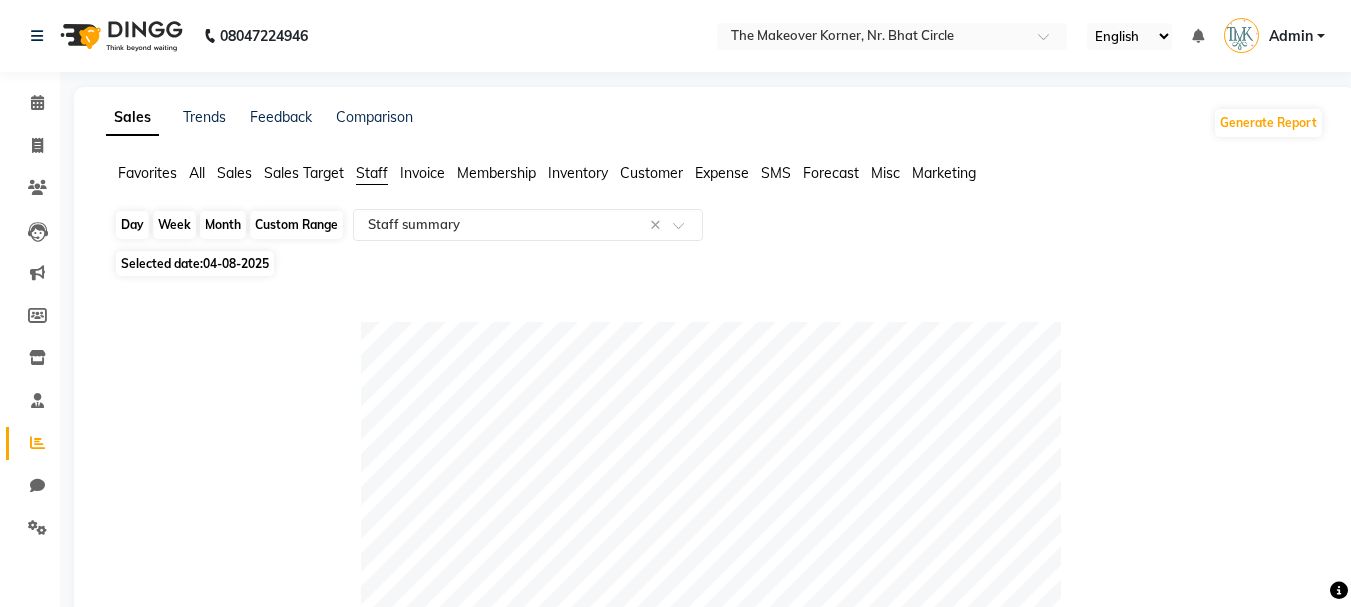 click on "Custom Range" 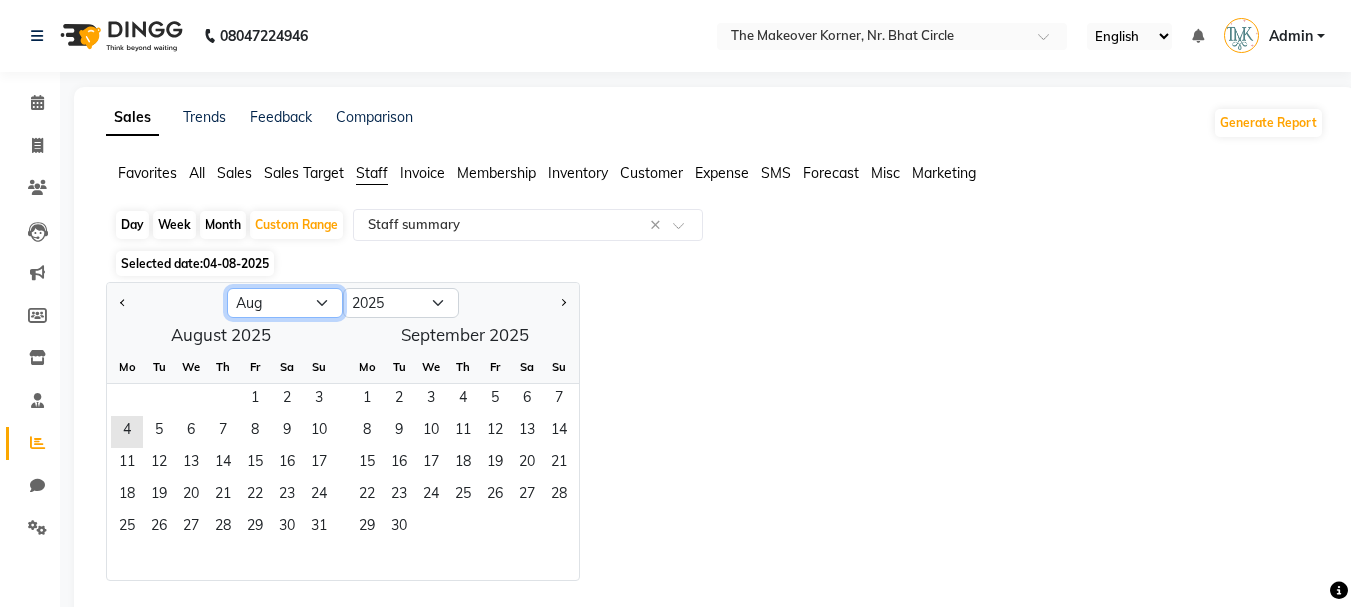 click on "Jan Feb Mar Apr May Jun Jul Aug Sep Oct Nov Dec" 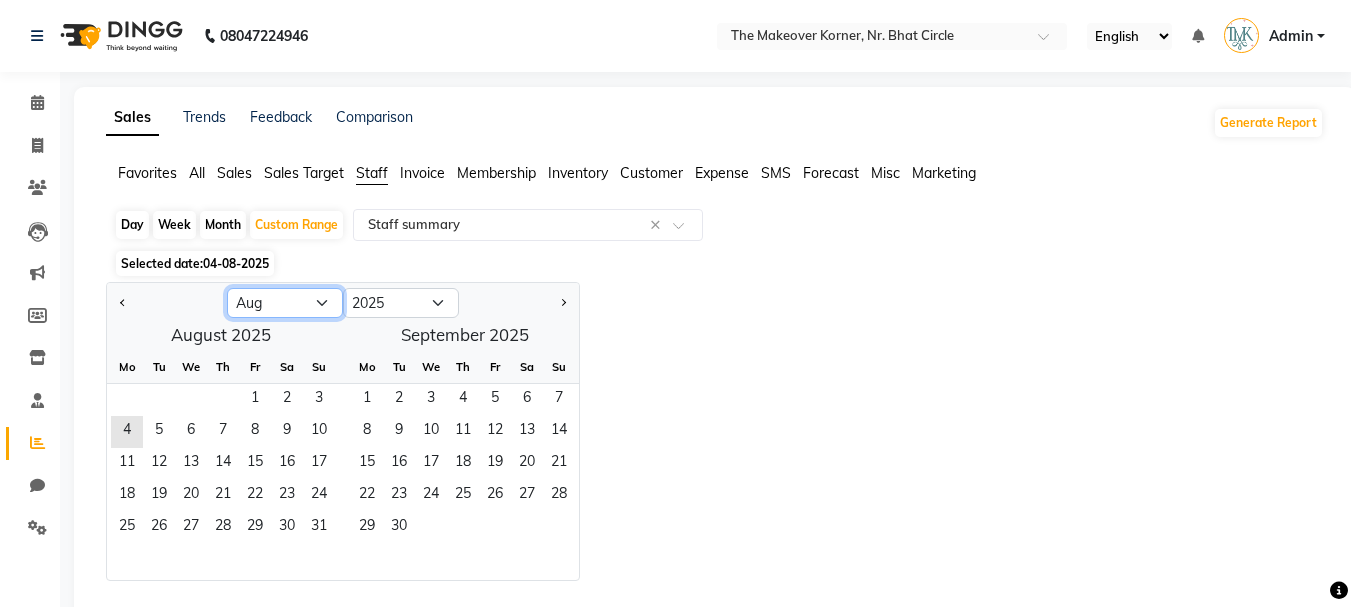 select on "7" 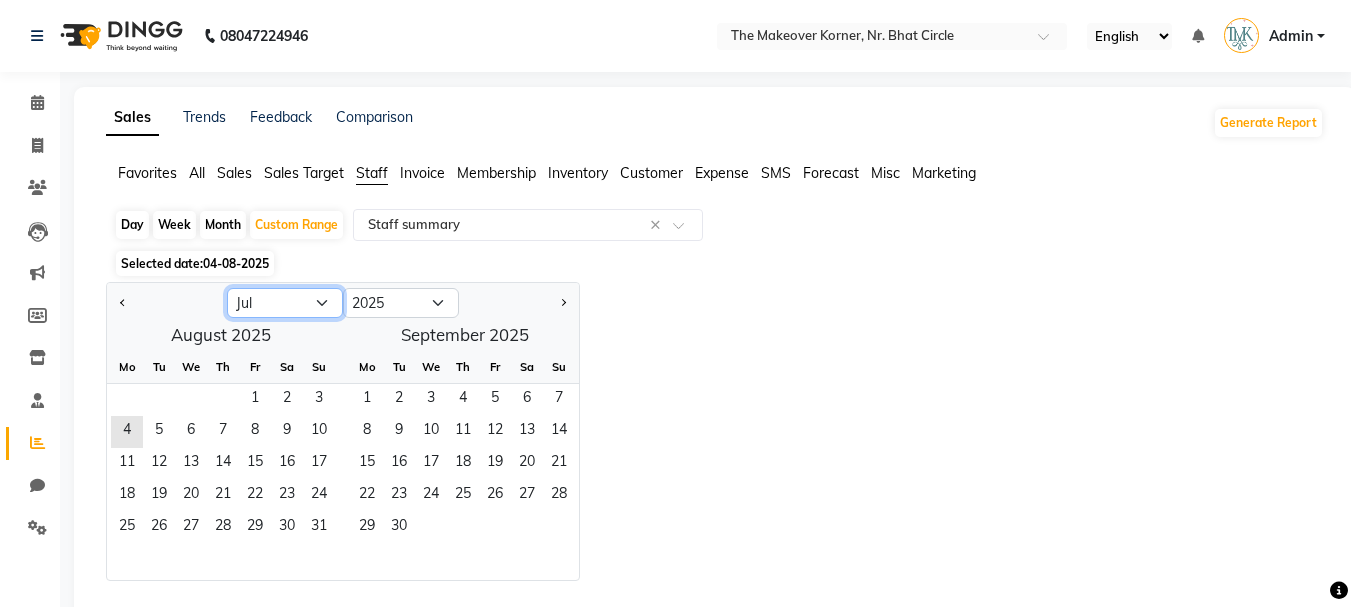 click on "Jan Feb Mar Apr May Jun Jul Aug Sep Oct Nov Dec" 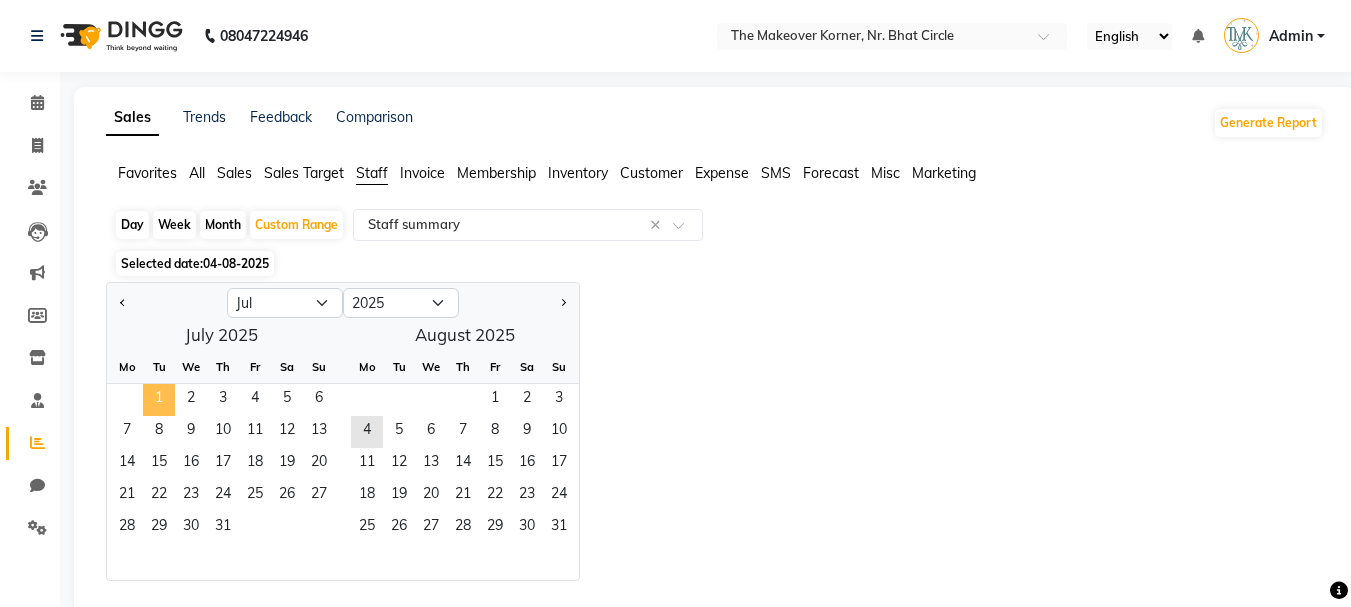 click on "1" 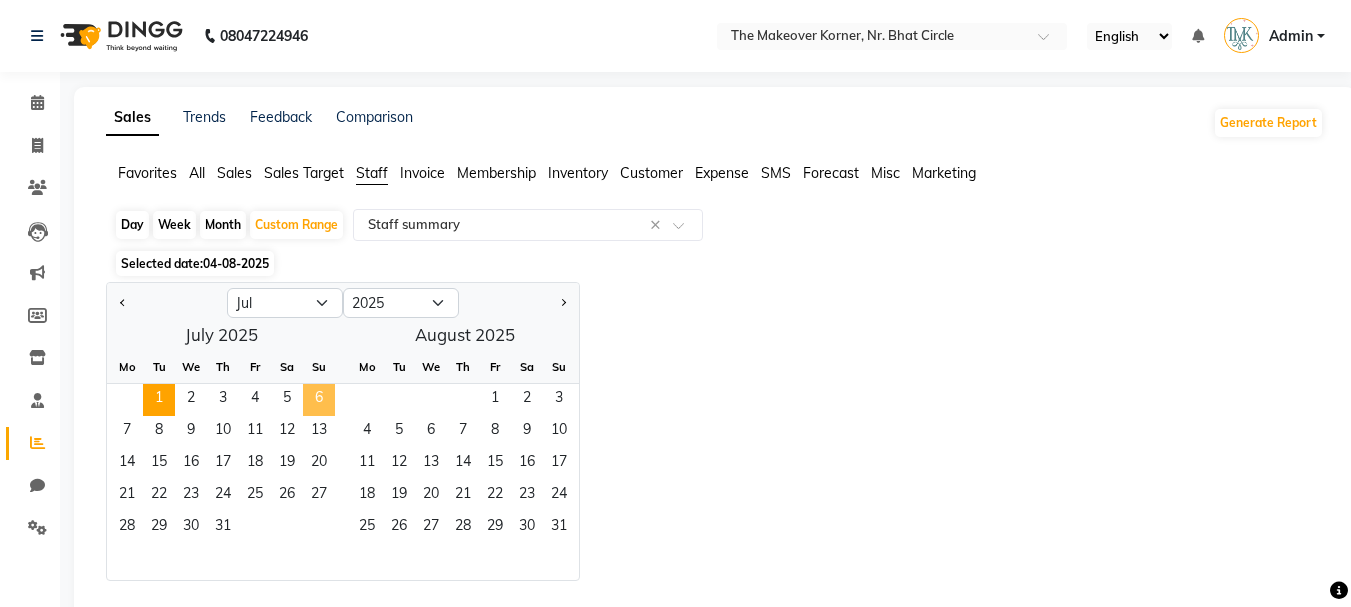 click on "6" 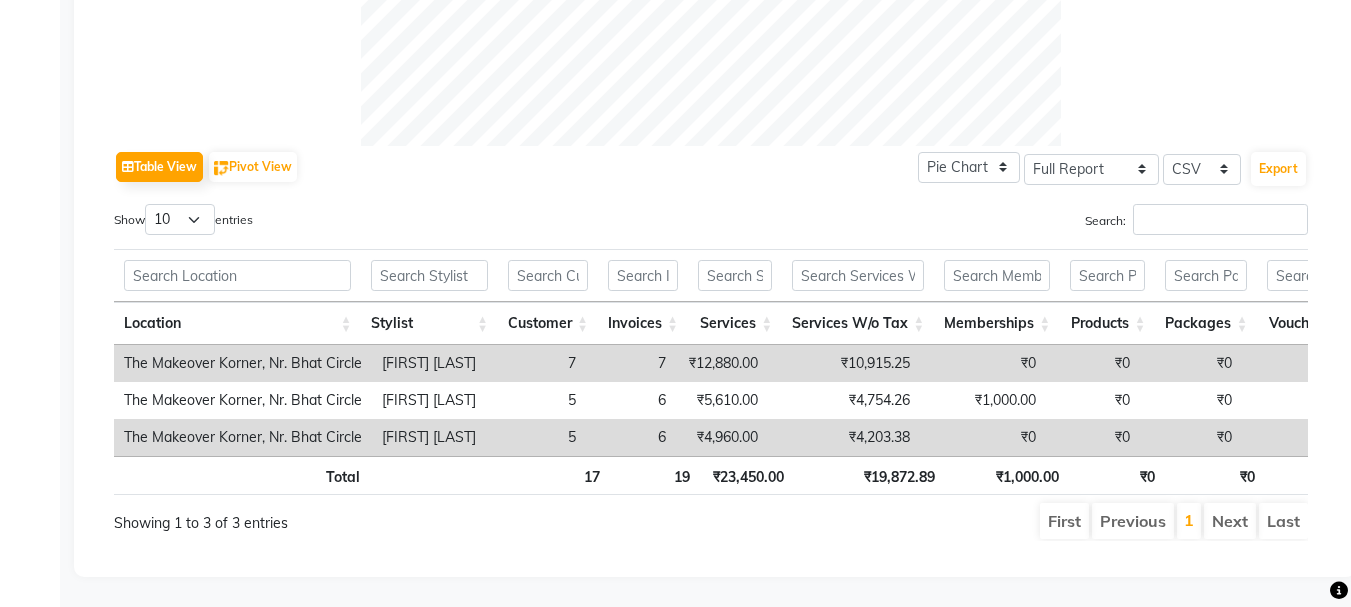 scroll, scrollTop: 906, scrollLeft: 0, axis: vertical 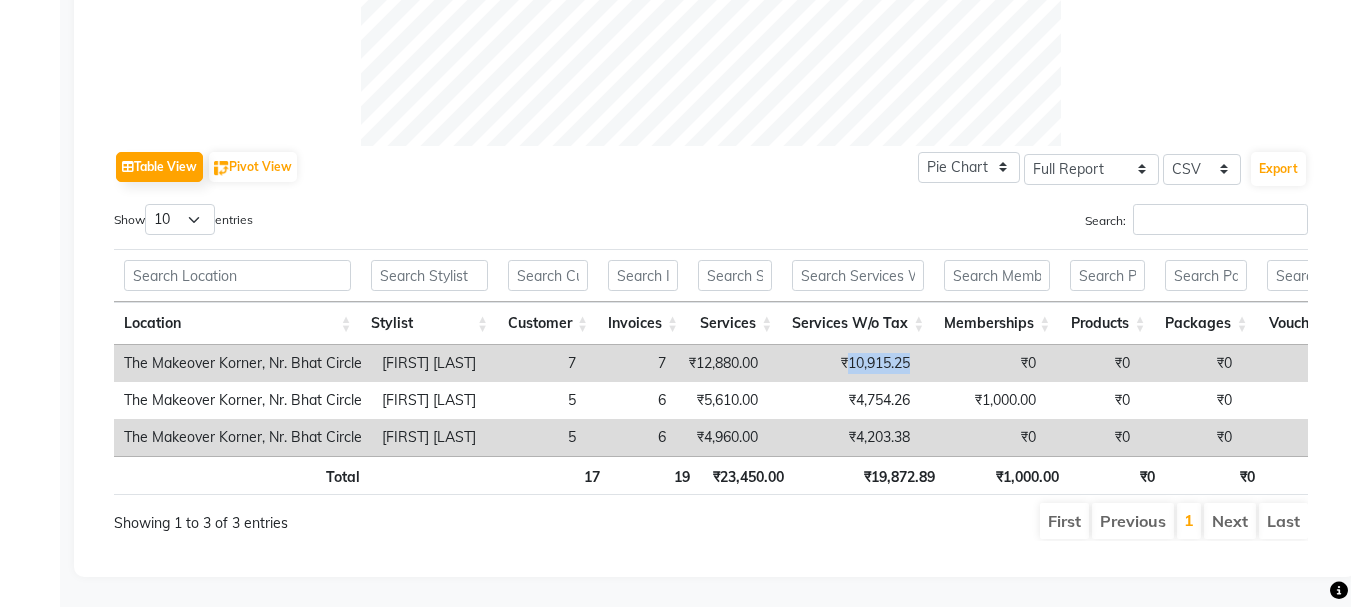 drag, startPoint x: 869, startPoint y: 333, endPoint x: 947, endPoint y: 332, distance: 78.00641 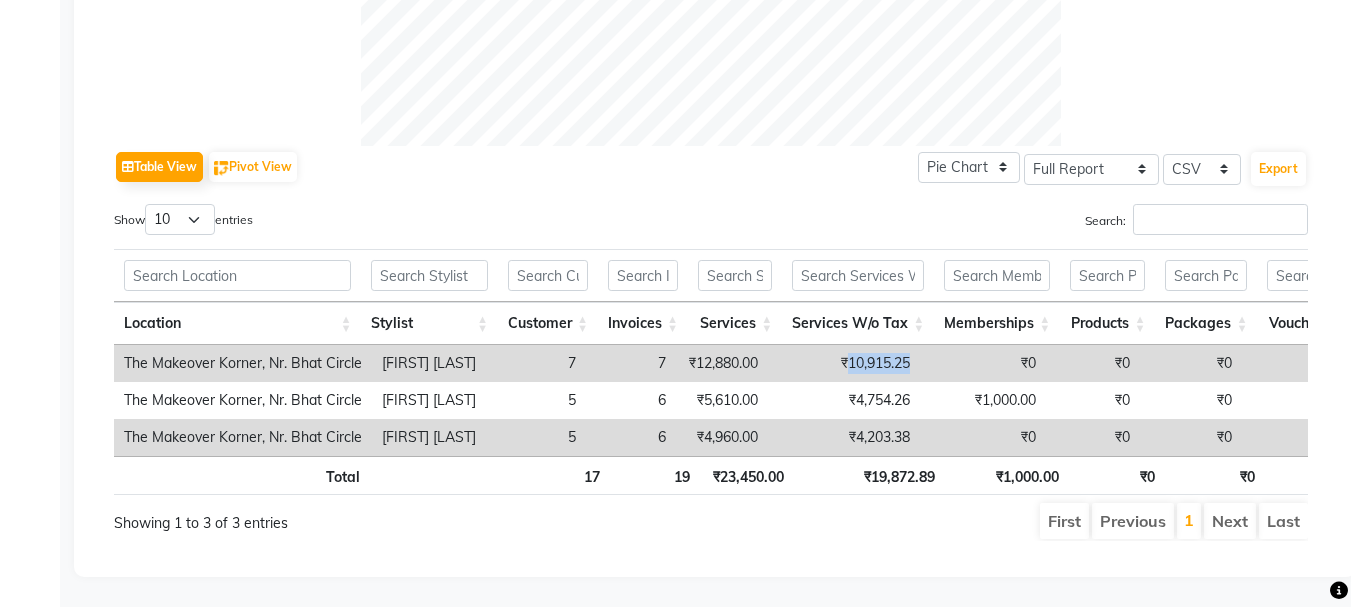 copy on "10,915.25" 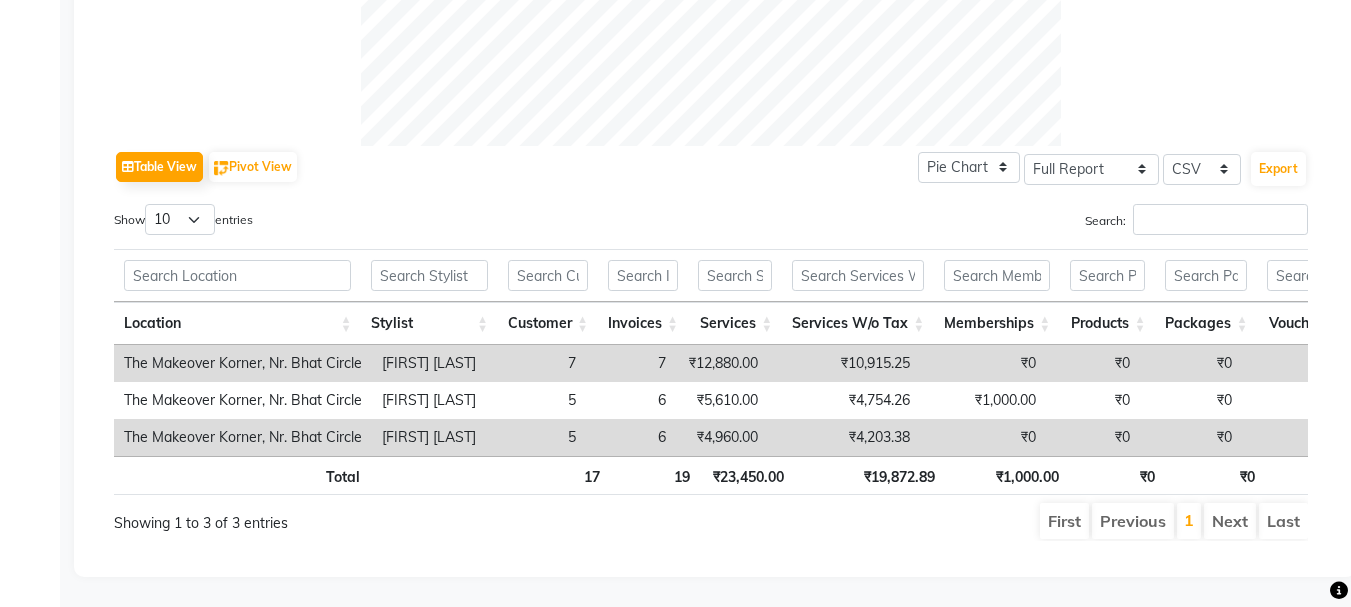 click on "₹4,203.38" at bounding box center [844, 437] 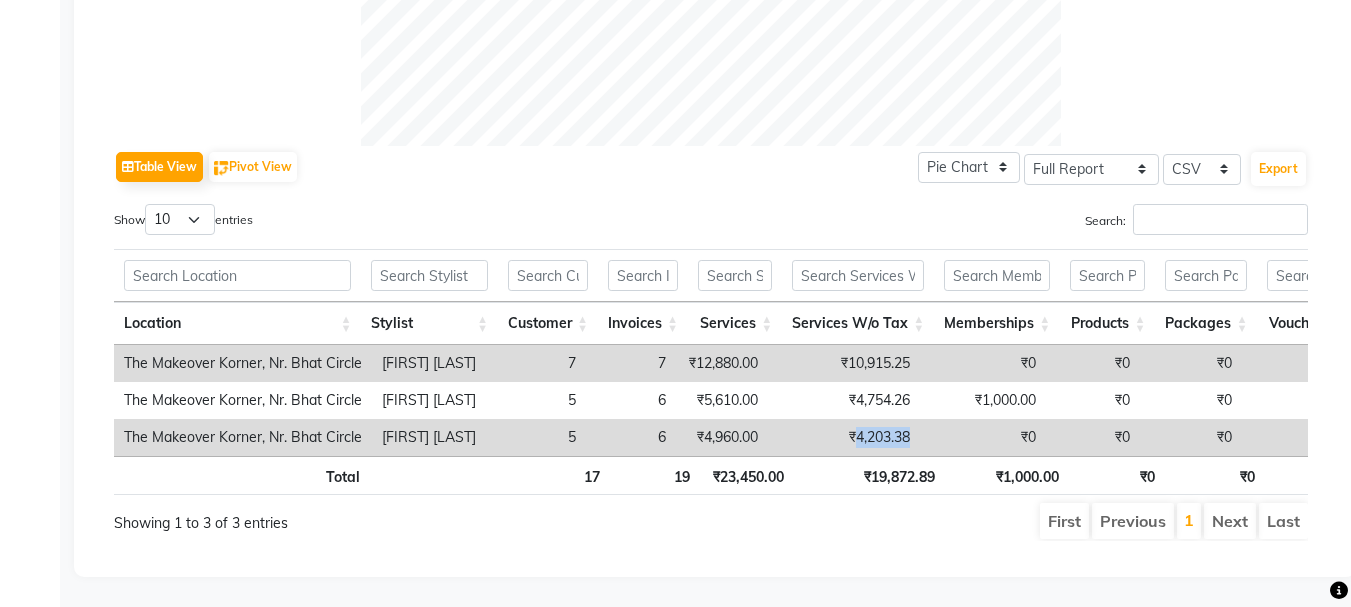 drag, startPoint x: 877, startPoint y: 407, endPoint x: 938, endPoint y: 412, distance: 61.204575 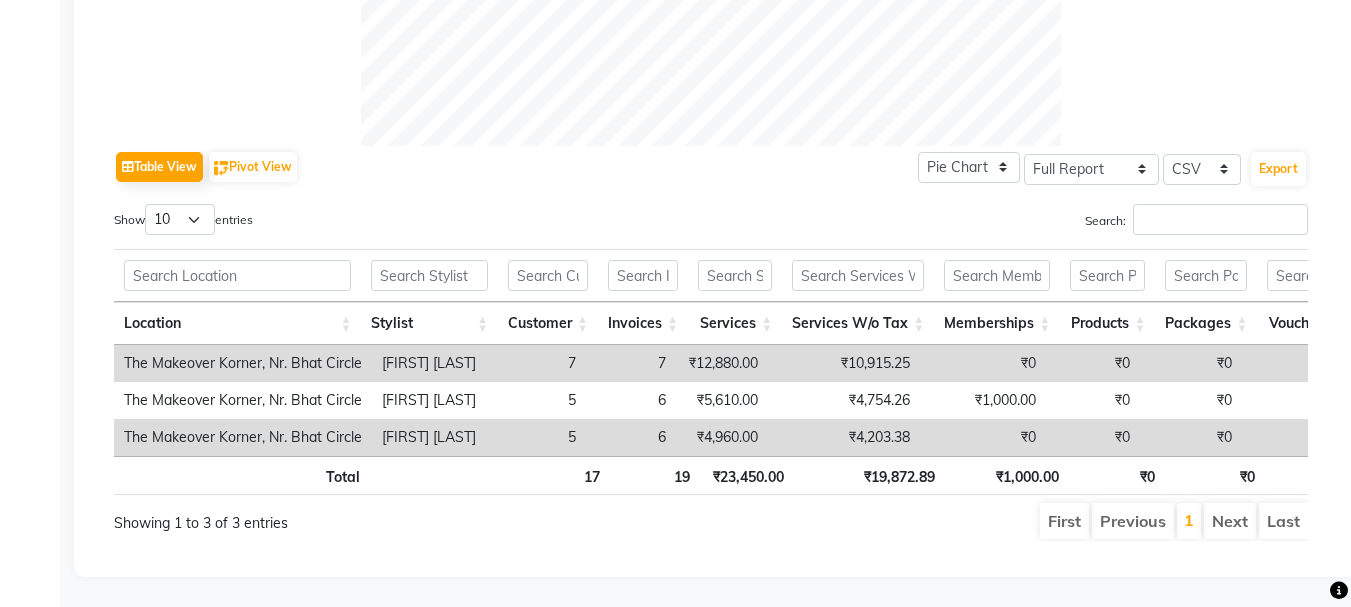 click on "₹10,915.25" at bounding box center (844, 363) 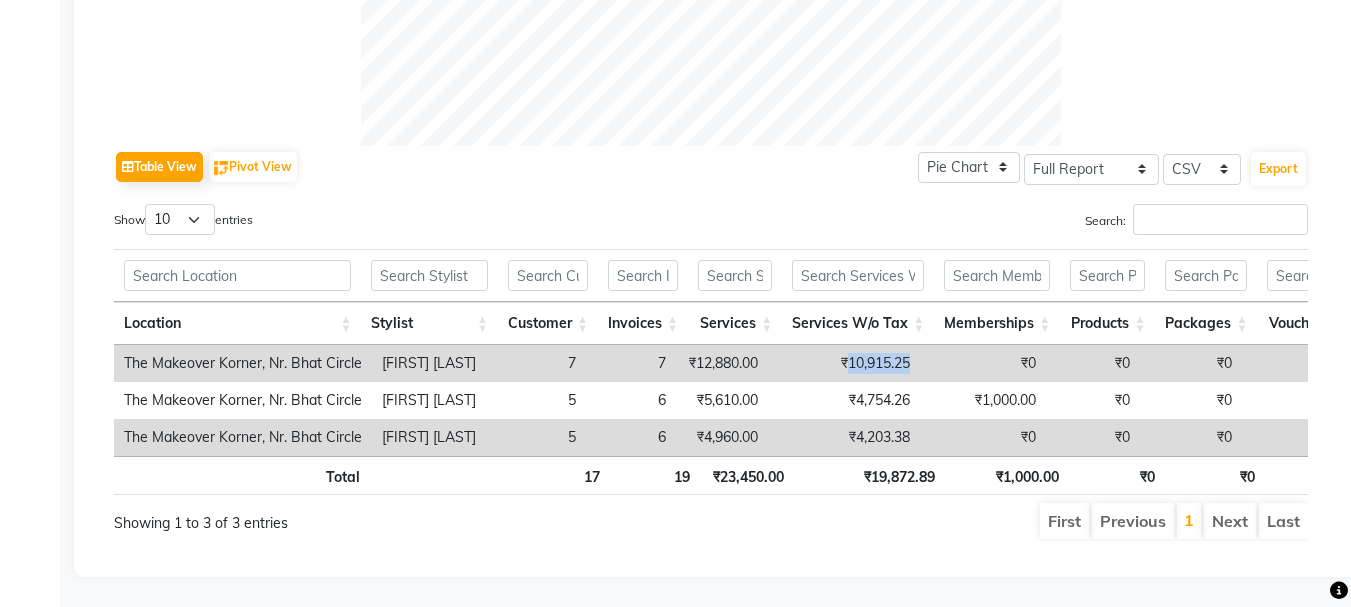 click on "₹10,915.25" at bounding box center (844, 363) 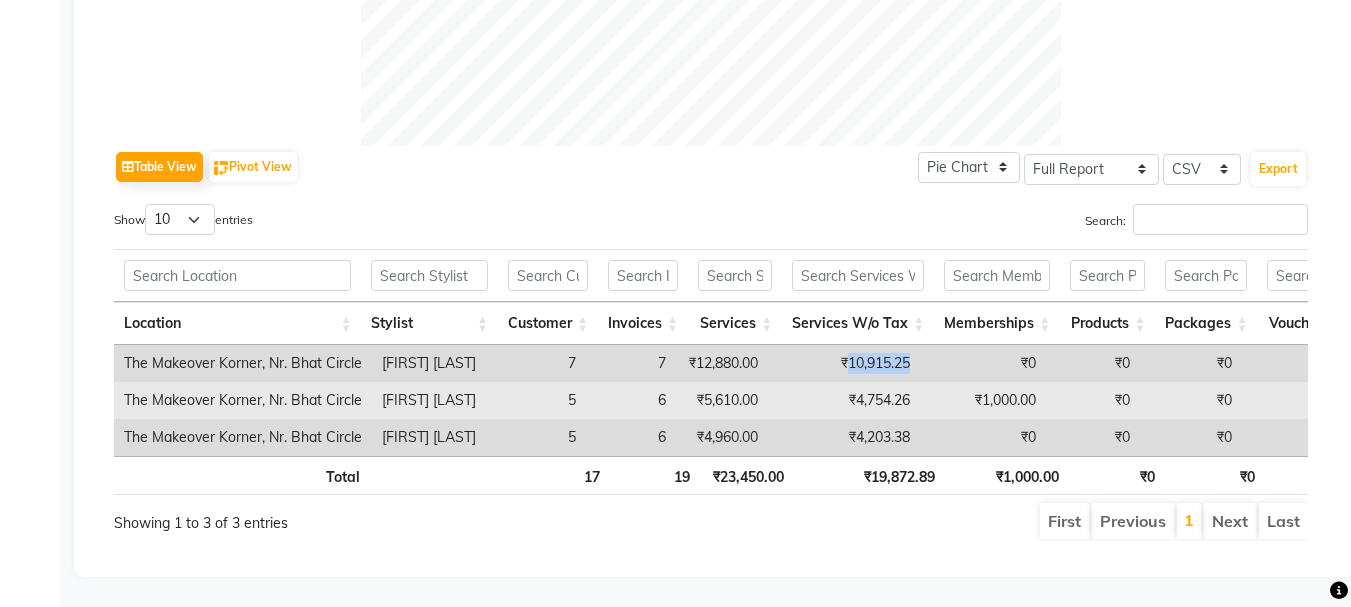 copy on "10,915.25" 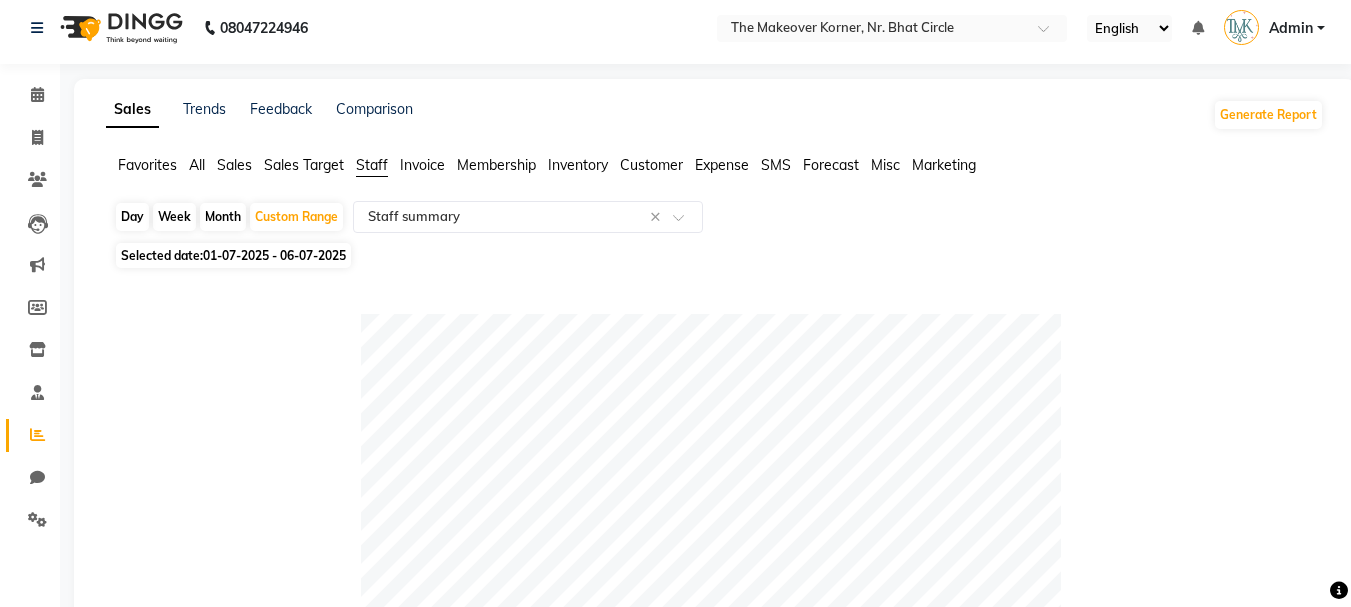 scroll, scrollTop: 0, scrollLeft: 0, axis: both 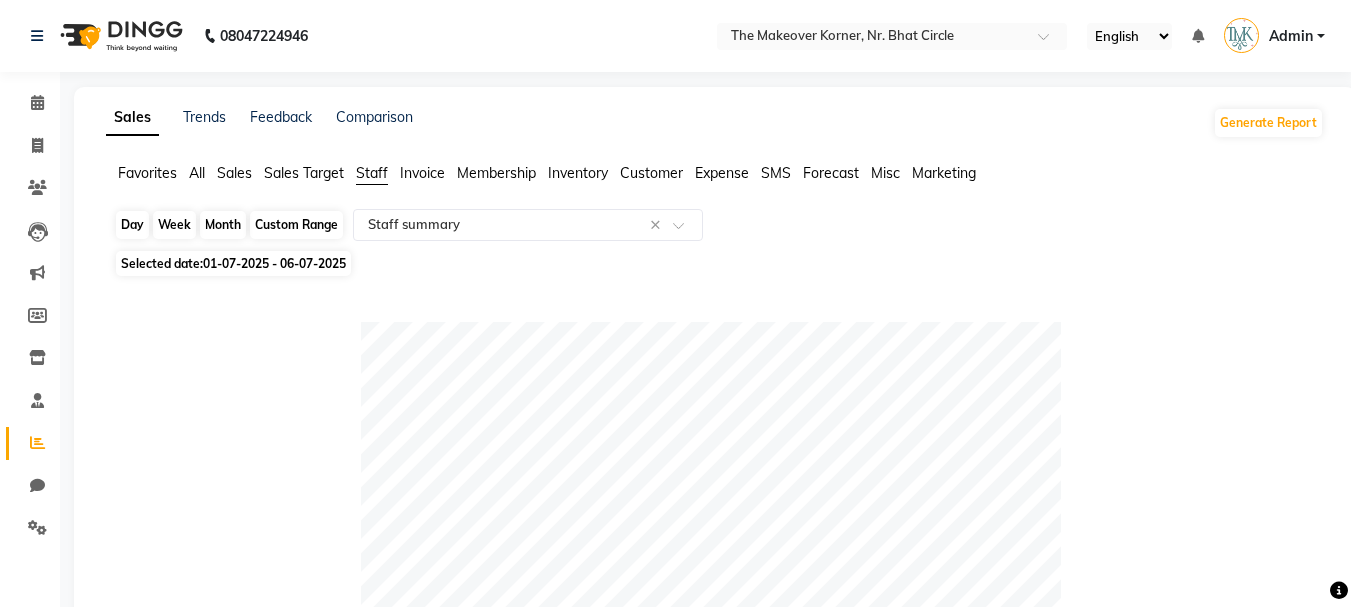 click on "Custom Range" 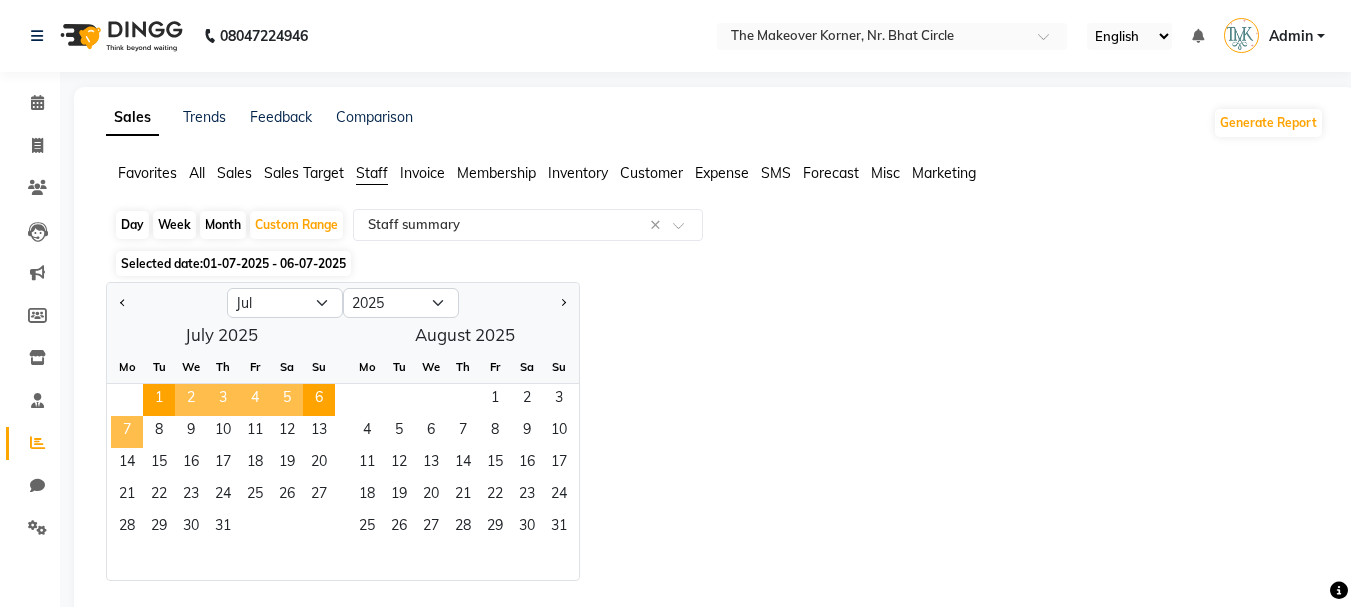 click on "7" 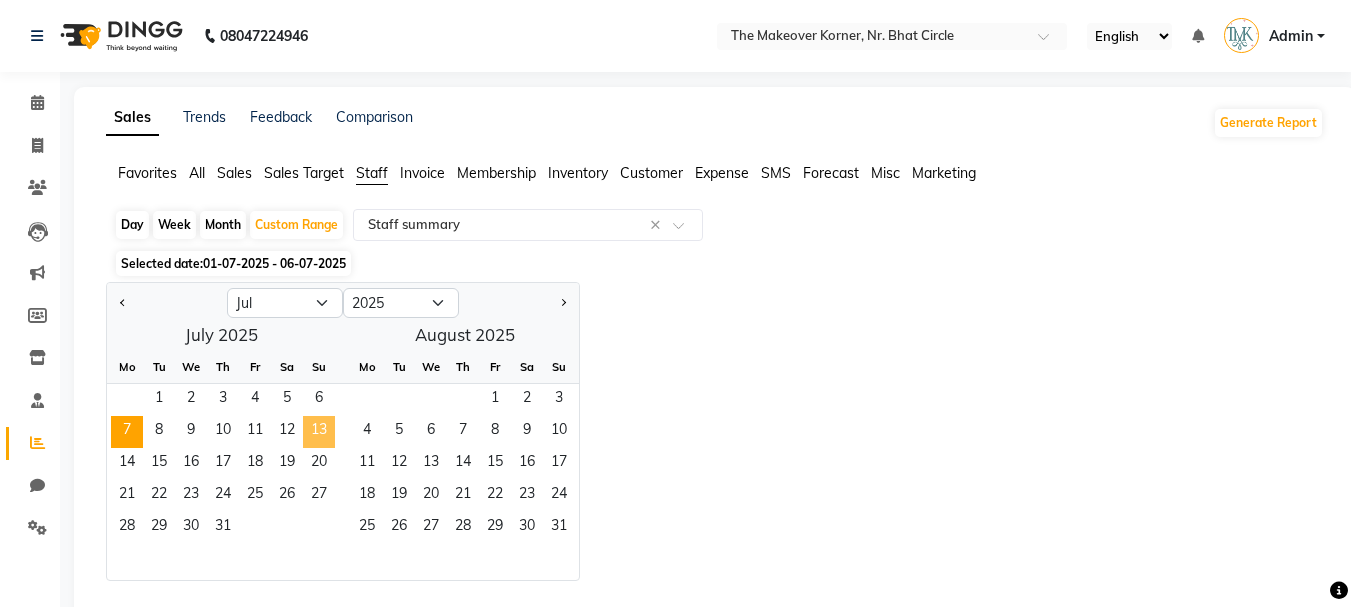 click on "13" 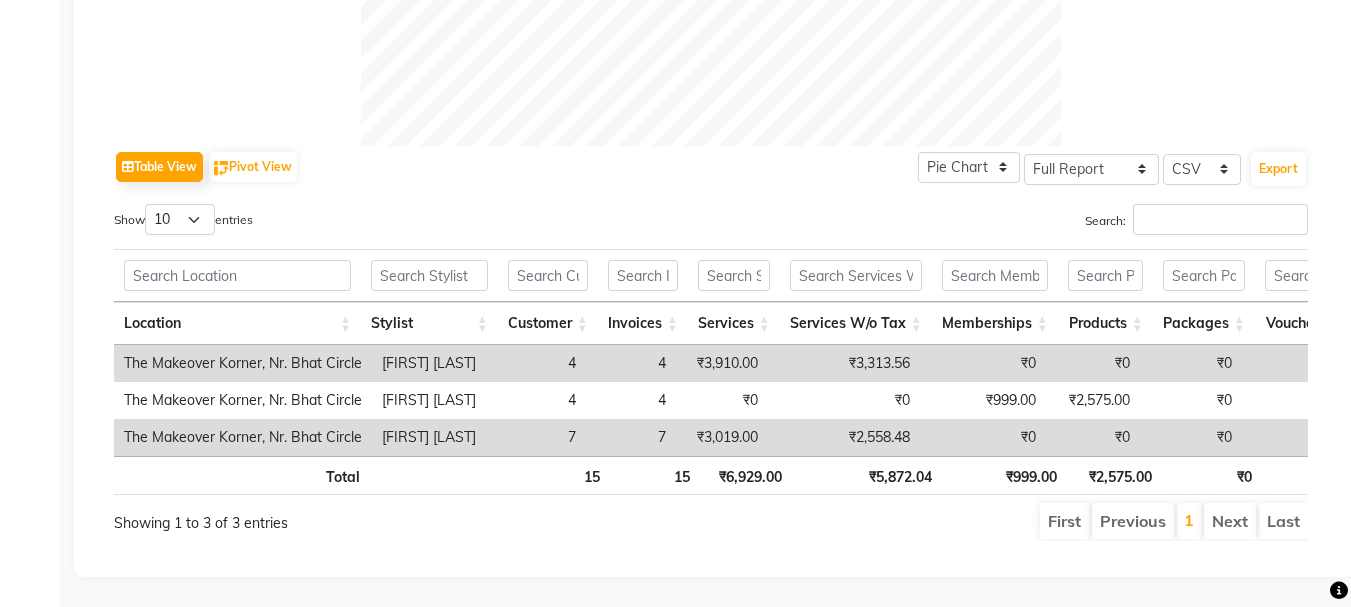 scroll, scrollTop: 900, scrollLeft: 0, axis: vertical 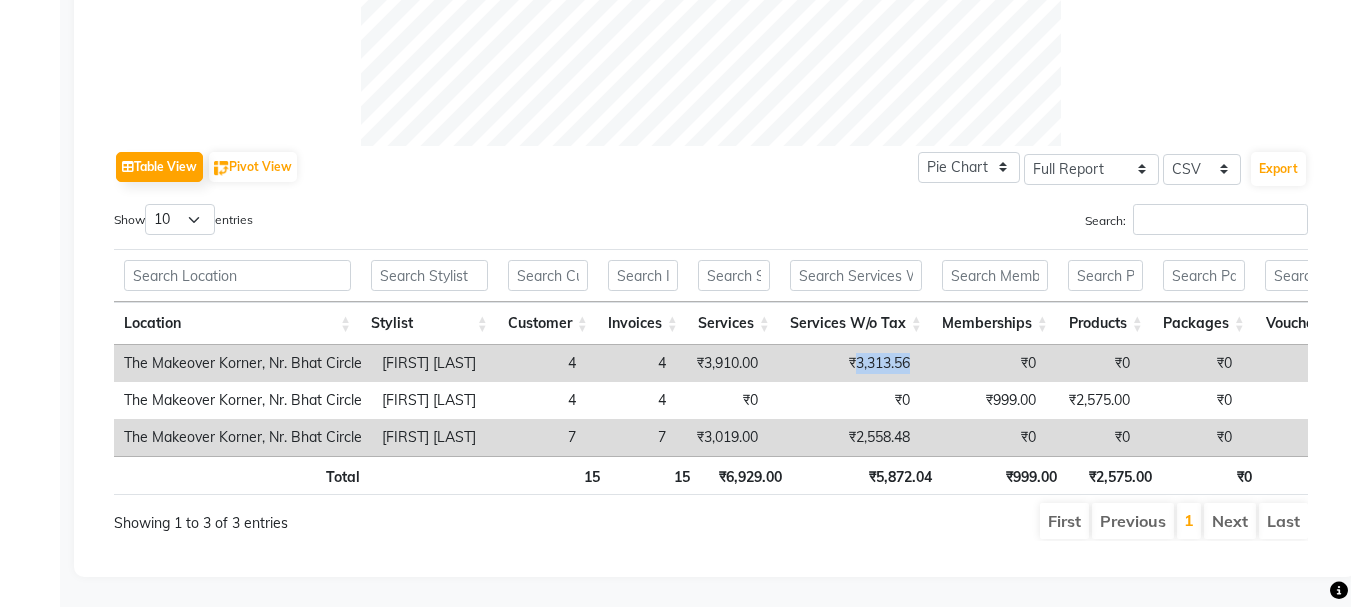 click on "₹3,313.56" at bounding box center (844, 363) 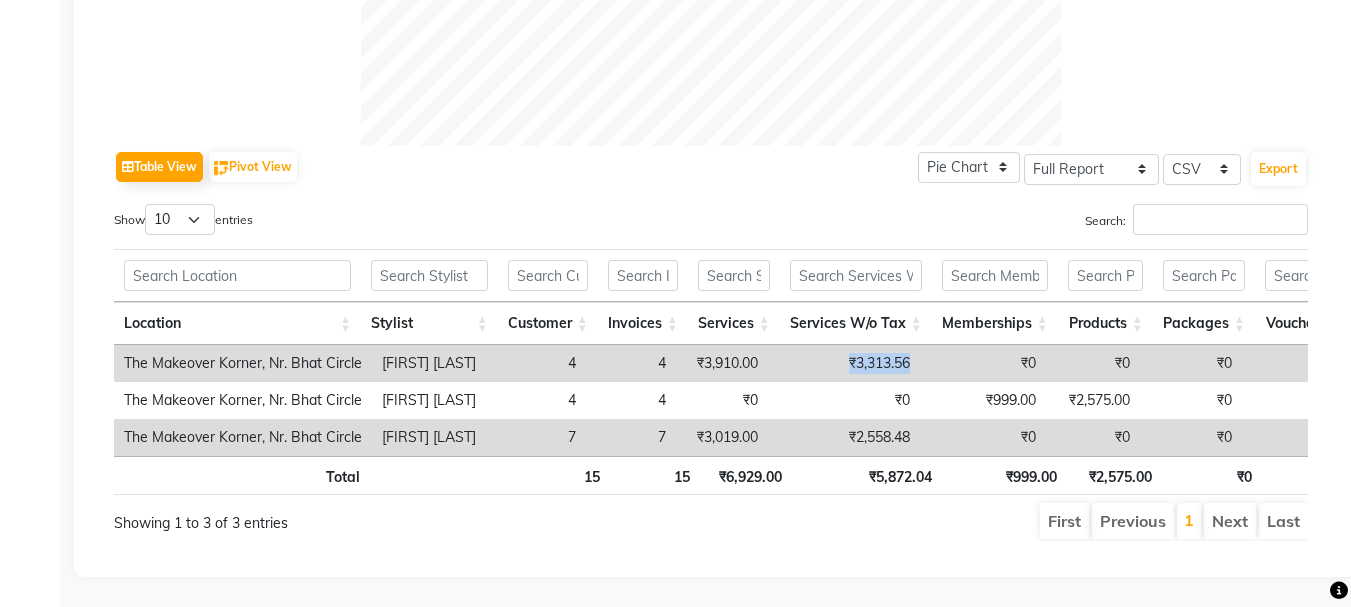 click on "₹3,313.56" at bounding box center (844, 363) 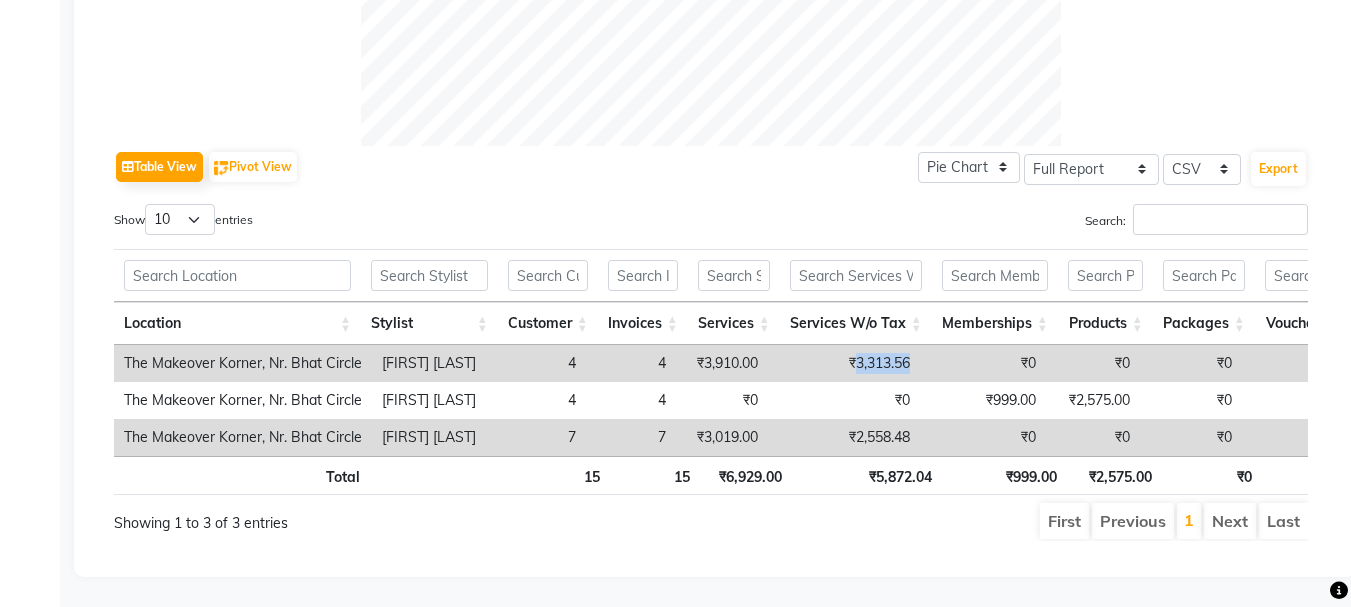 click on "₹3,313.56" at bounding box center (844, 363) 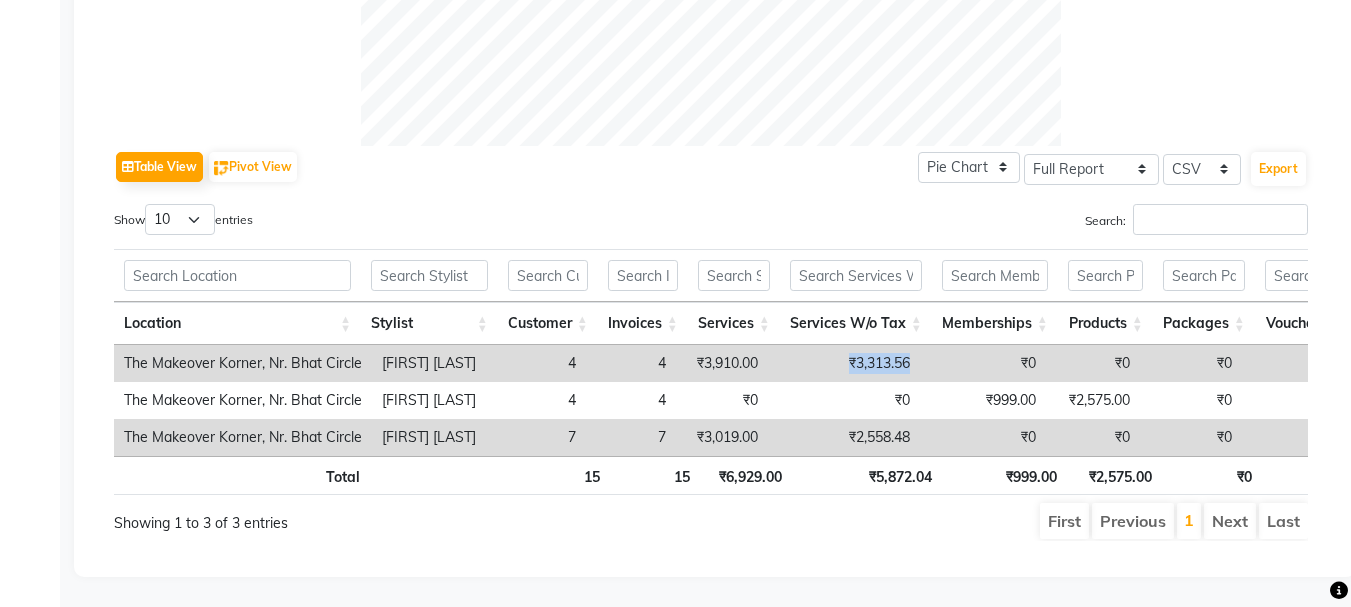 click on "₹3,313.56" at bounding box center (844, 363) 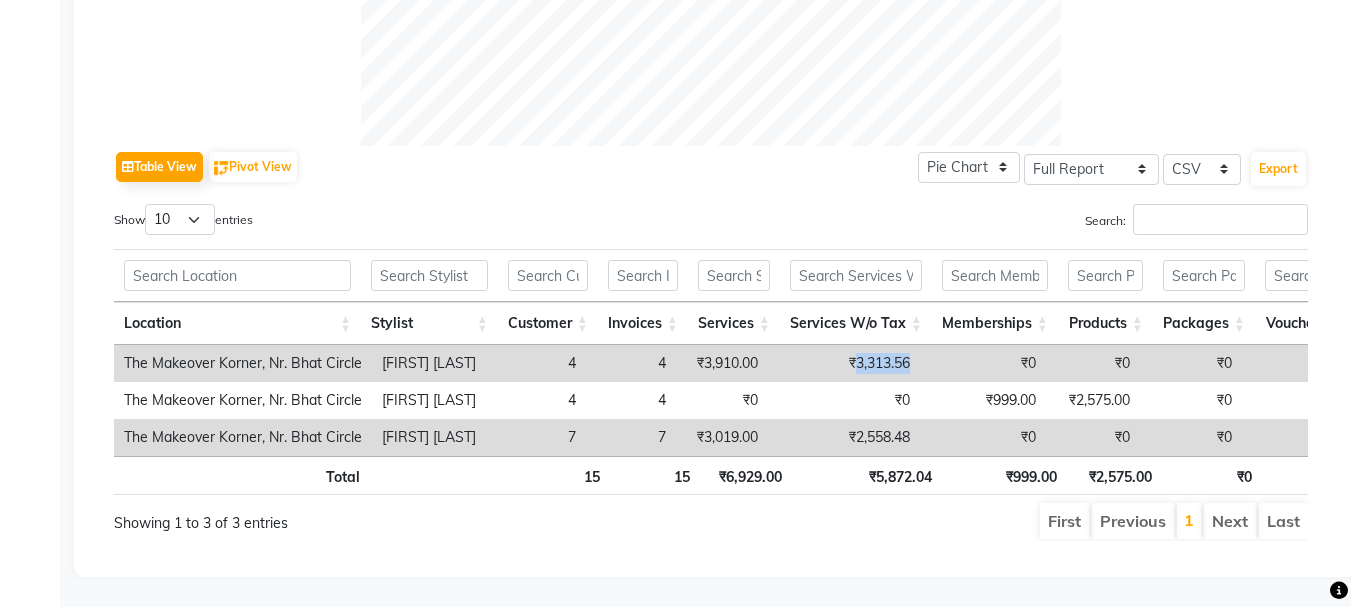 drag, startPoint x: 875, startPoint y: 342, endPoint x: 935, endPoint y: 349, distance: 60.40695 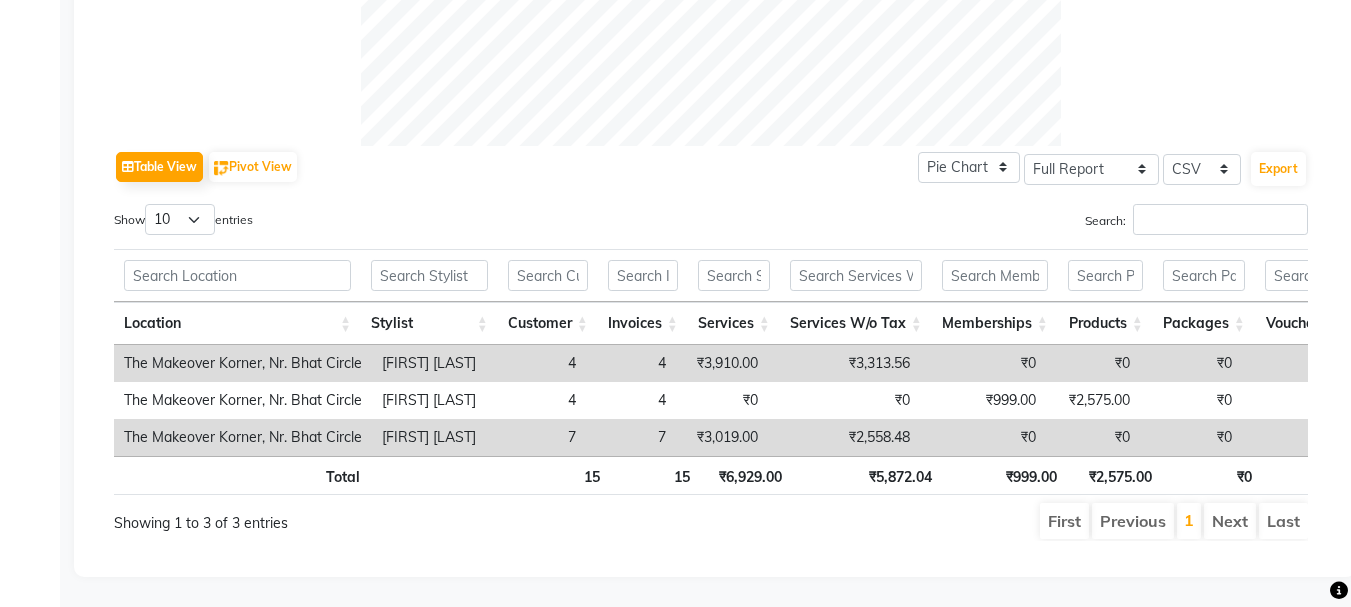 click on "₹2,558.48" at bounding box center [844, 437] 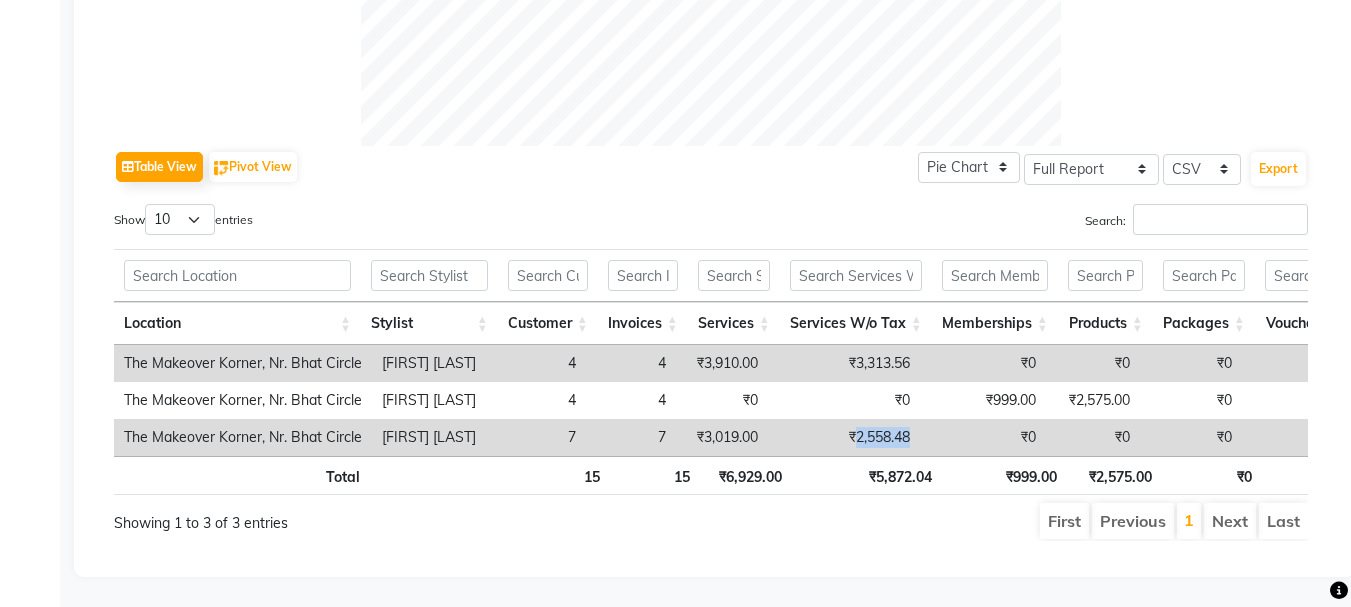 click on "₹2,558.48" at bounding box center (844, 437) 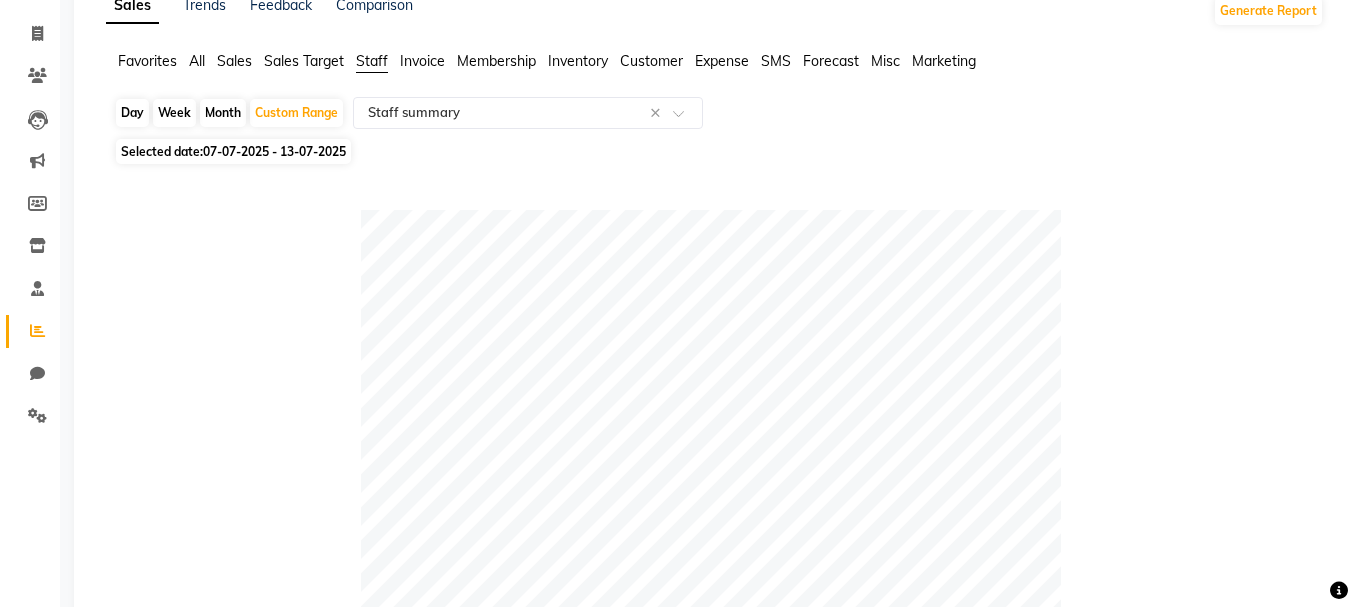 scroll, scrollTop: 106, scrollLeft: 0, axis: vertical 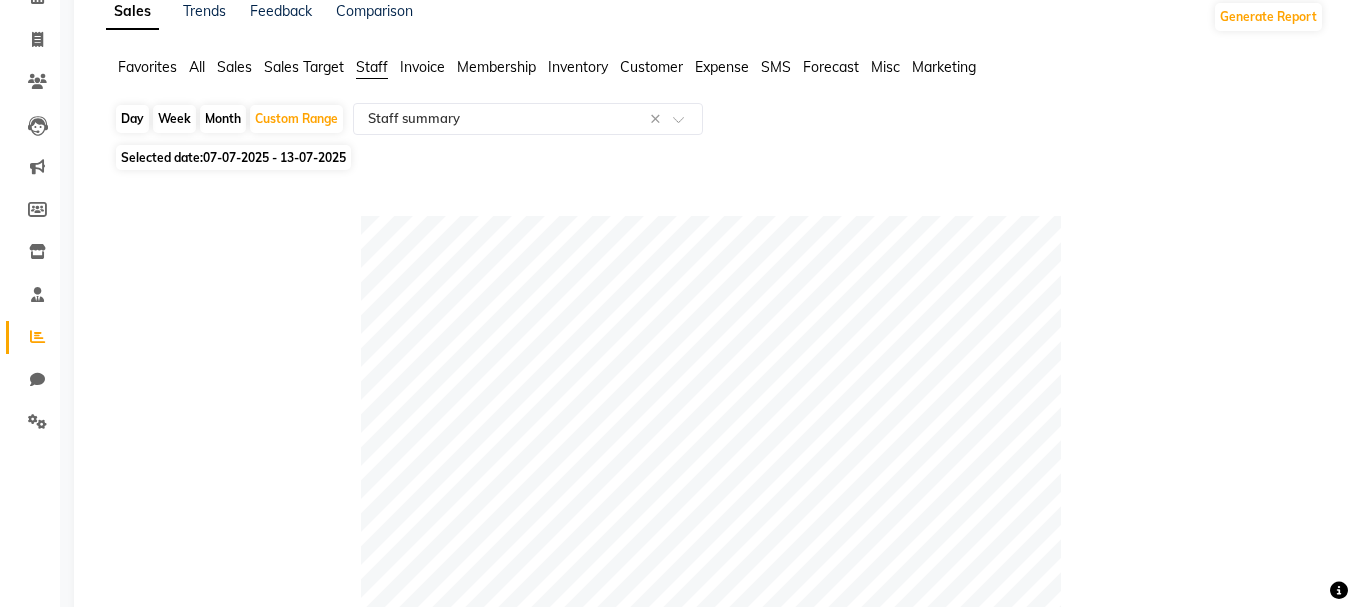click on "07-07-2025 - 13-07-2025" 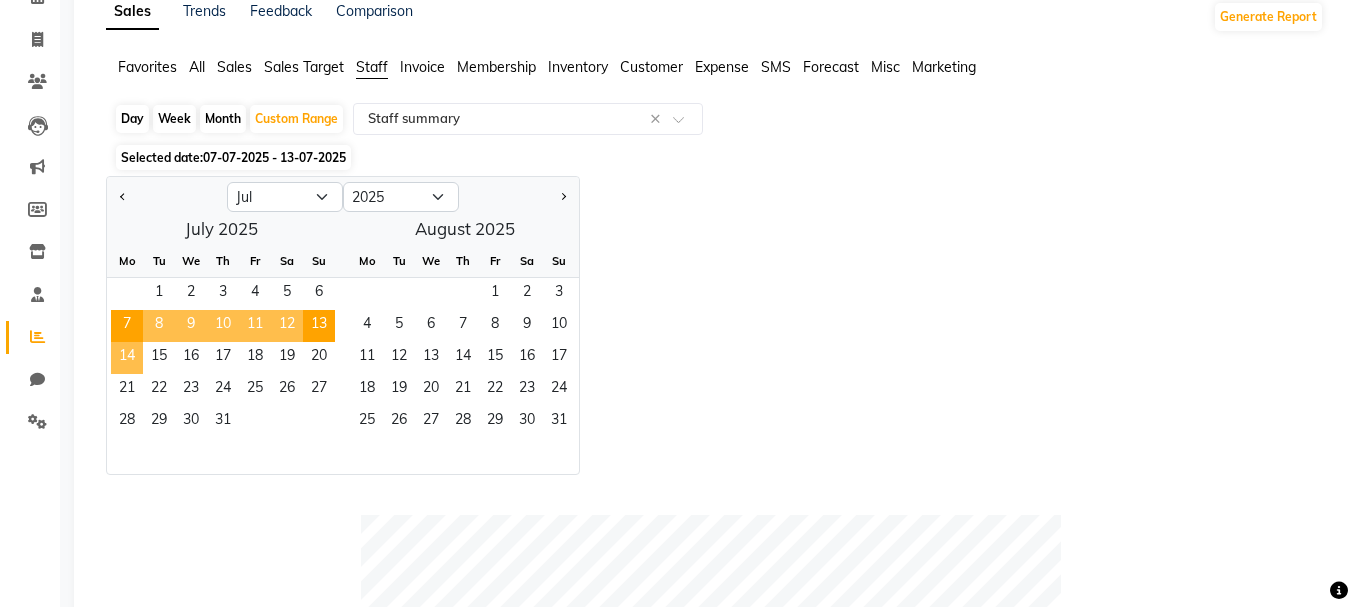 click on "14" 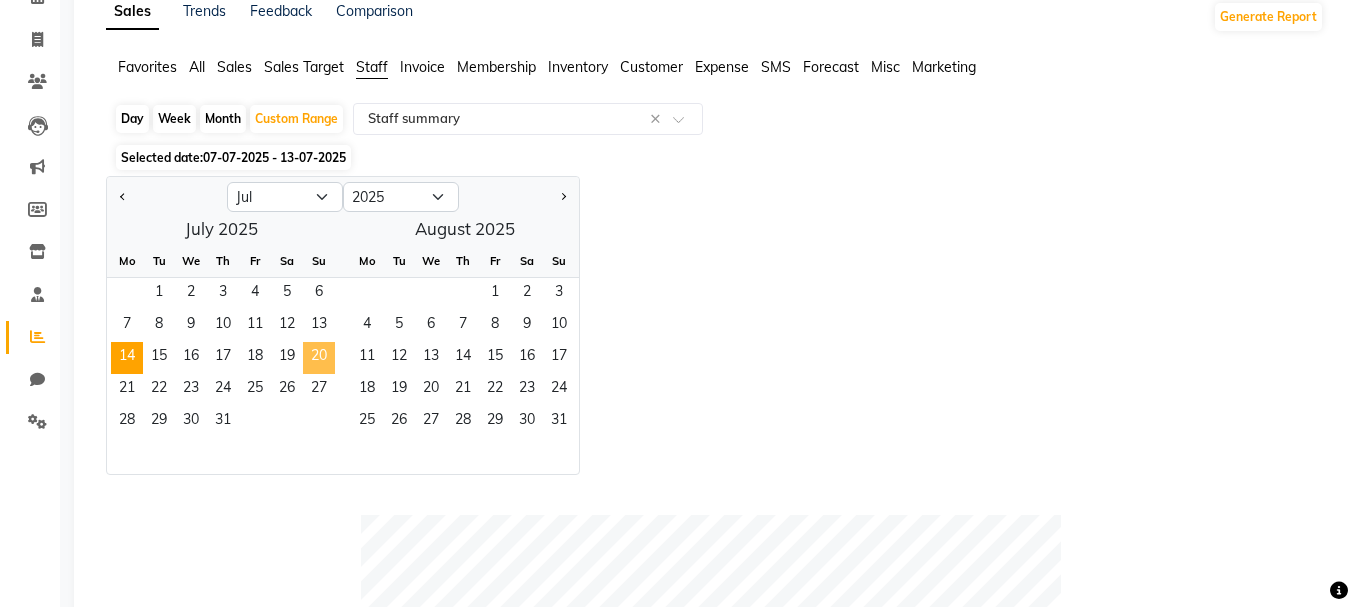 click on "20" 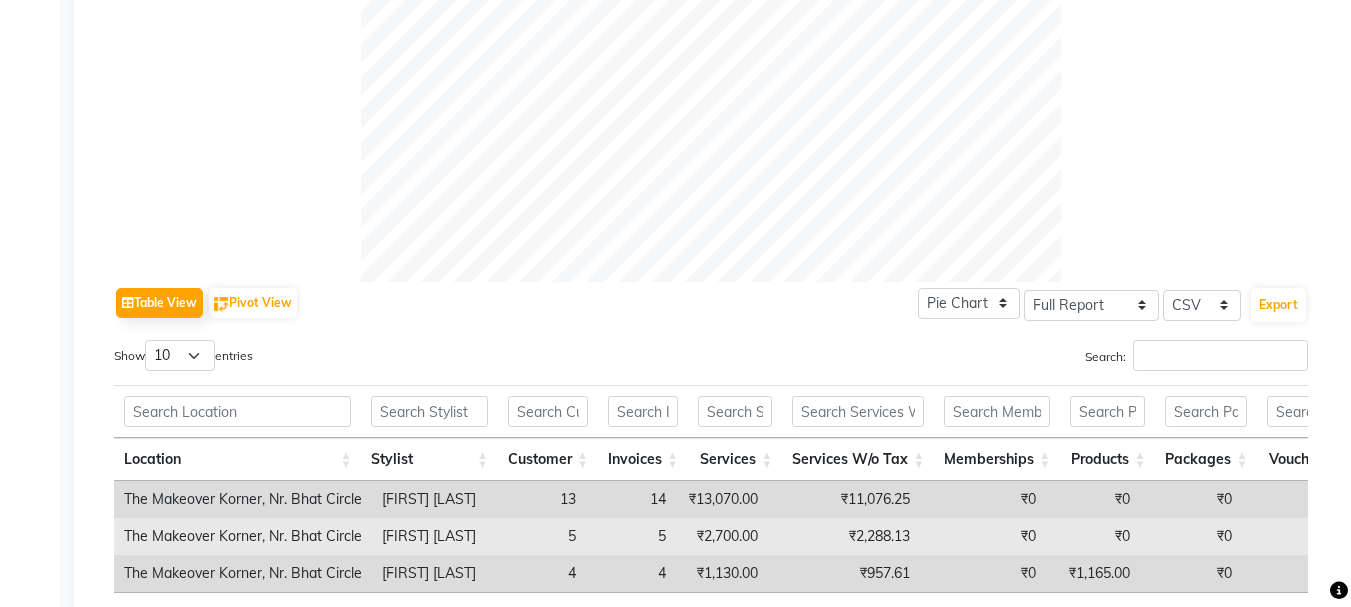 scroll, scrollTop: 906, scrollLeft: 0, axis: vertical 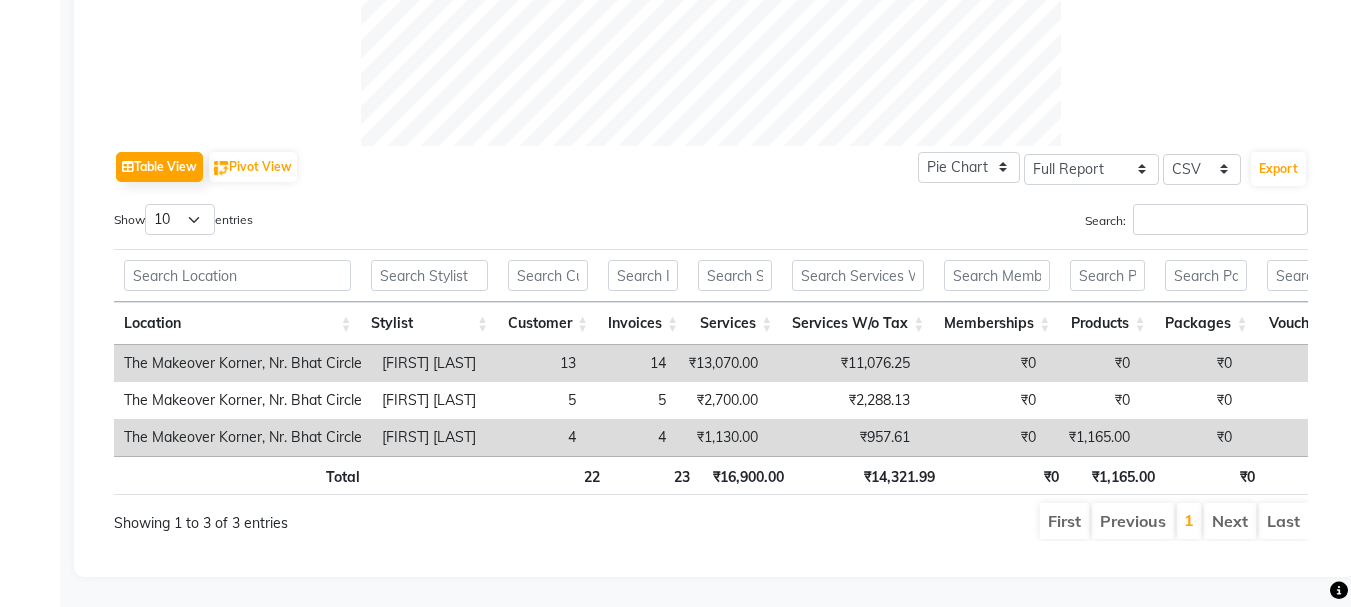 click on "₹11,076.25" at bounding box center (844, 363) 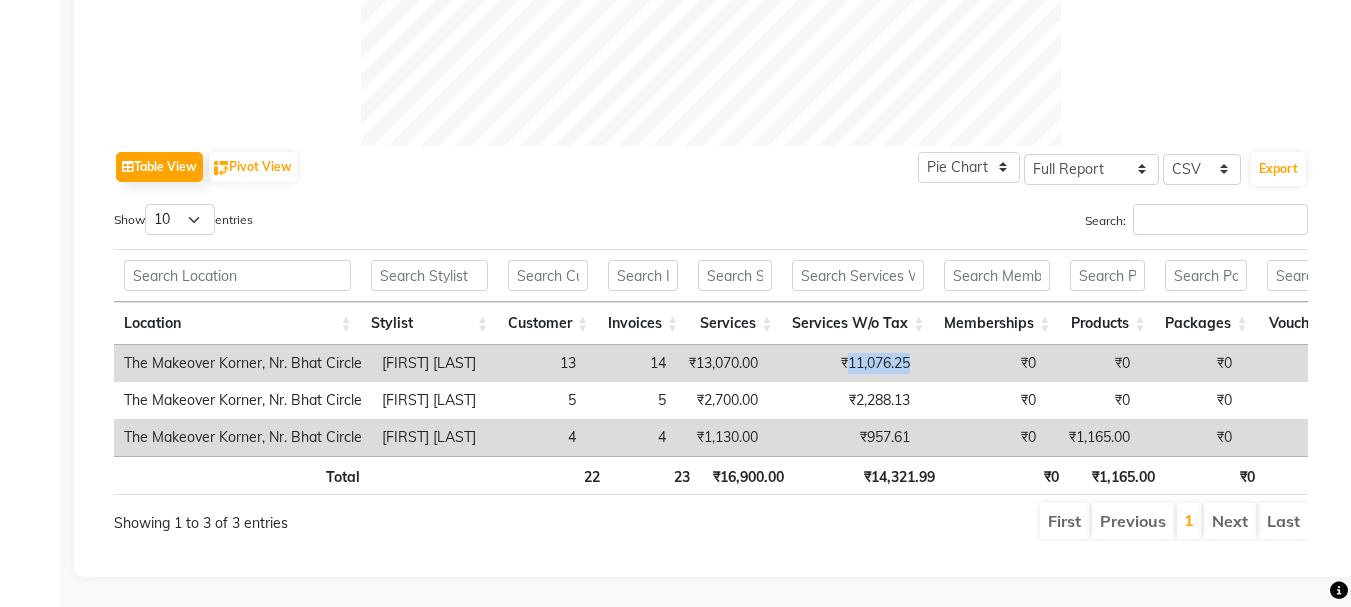 click on "₹11,076.25" at bounding box center (844, 363) 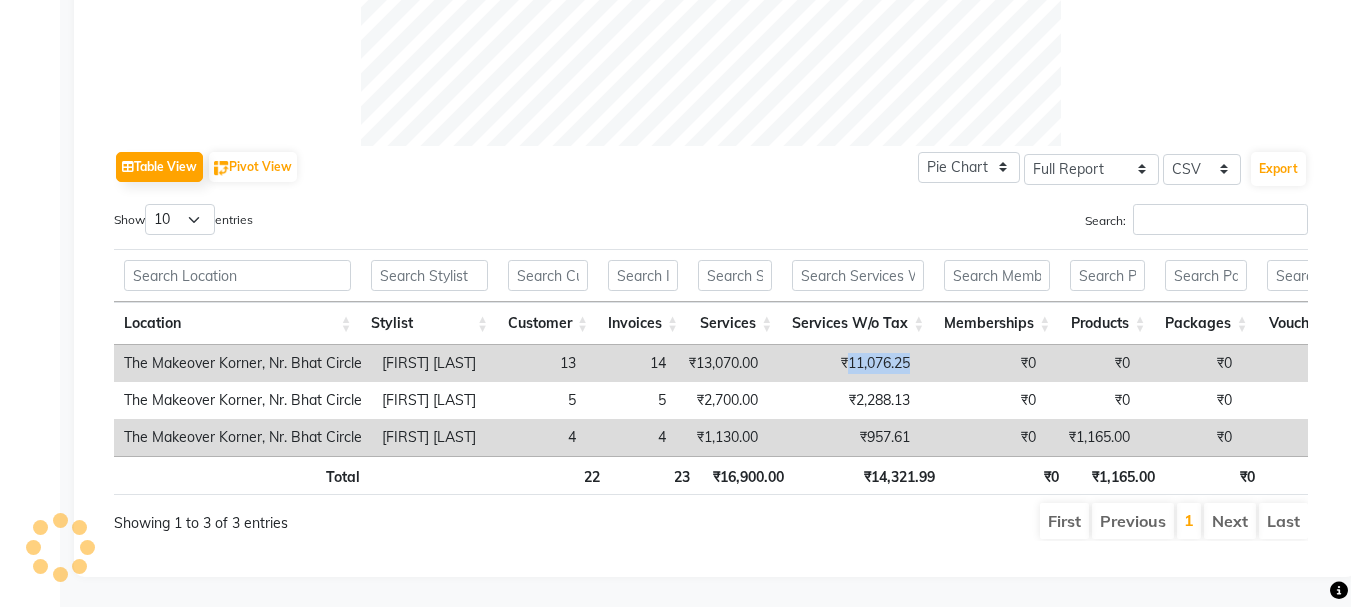 copy on "11,076.25" 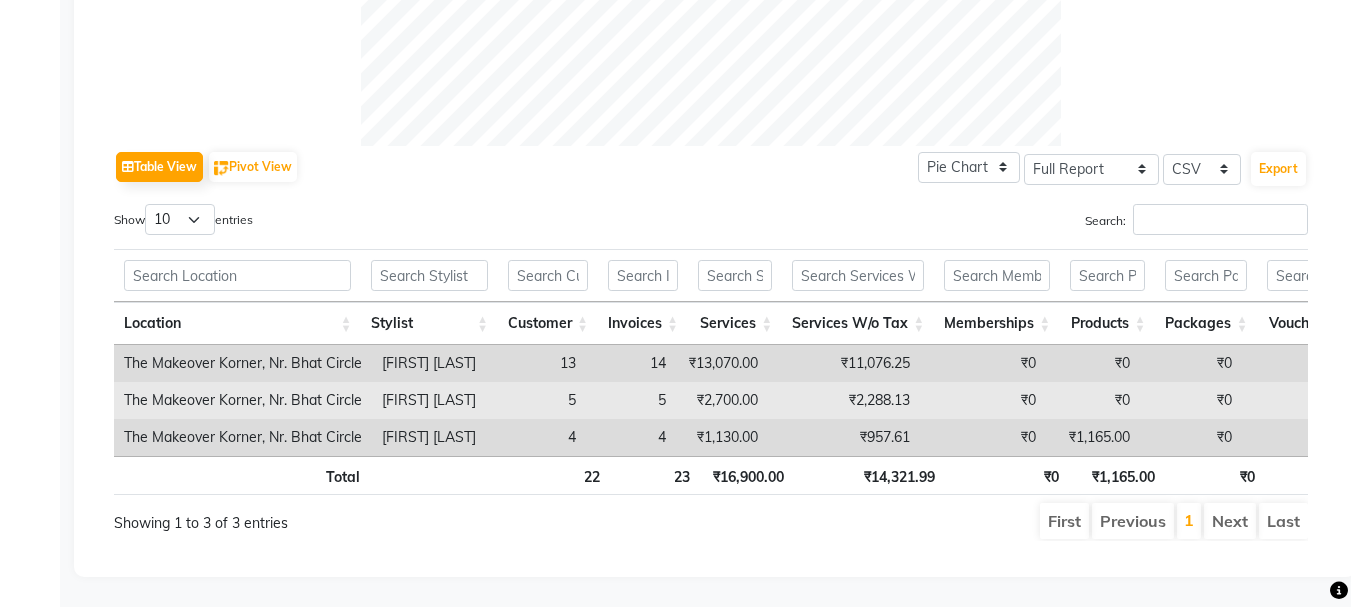 click on "₹2,288.13" at bounding box center [844, 400] 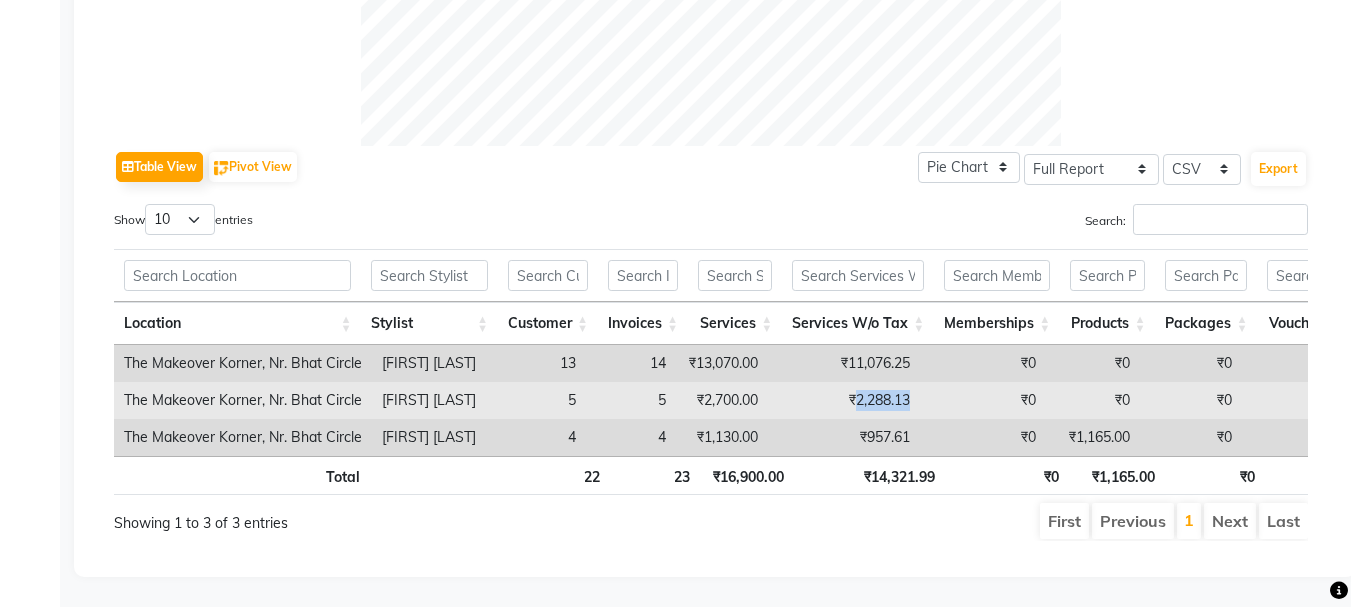 click on "₹2,288.13" at bounding box center [844, 400] 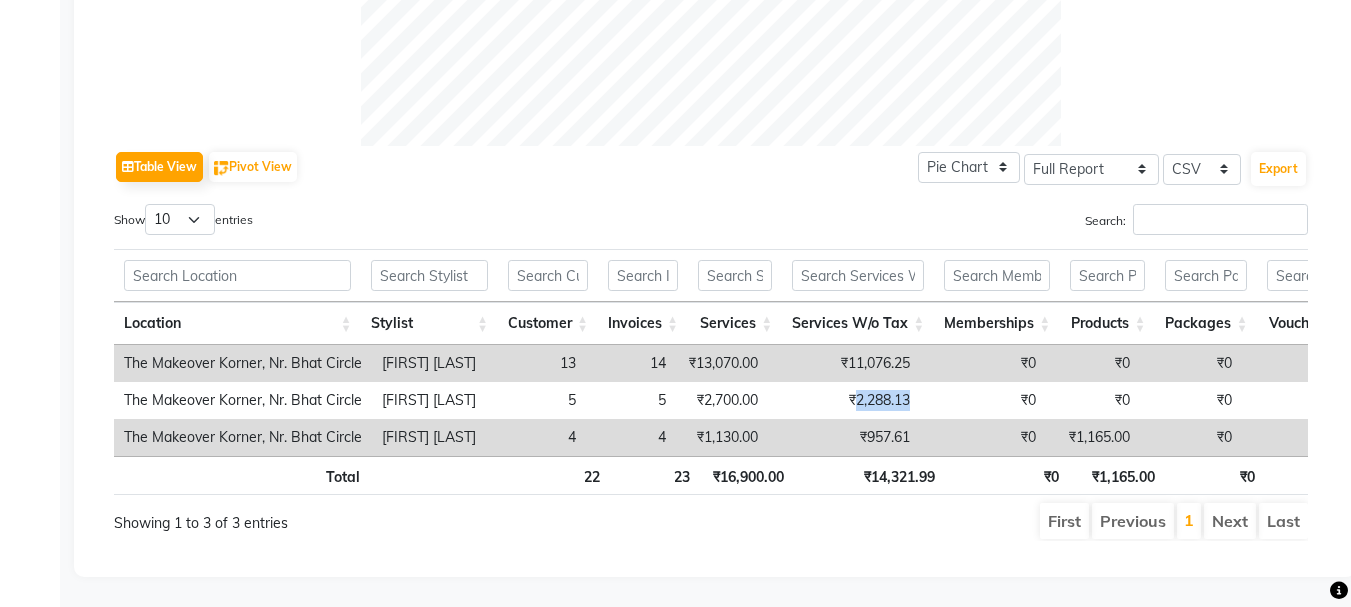 copy on "2,288.13" 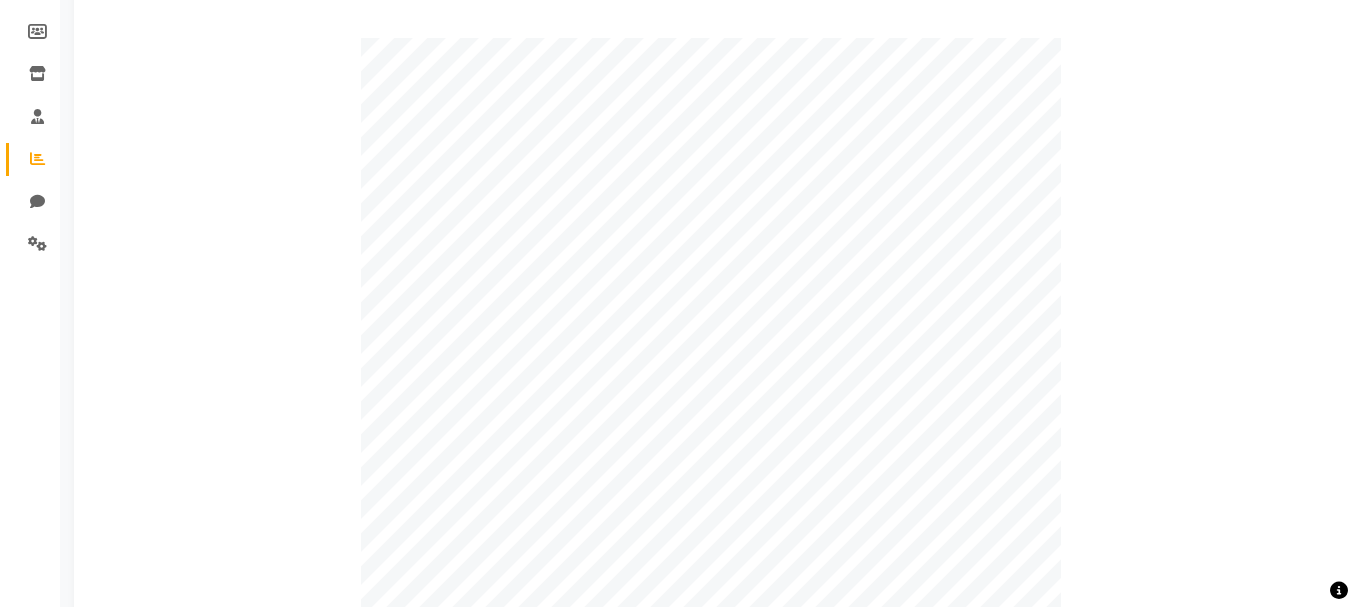 scroll, scrollTop: 106, scrollLeft: 0, axis: vertical 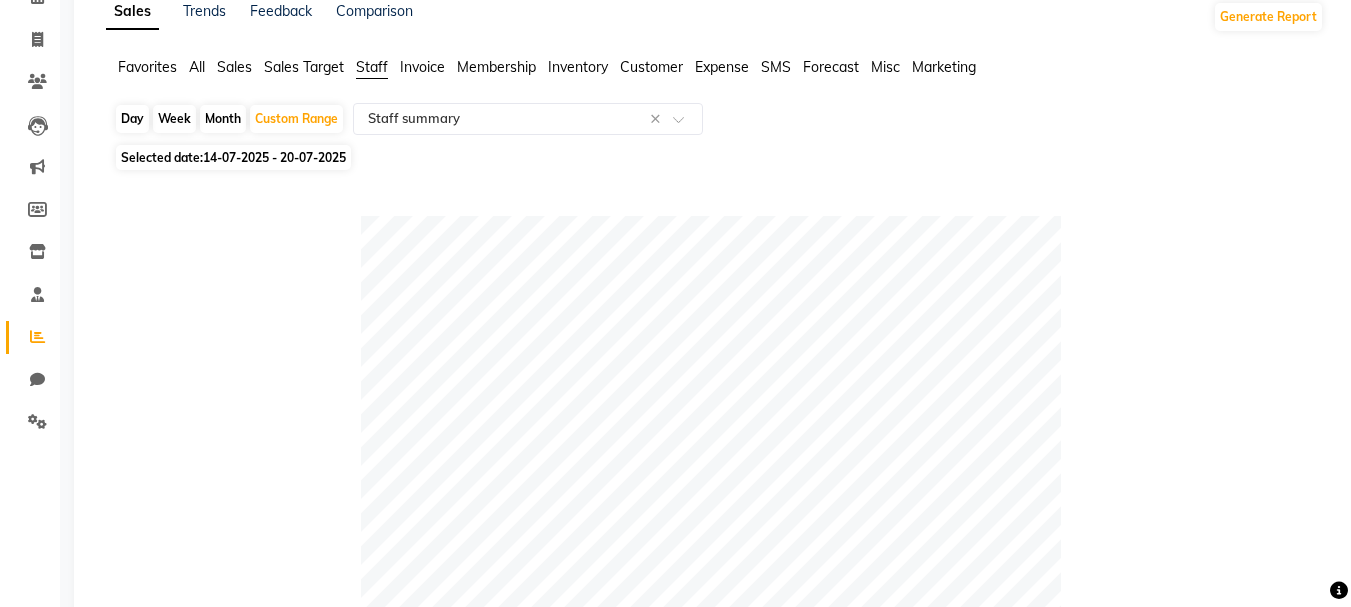click on "14-07-2025 - 20-07-2025" 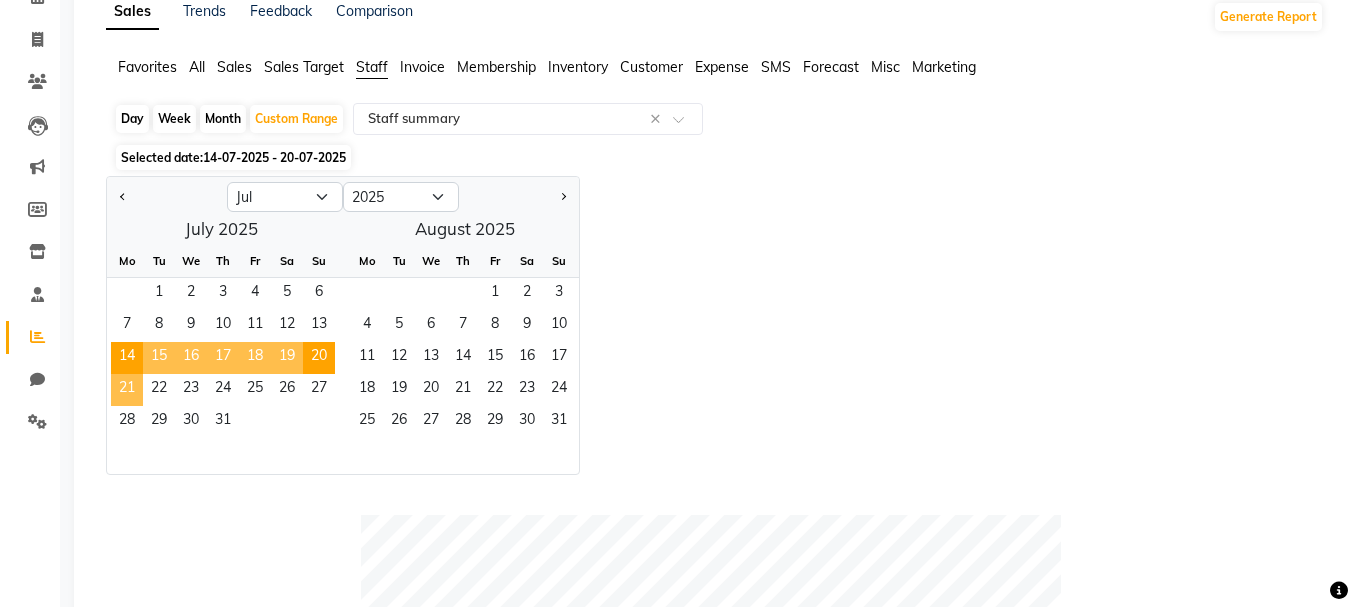 click on "21" 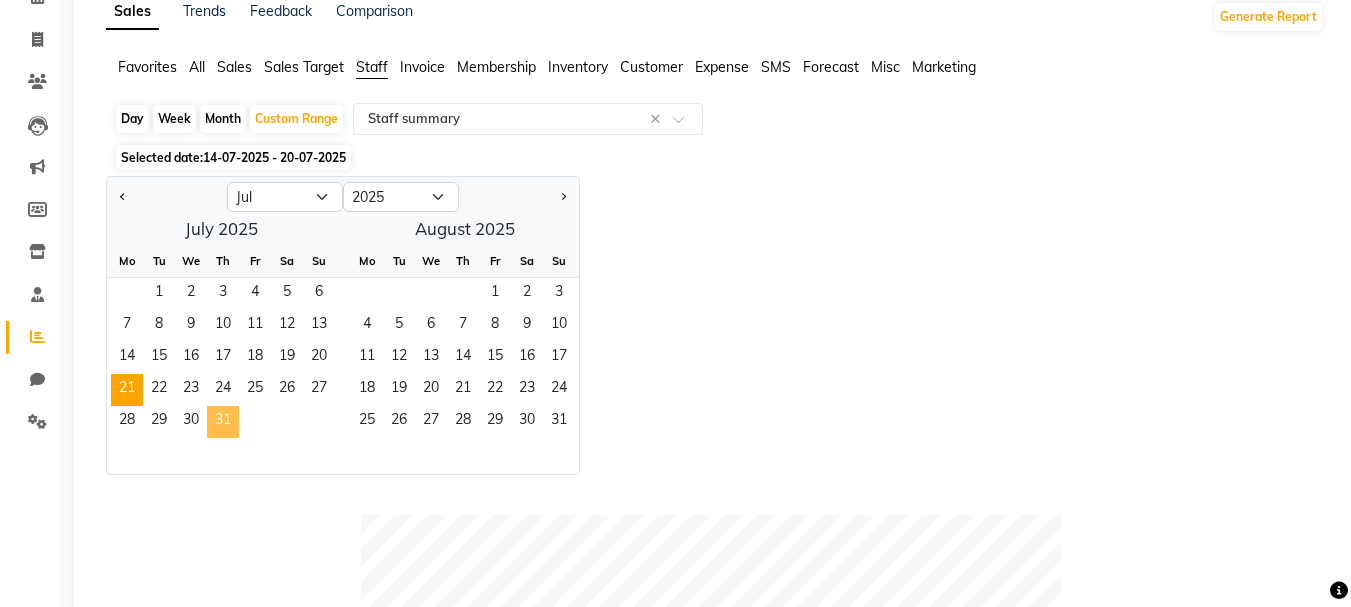 click on "31" 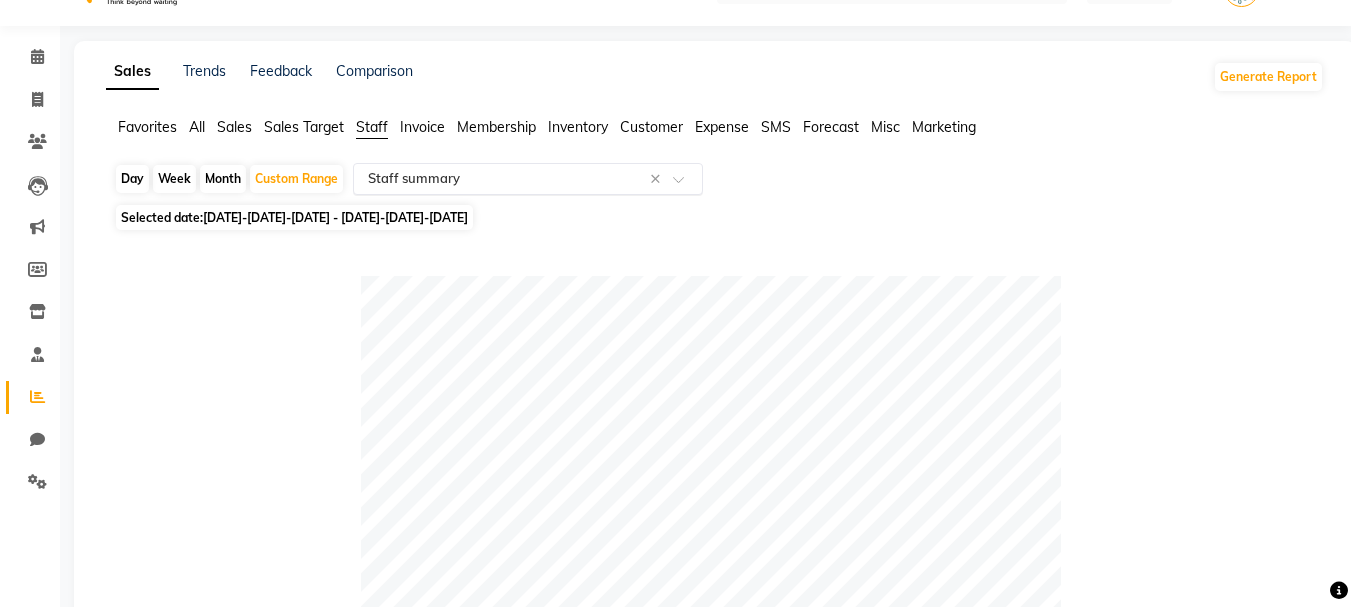 scroll, scrollTop: 43, scrollLeft: 0, axis: vertical 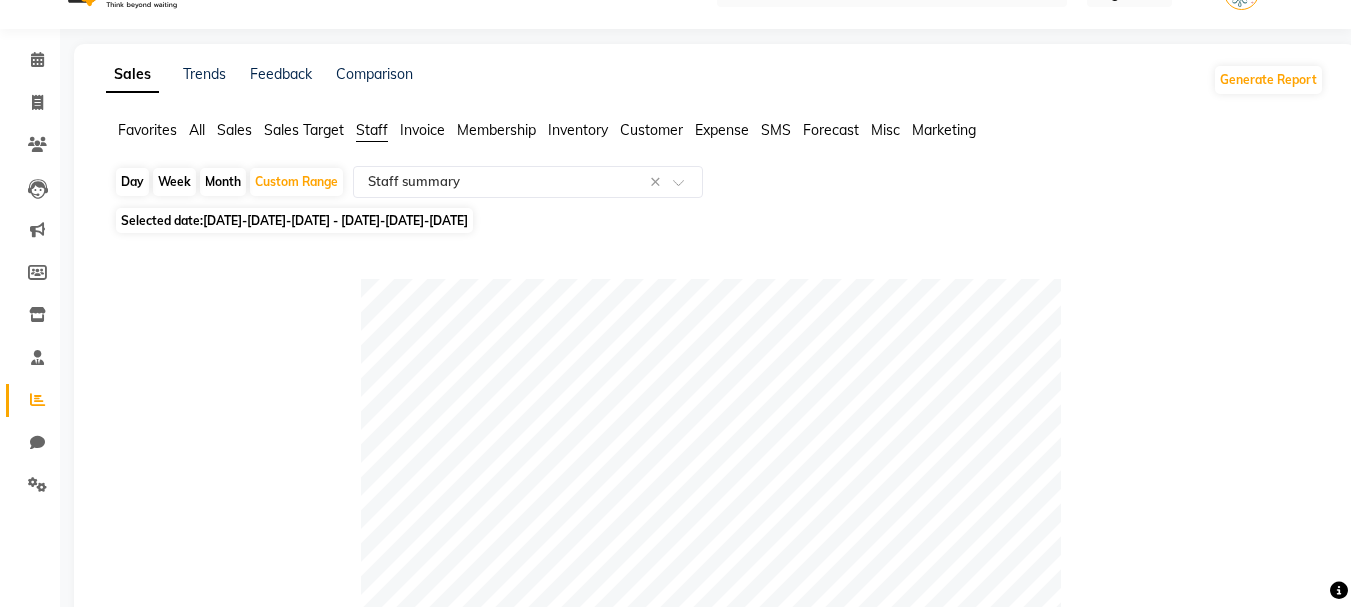 click on "Selected date:  [DATE] - [DATE]" 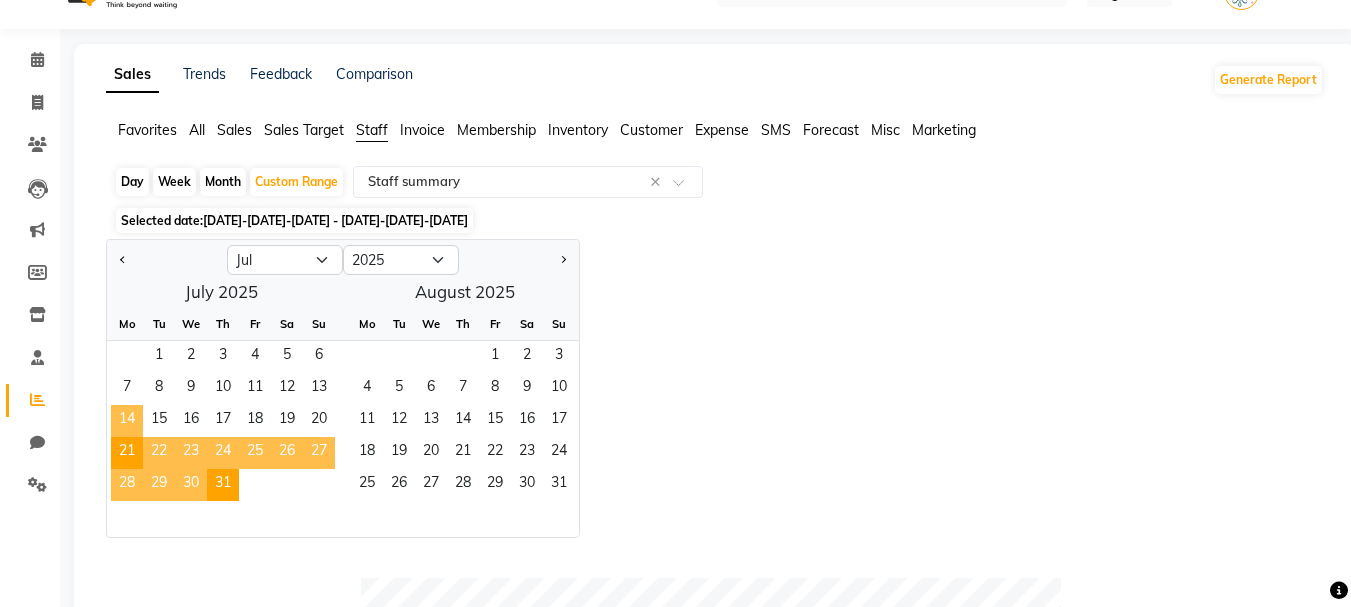 click on "14" 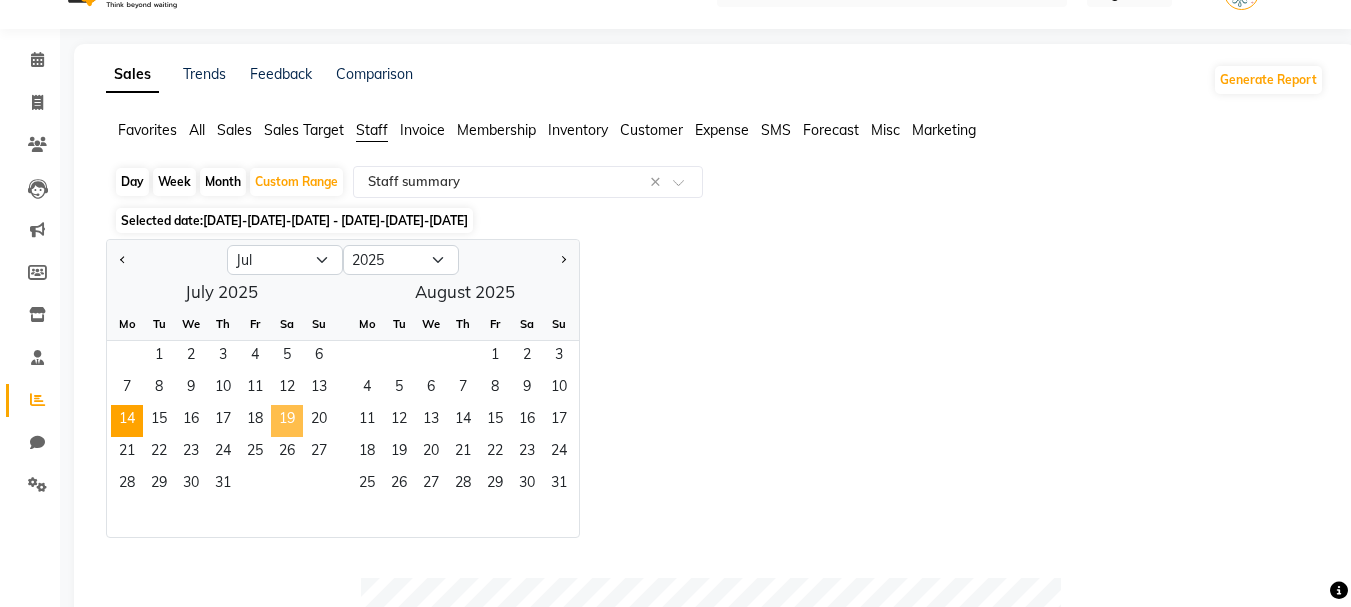 click on "19" 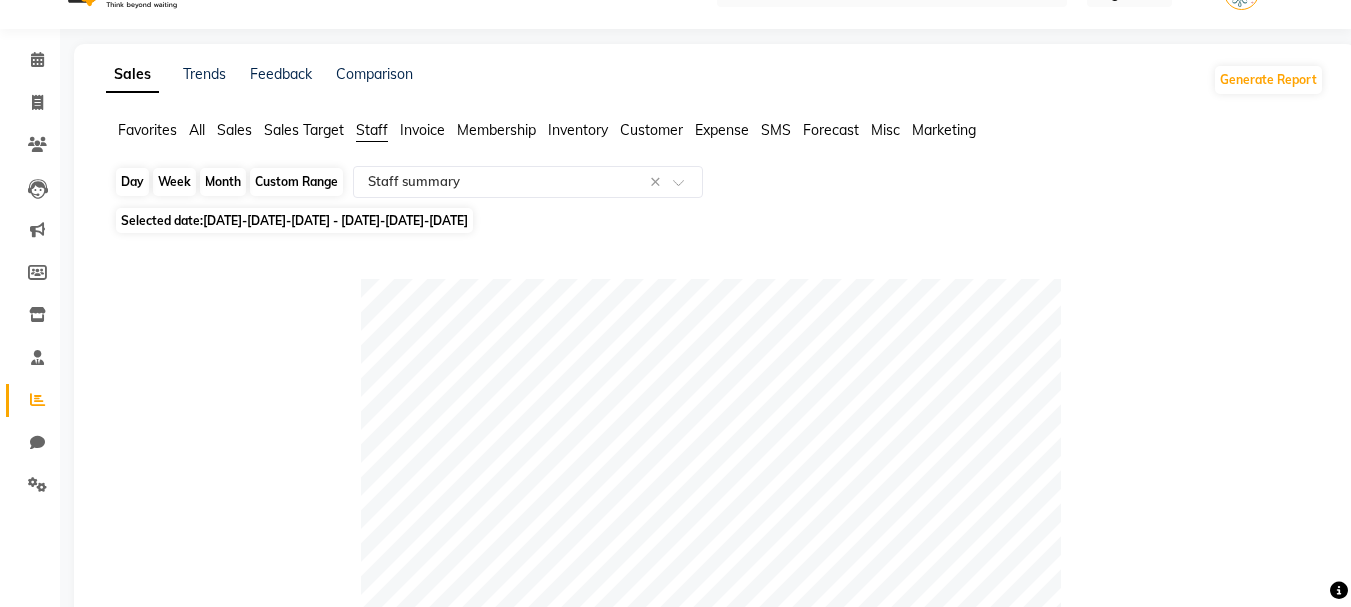 click on "Custom Range" 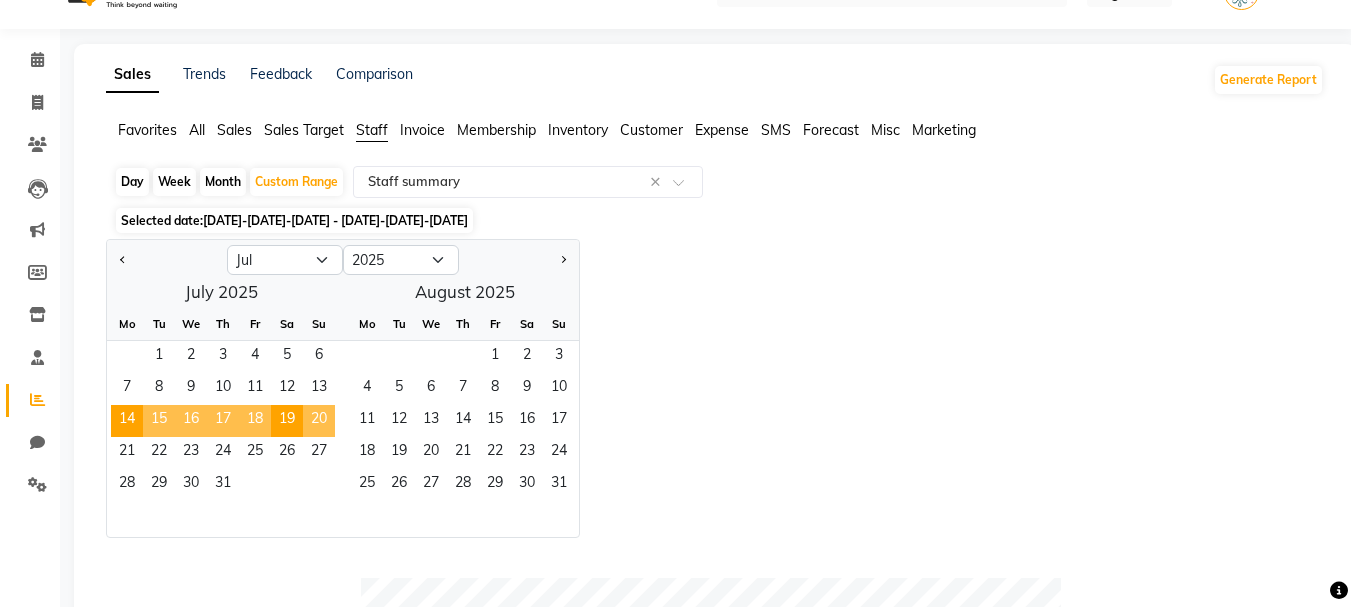 click on "20" 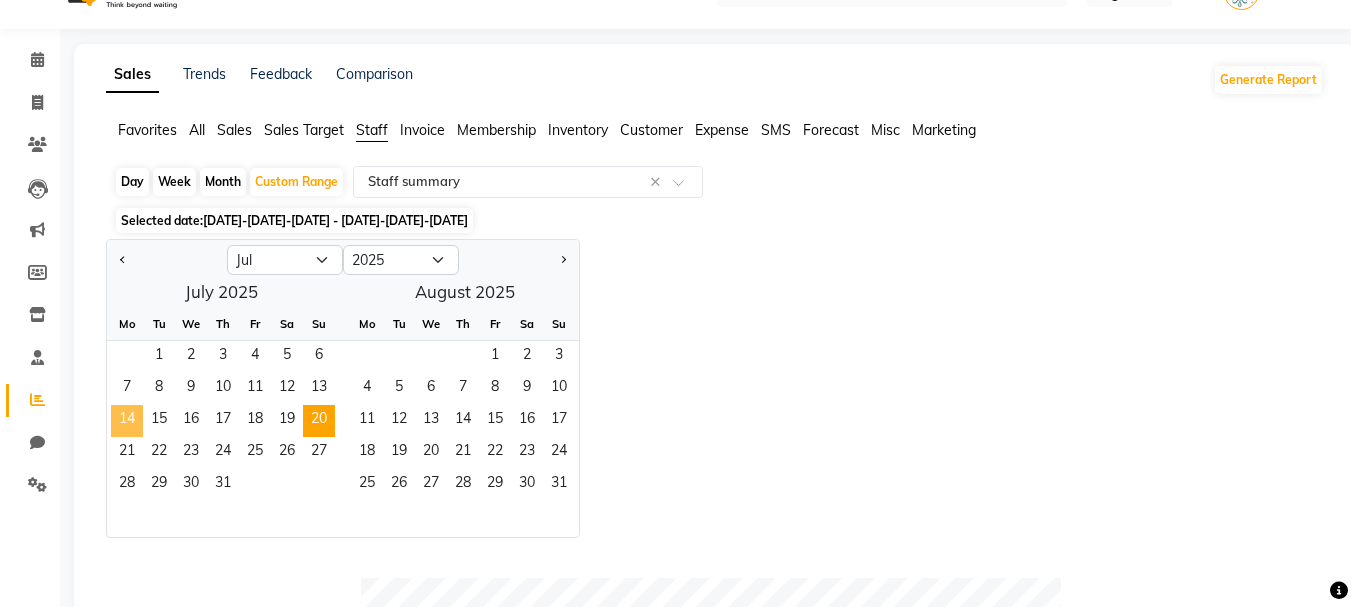 click on "14" 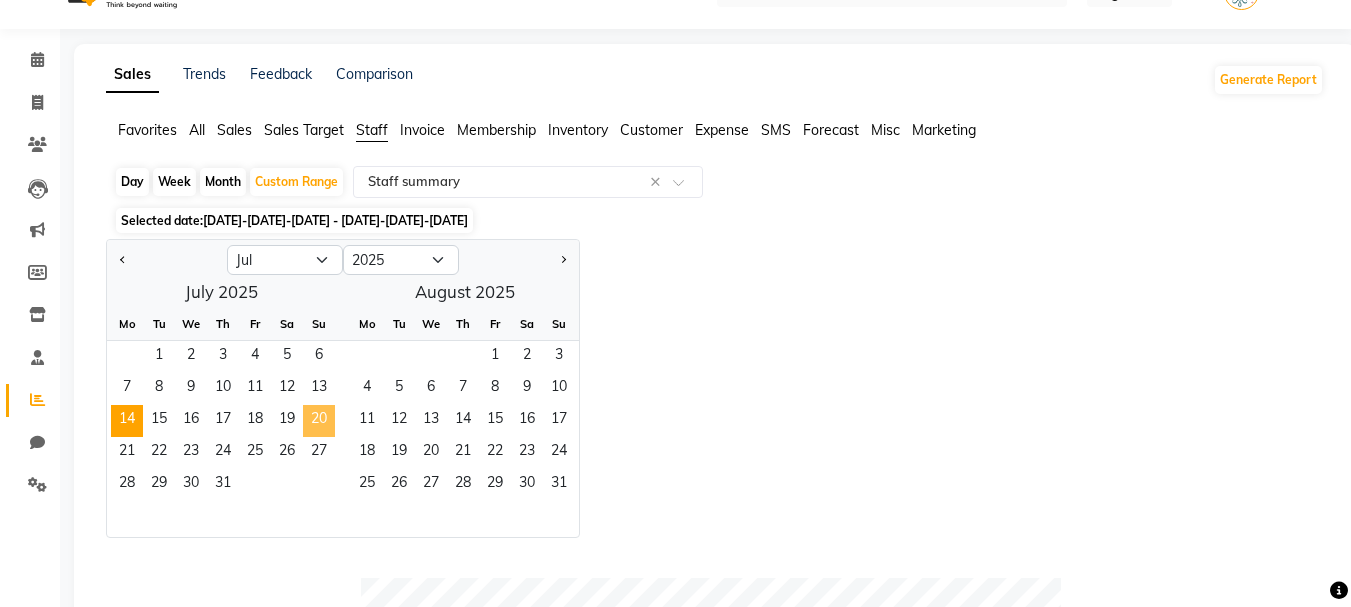 click on "20" 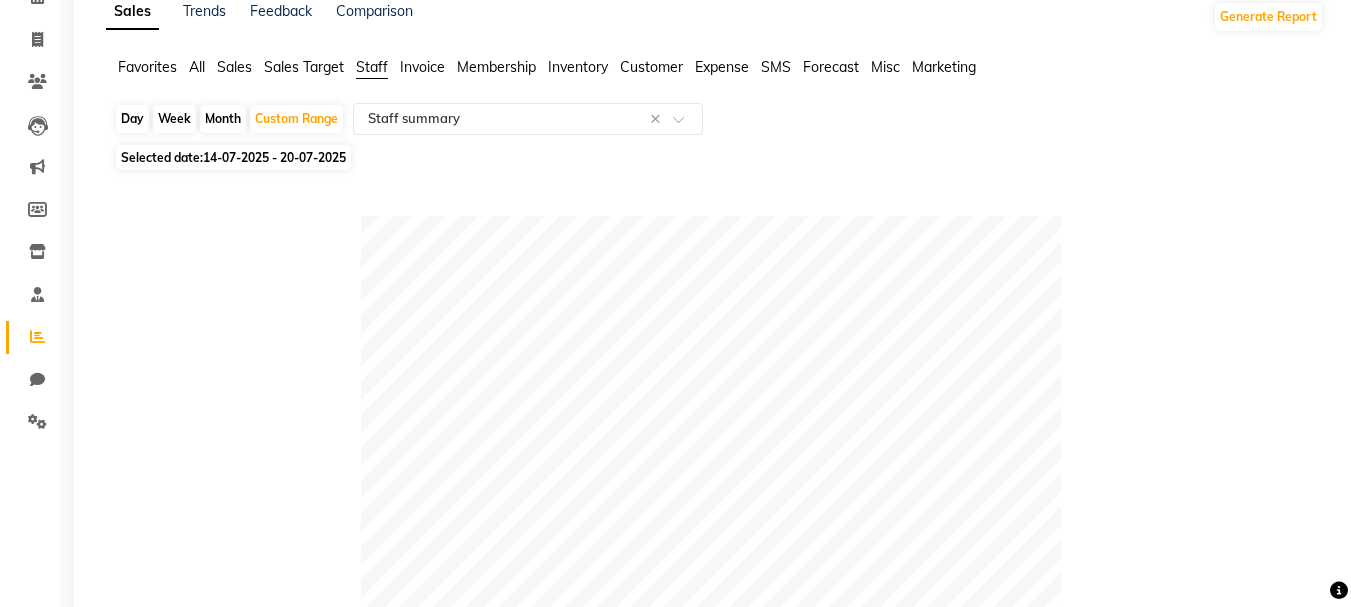scroll, scrollTop: 0, scrollLeft: 0, axis: both 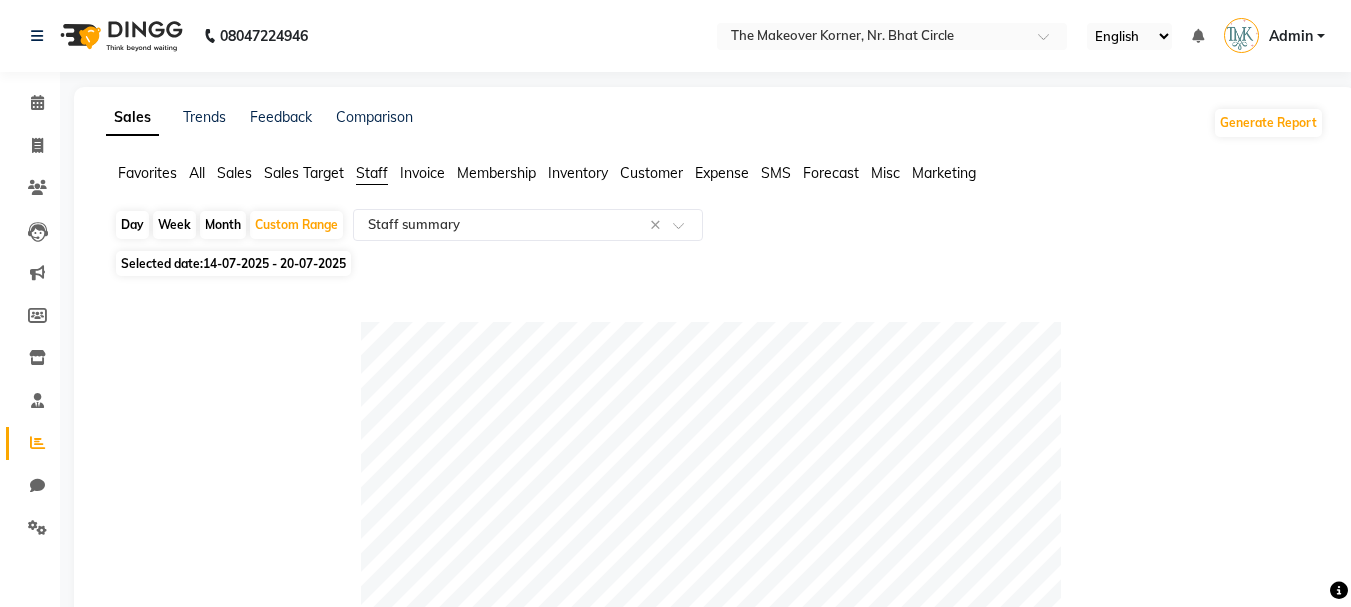 click on "14-07-2025 - 20-07-2025" 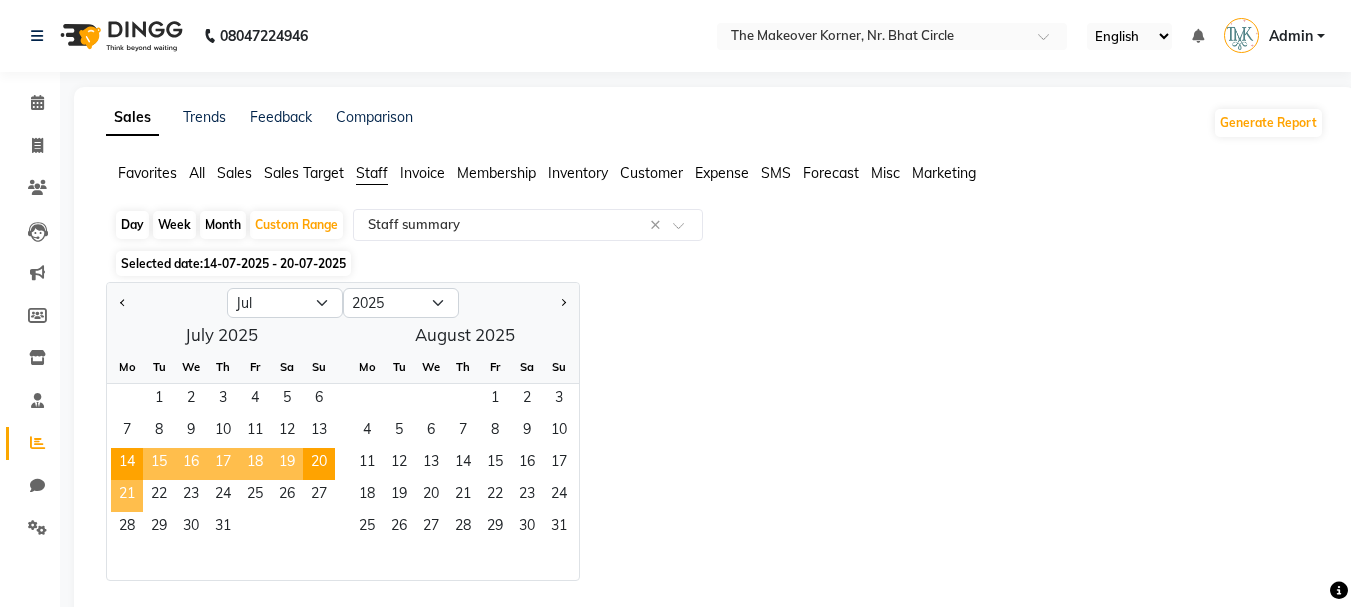click on "21" 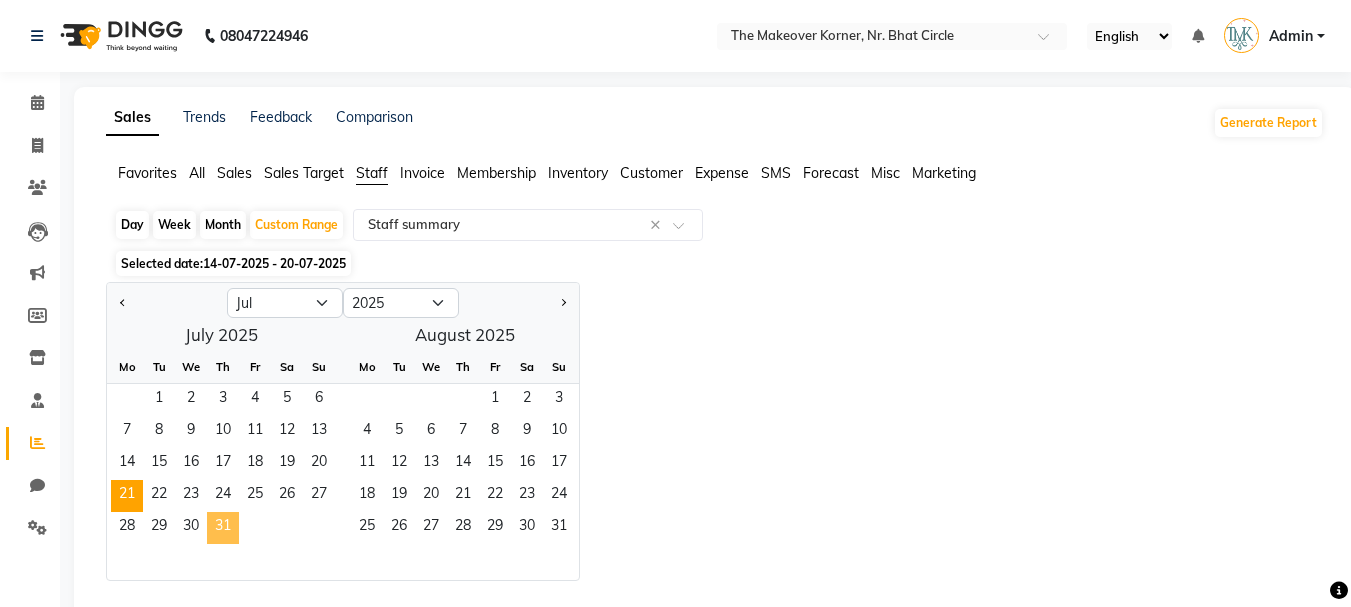 click on "31" 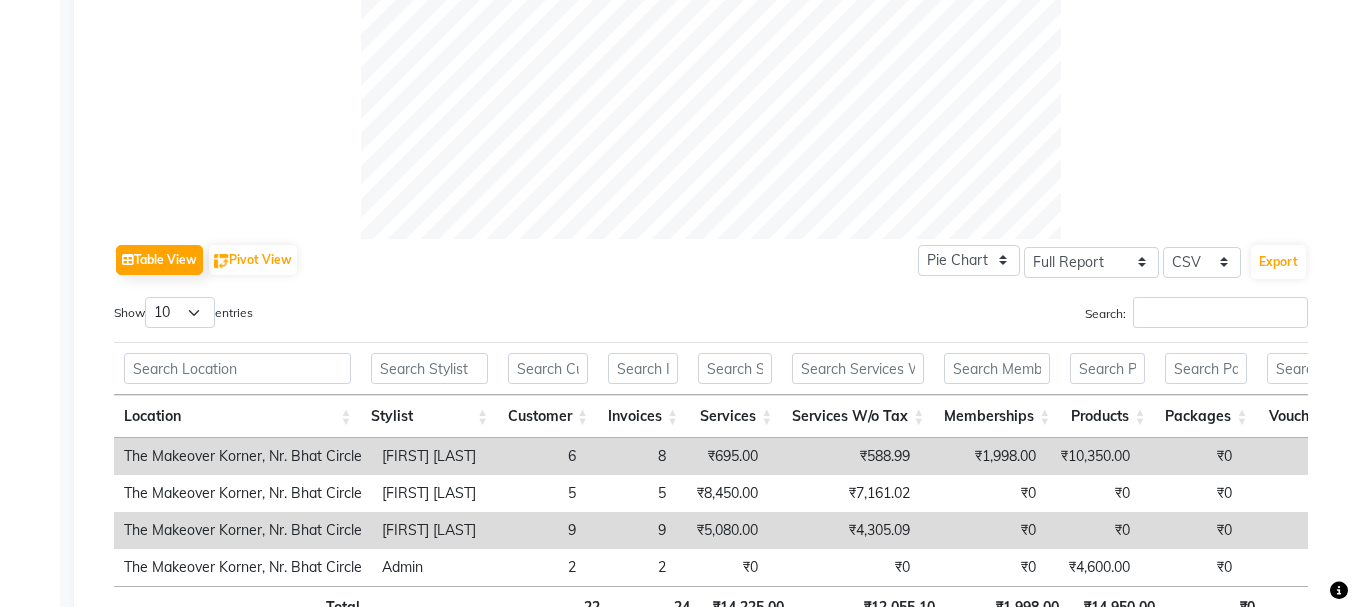 scroll, scrollTop: 900, scrollLeft: 0, axis: vertical 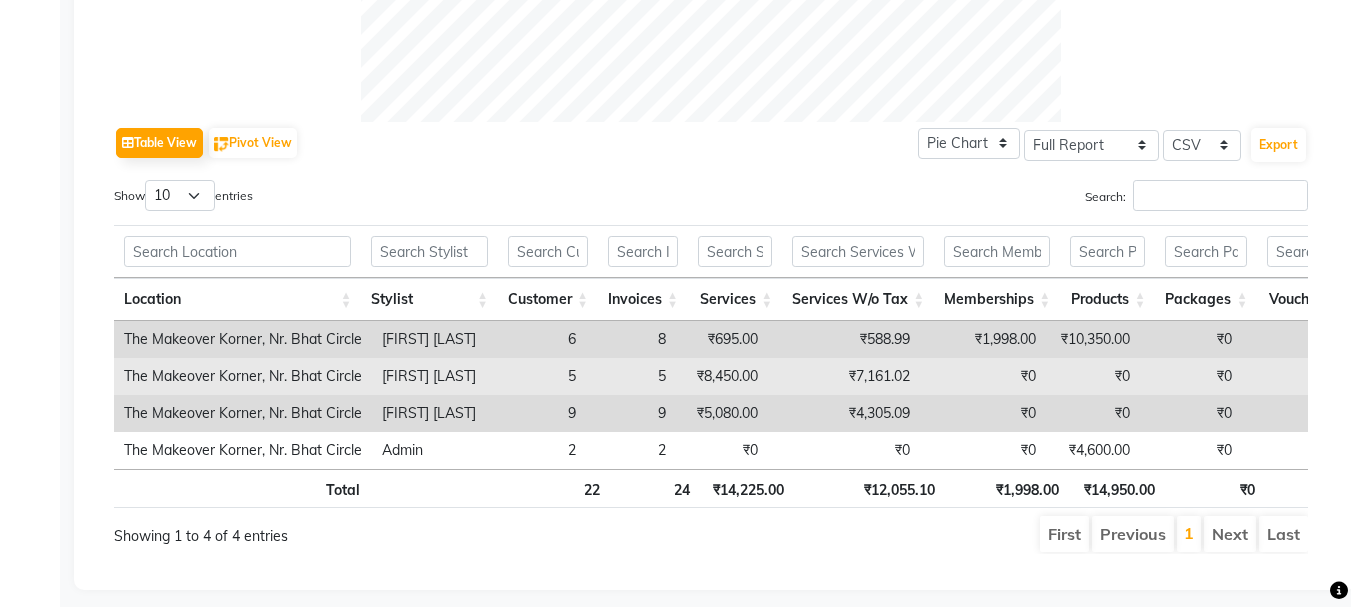 click on "₹7,161.02" at bounding box center [844, 376] 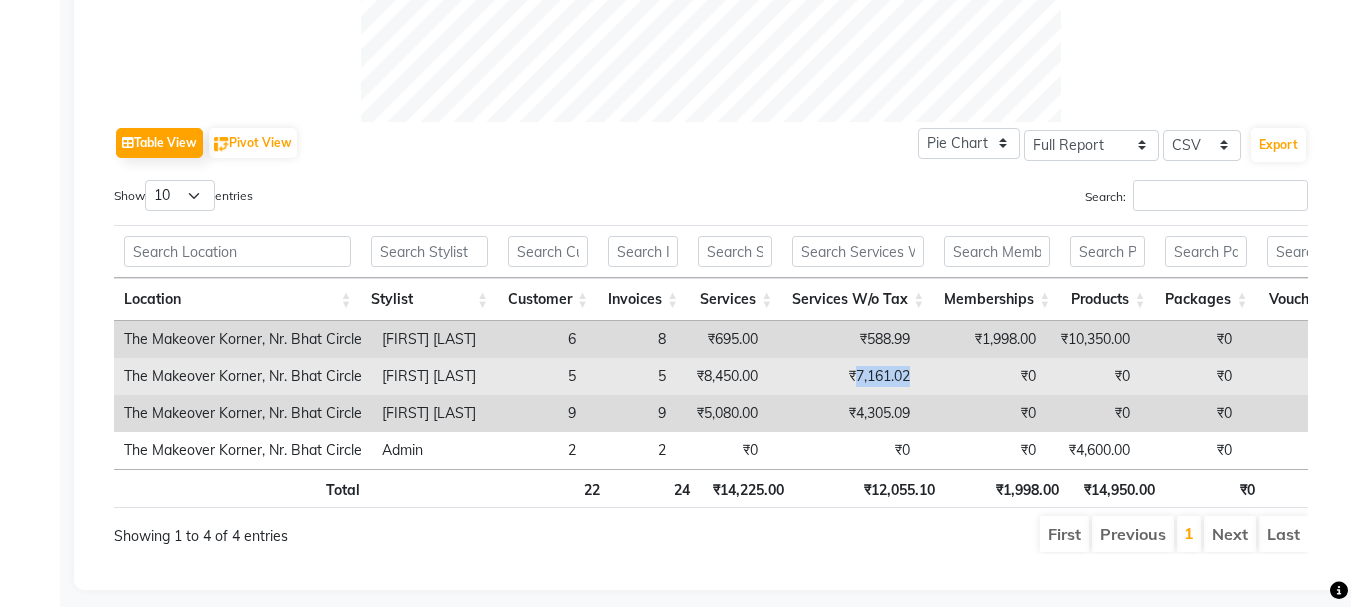drag, startPoint x: 877, startPoint y: 376, endPoint x: 945, endPoint y: 375, distance: 68.007355 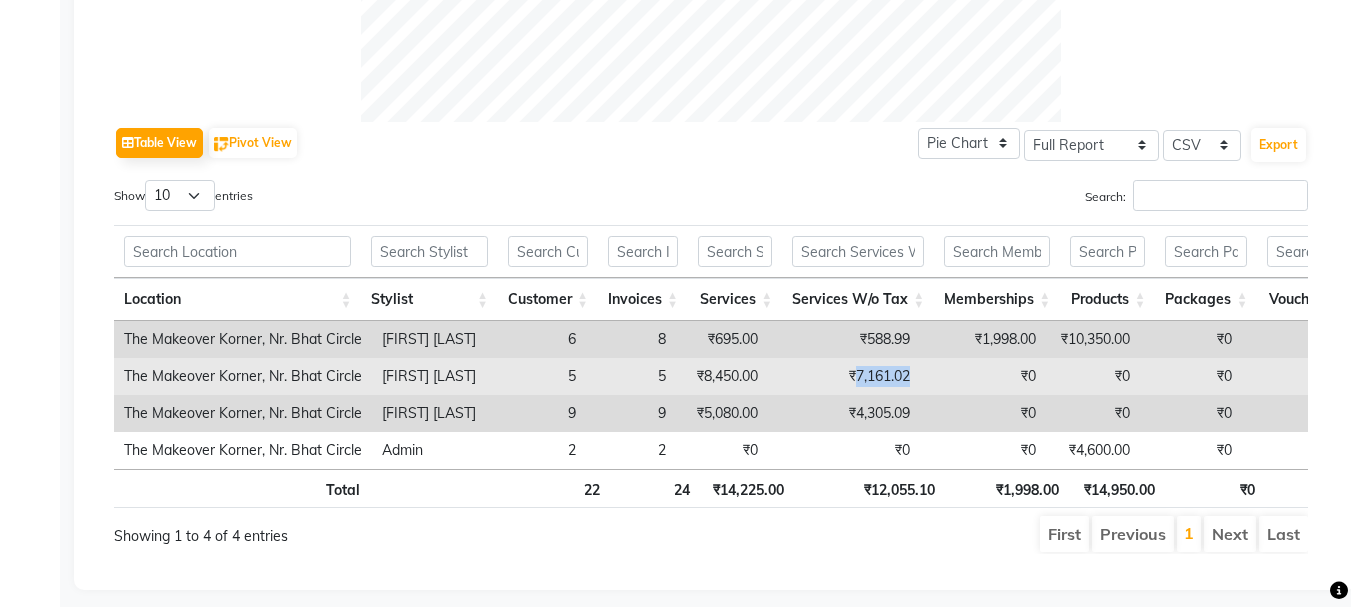 copy on "7,161.02" 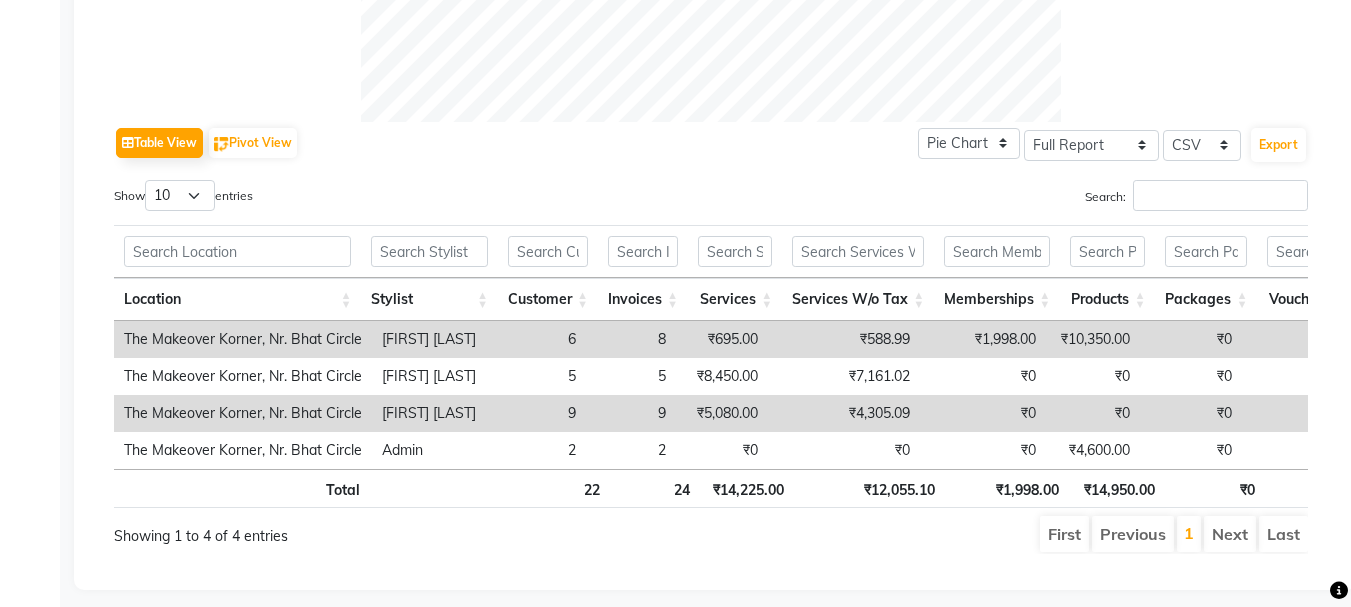 click on "₹4,305.09" at bounding box center [844, 413] 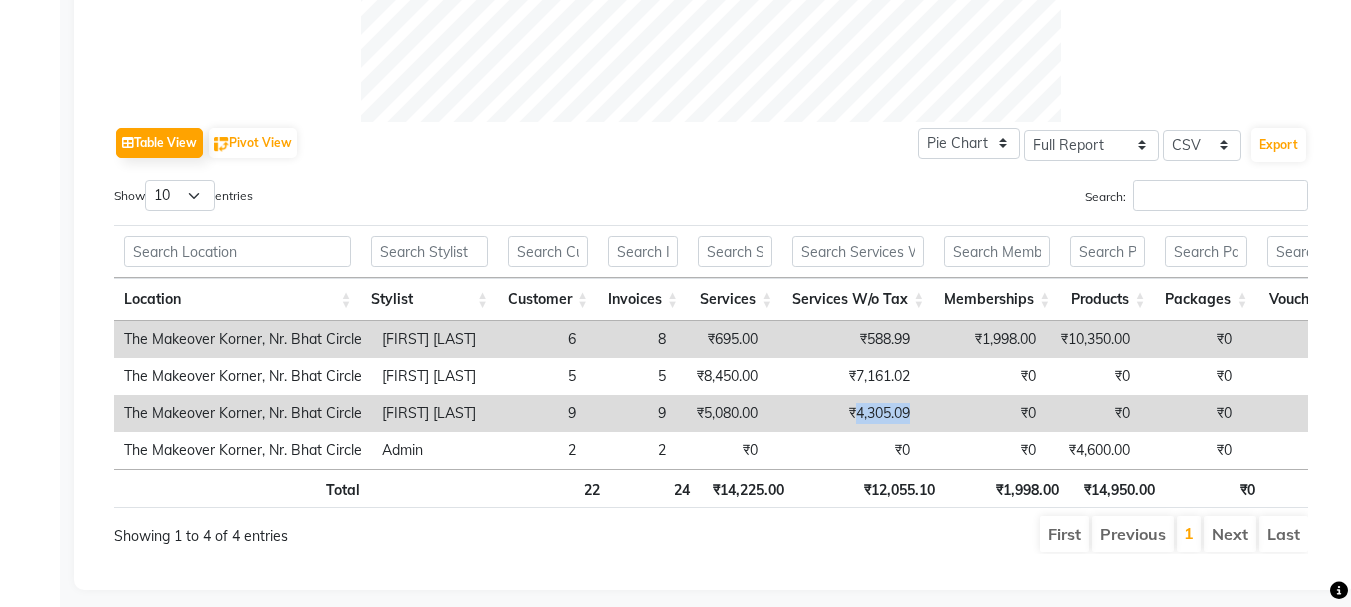 click on "₹4,305.09" at bounding box center [844, 413] 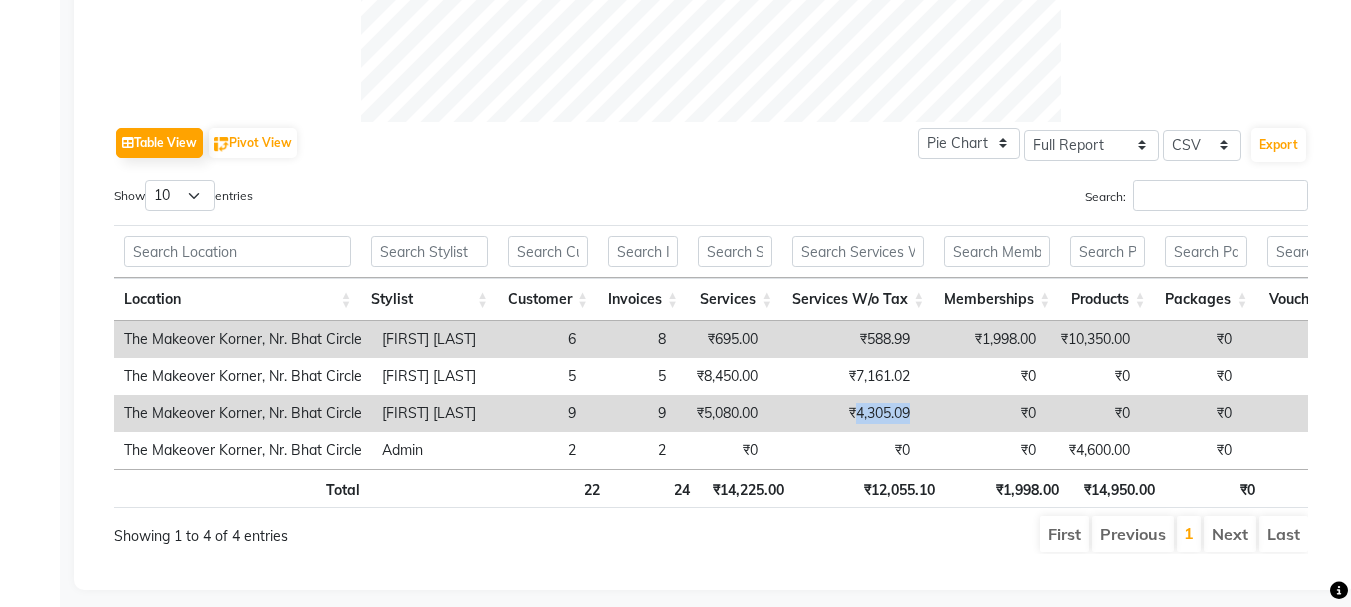 copy on "4,305.09" 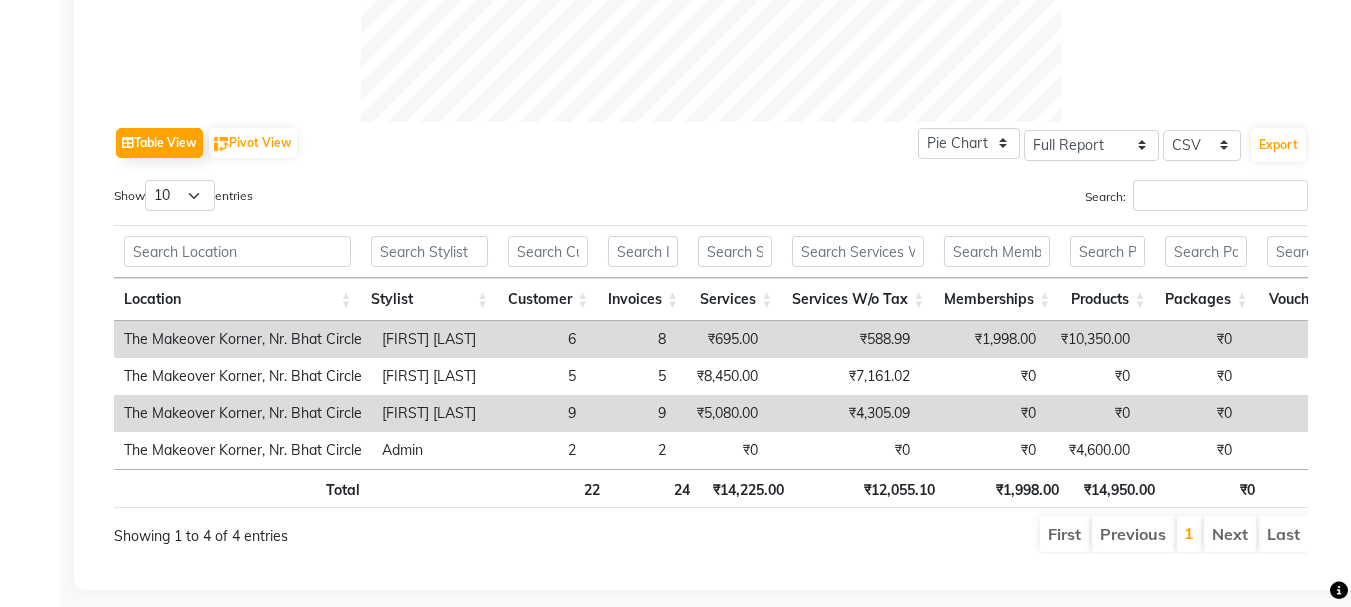 click on "Search:" at bounding box center (1017, 199) 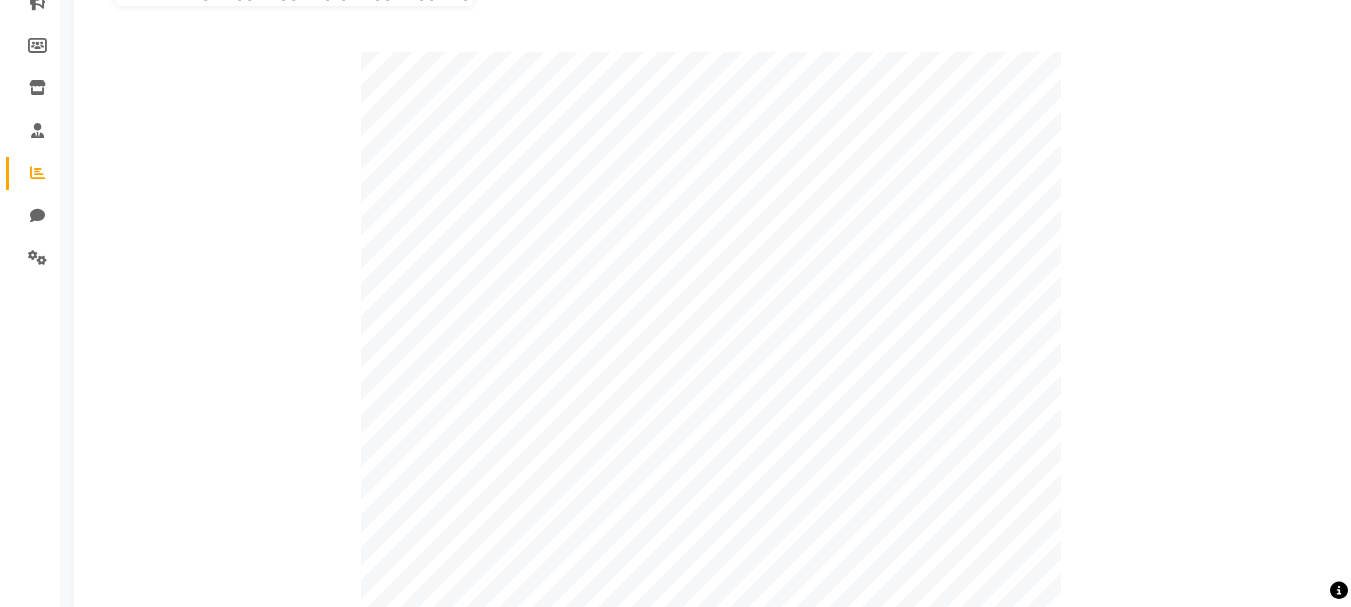 scroll, scrollTop: 0, scrollLeft: 0, axis: both 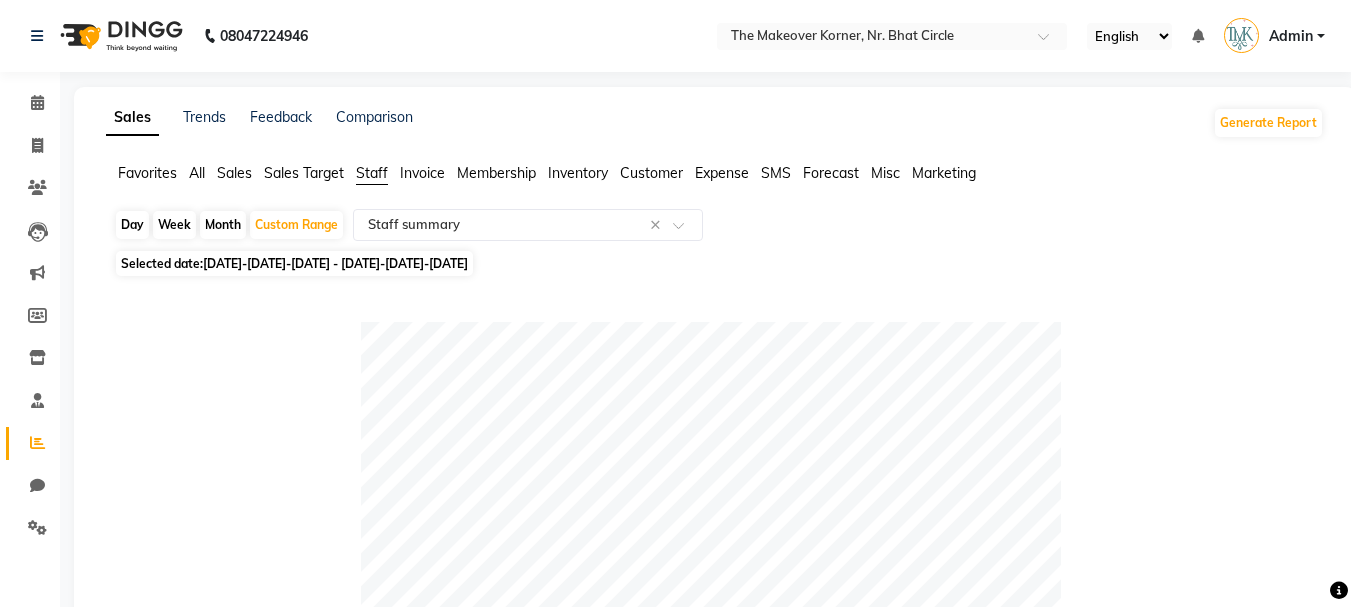 click on "[DATE]-[DATE]-[DATE] - [DATE]-[DATE]-[DATE]" 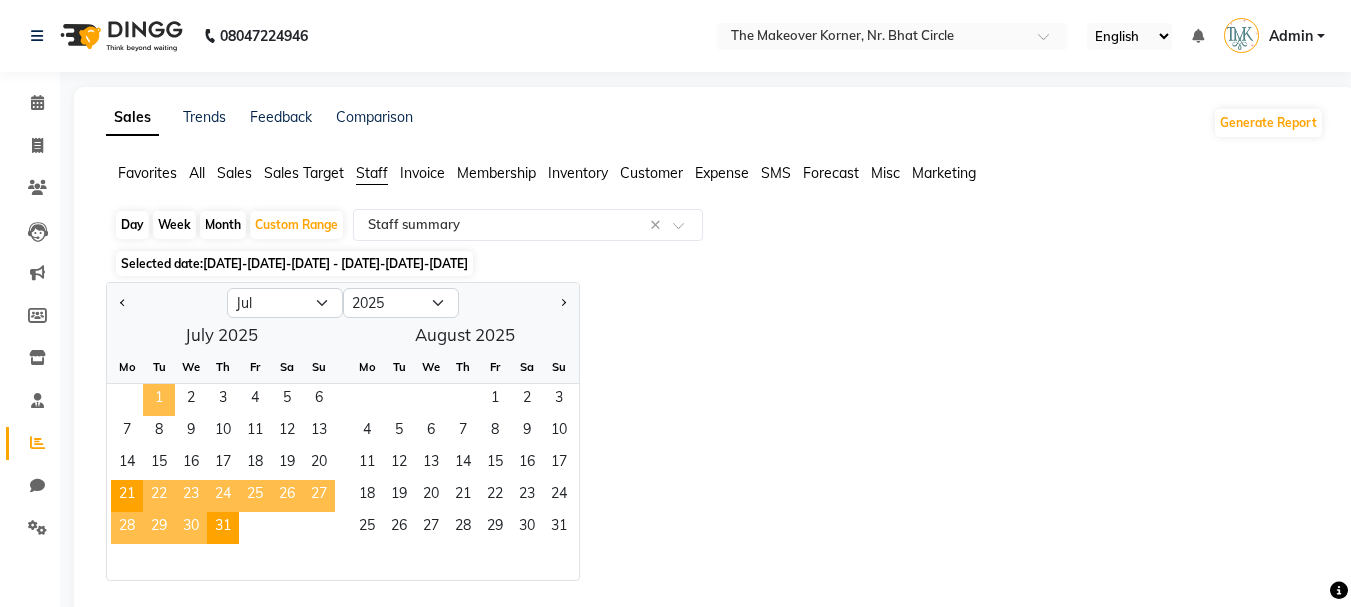 click on "1" 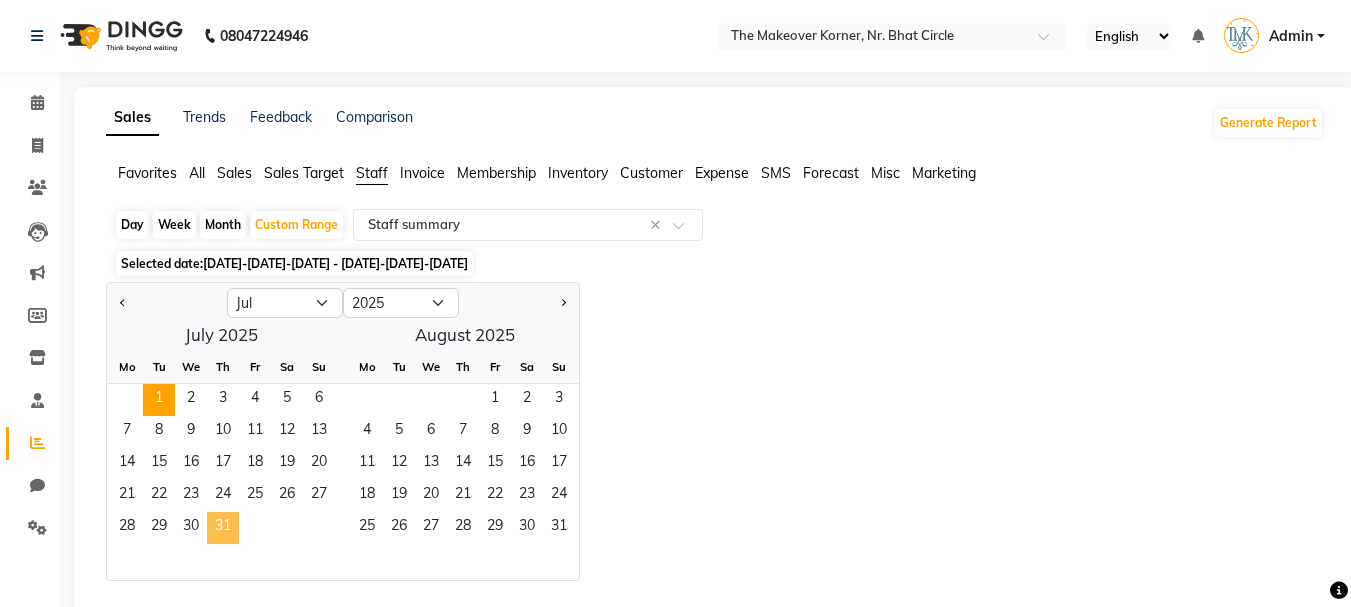 click on "31" 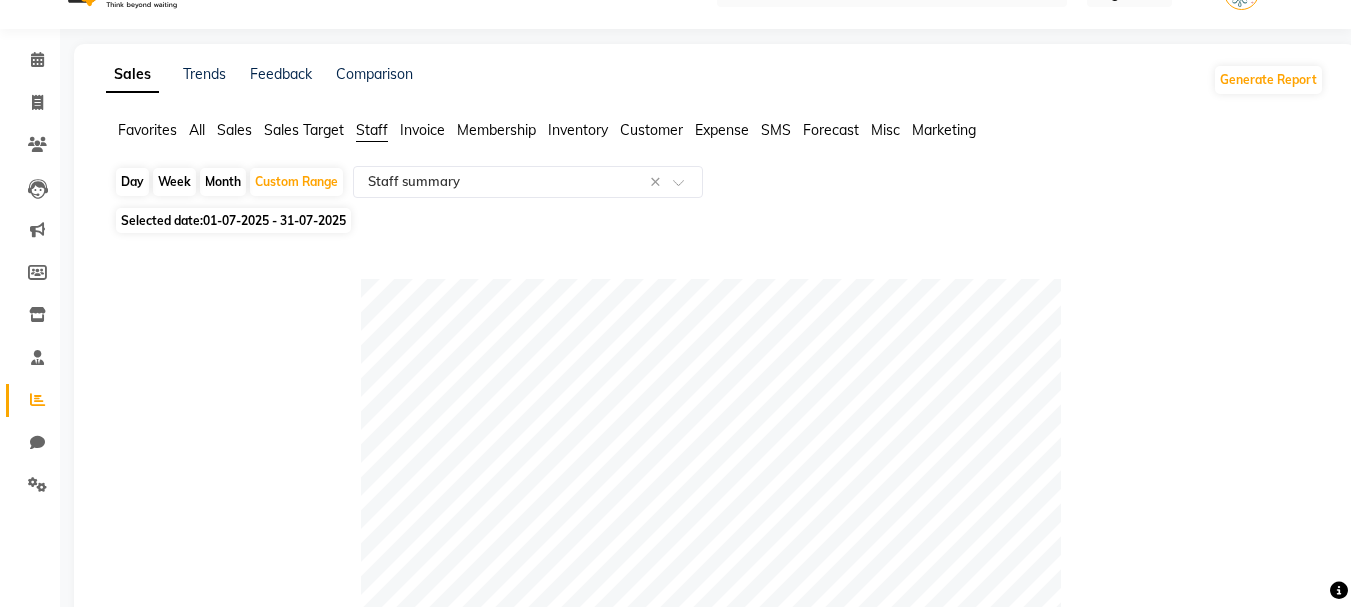 scroll, scrollTop: 0, scrollLeft: 0, axis: both 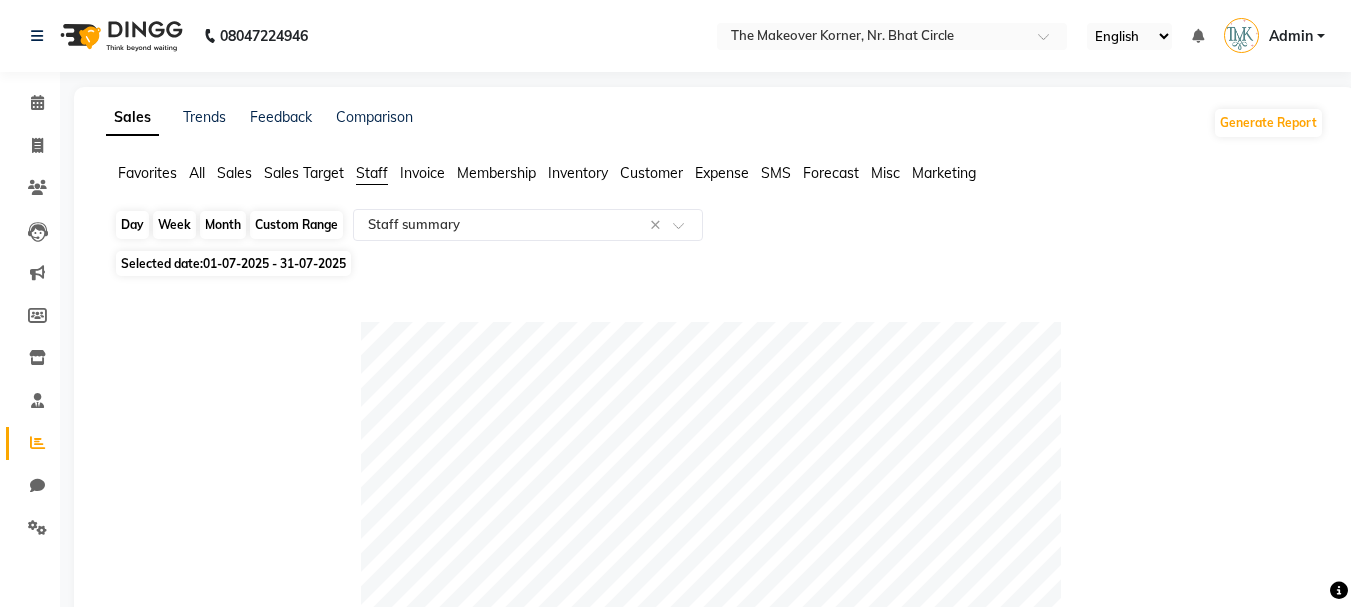 click on "Custom Range" 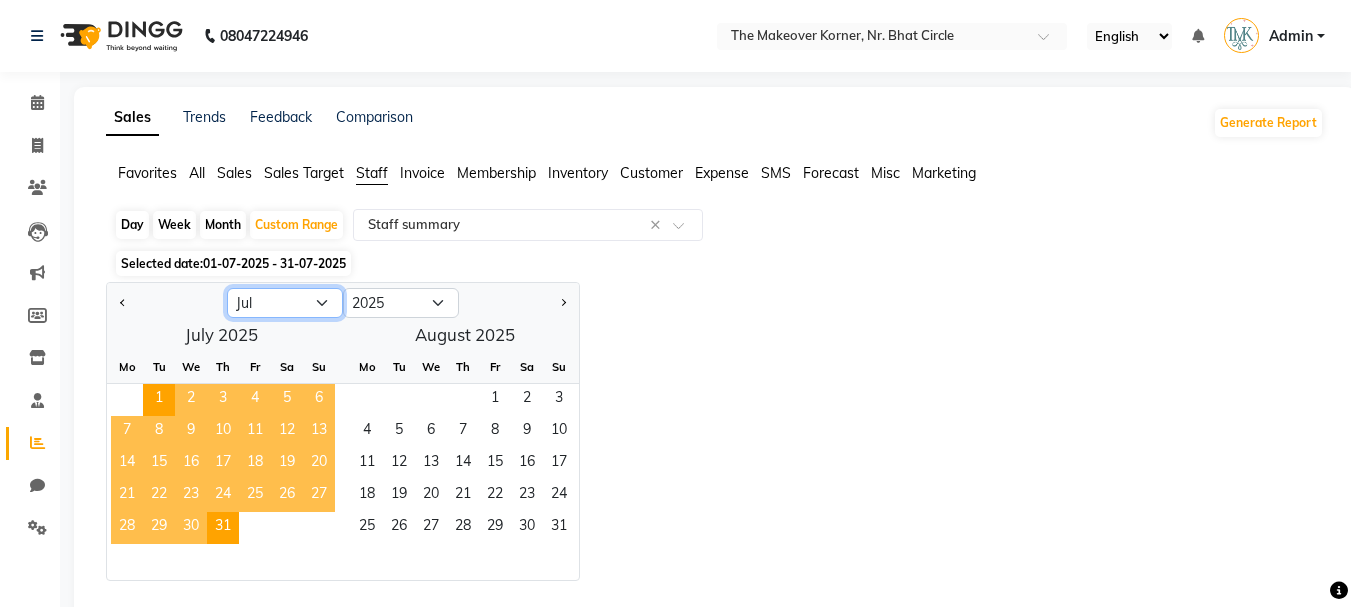 click on "Jan Feb Mar Apr May Jun Jul Aug Sep Oct Nov Dec" 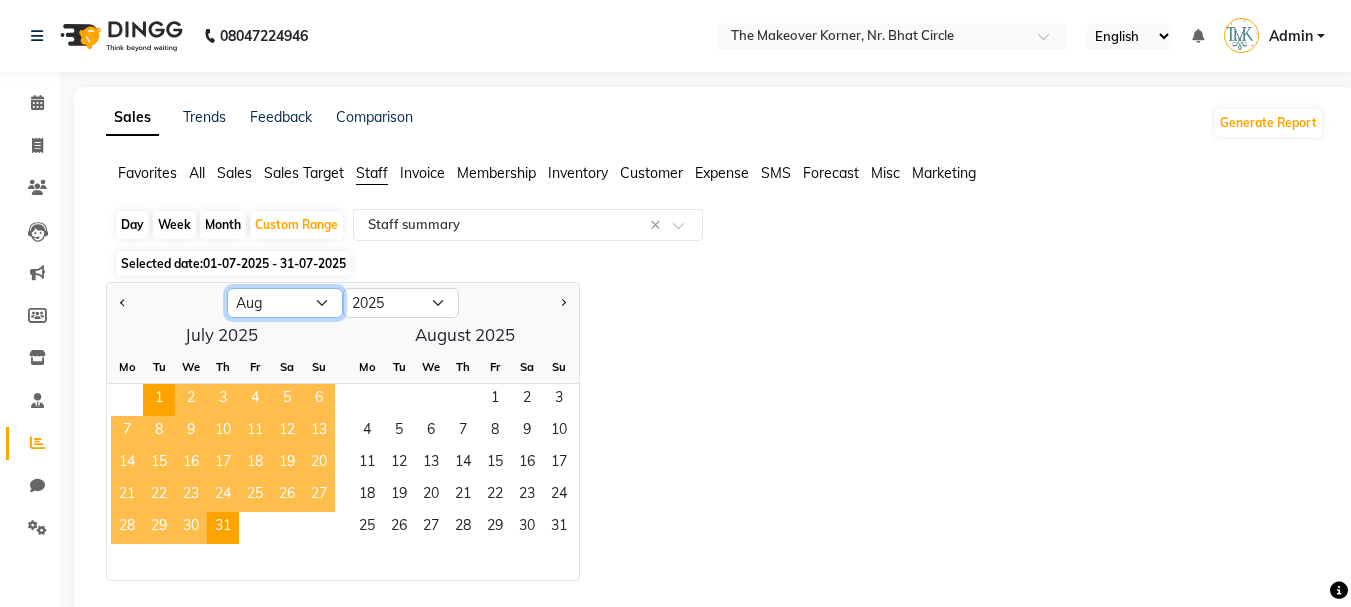 click on "Jan Feb Mar Apr May Jun Jul Aug Sep Oct Nov Dec" 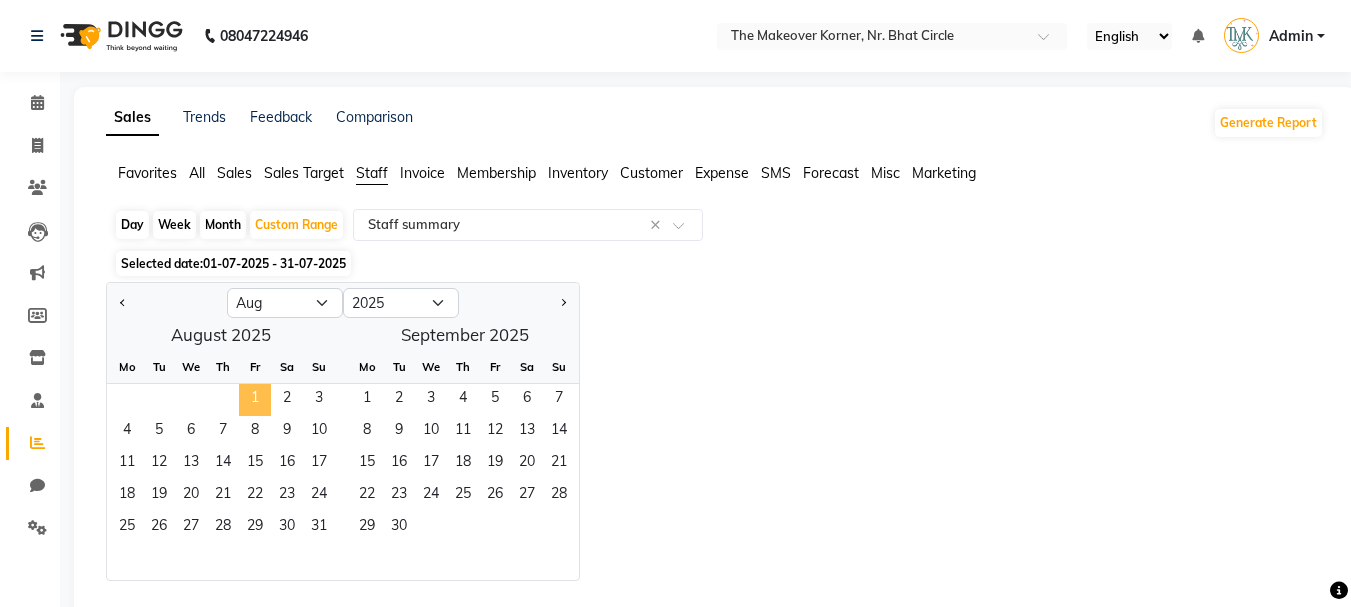 click on "1" 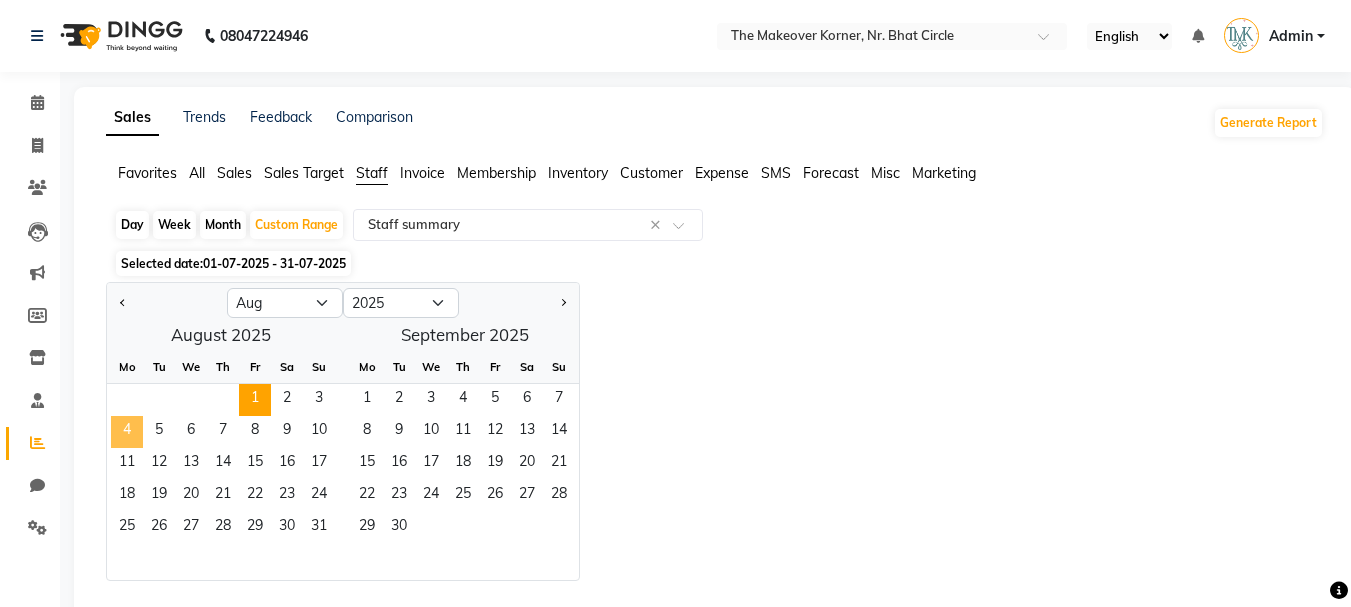 click on "4" 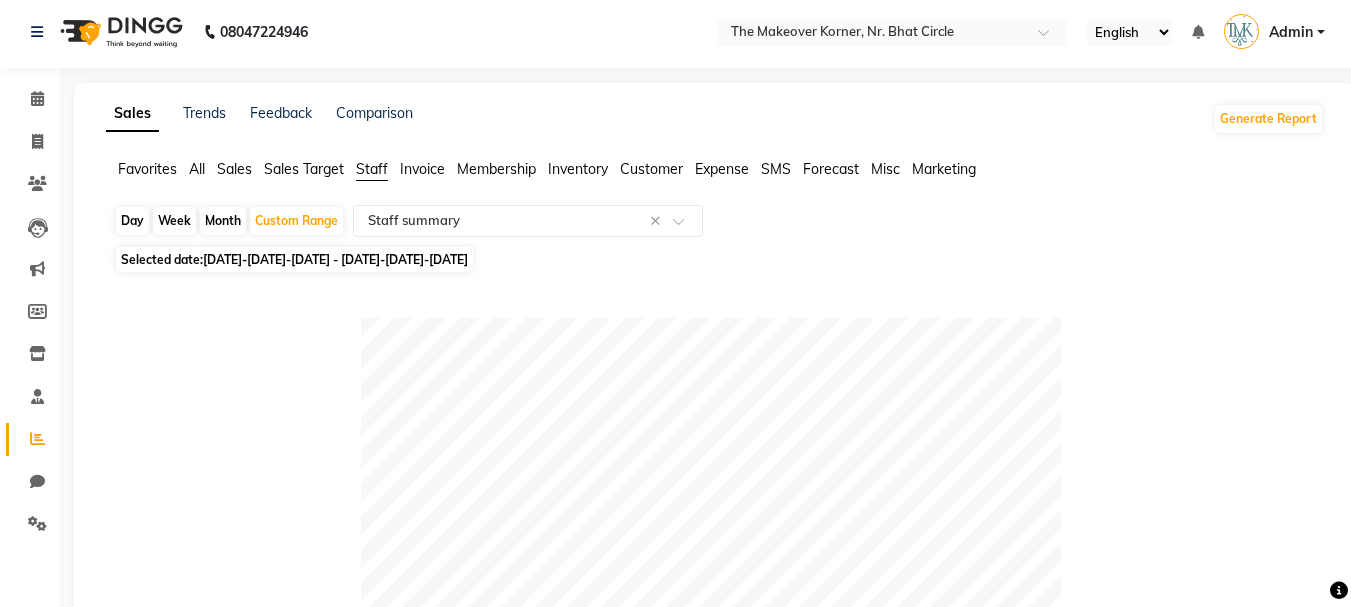 scroll, scrollTop: 0, scrollLeft: 0, axis: both 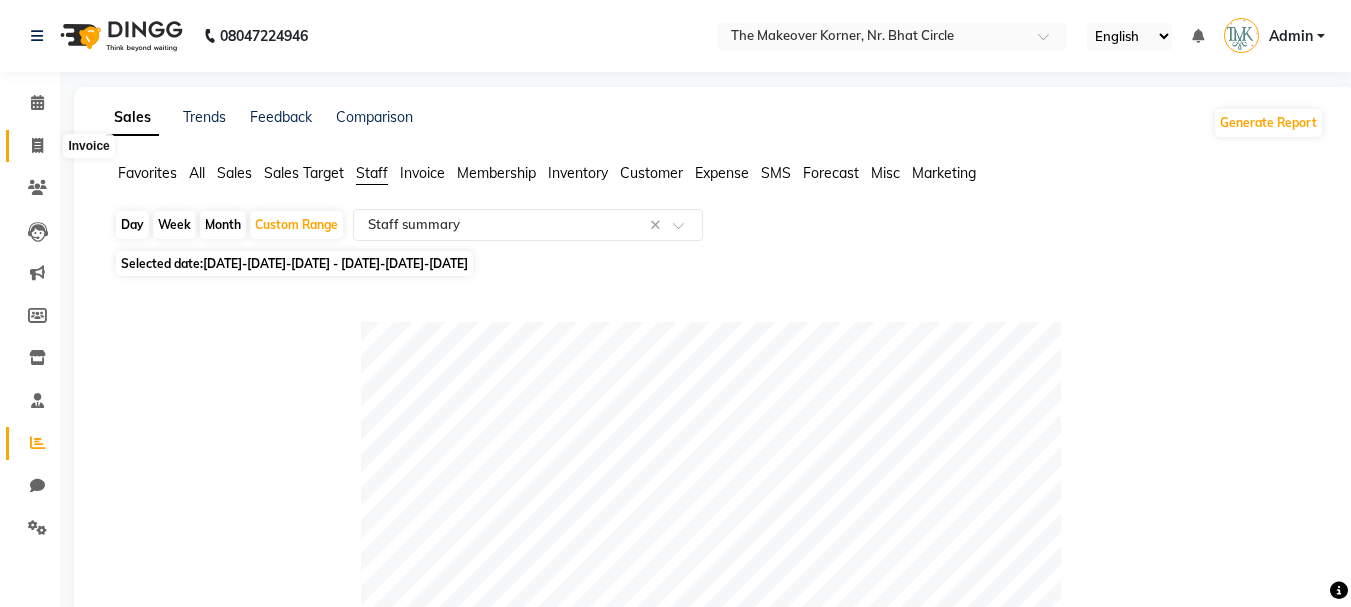 click 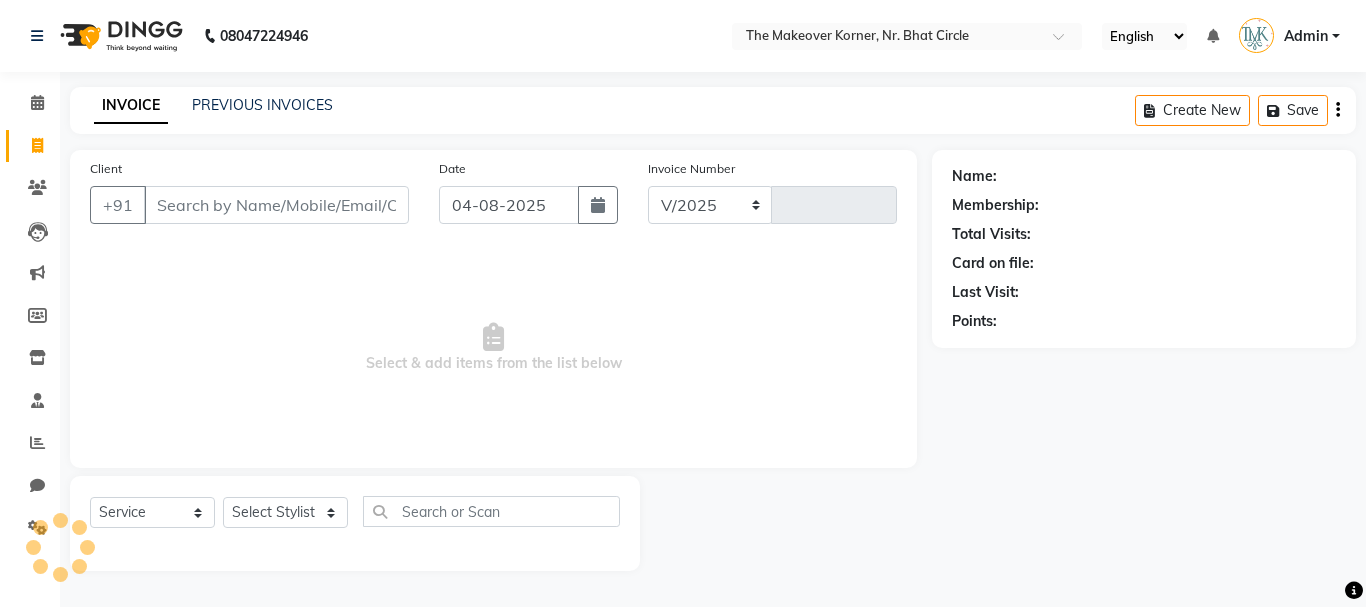 select on "5477" 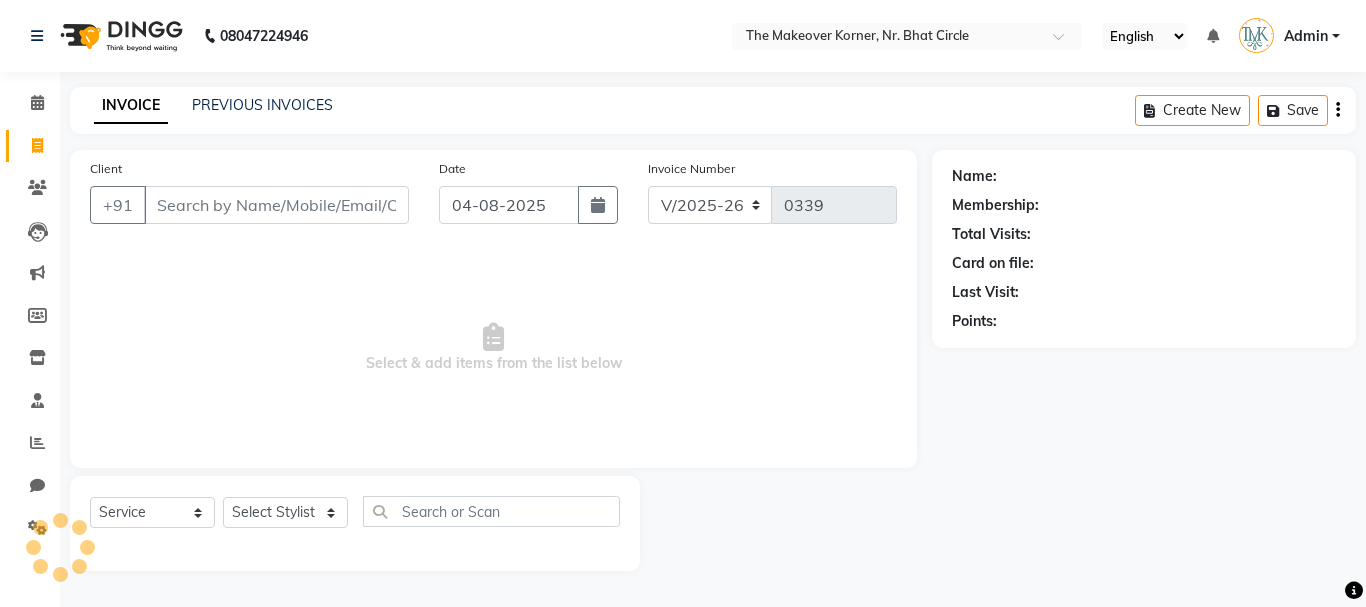 click on "Client" at bounding box center [276, 205] 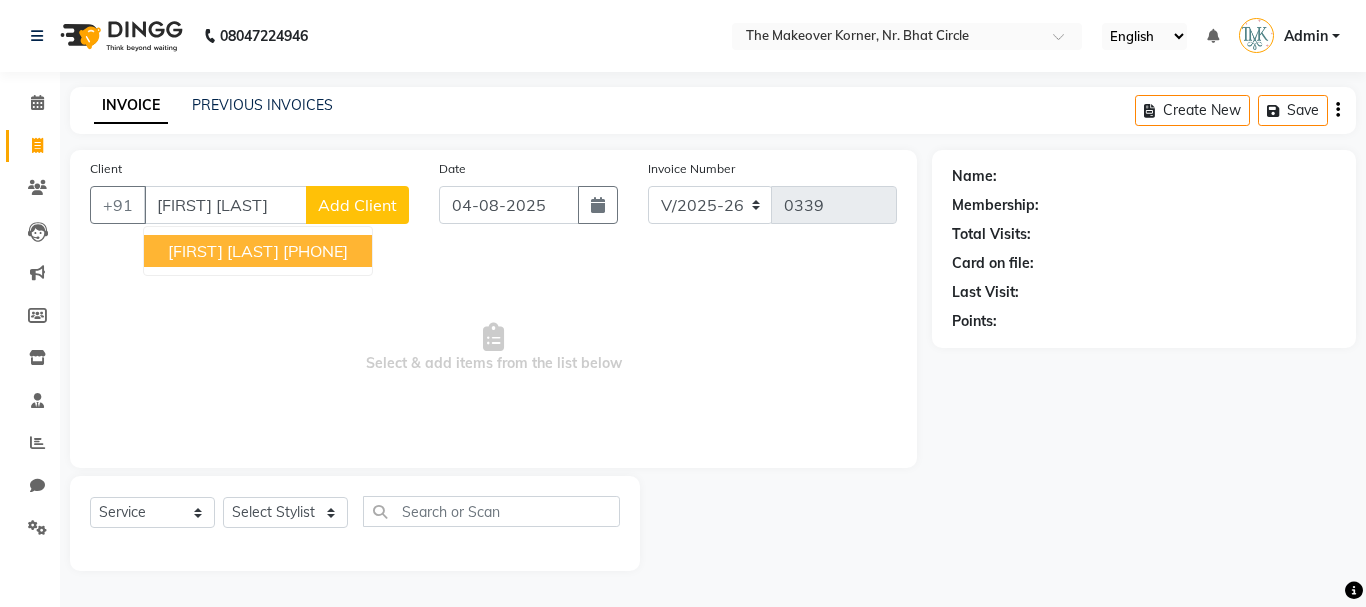click on "[FIRST] [LAST] [PHONE]" at bounding box center [258, 251] 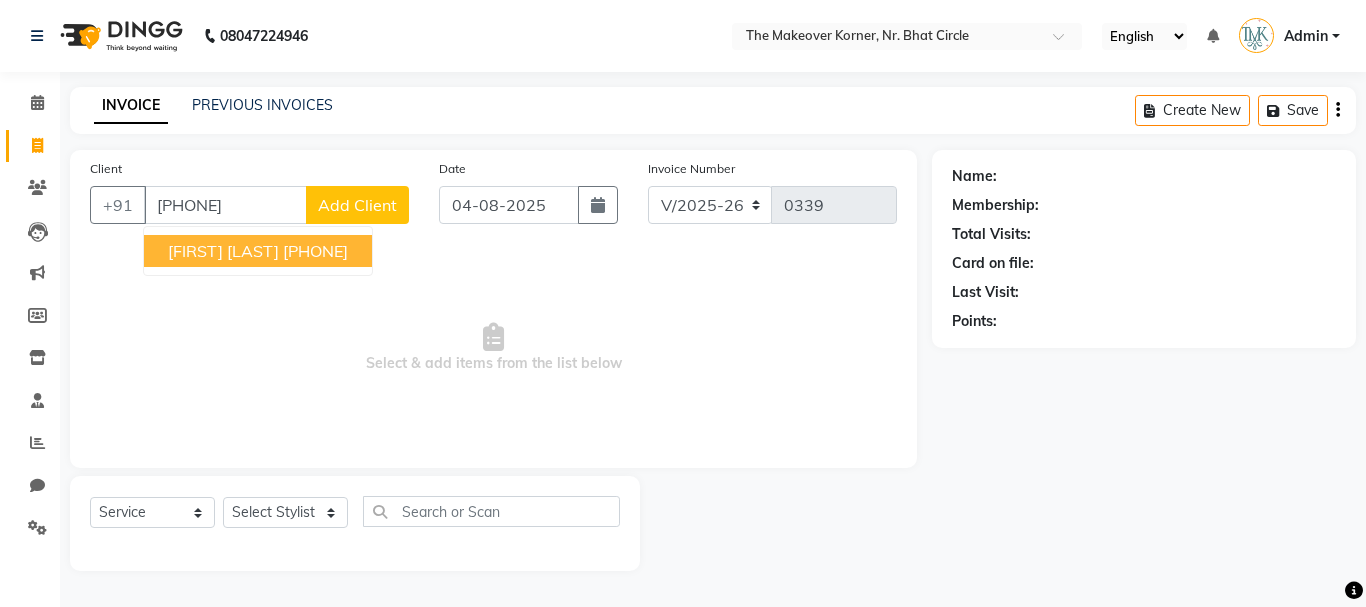 type on "[PHONE]" 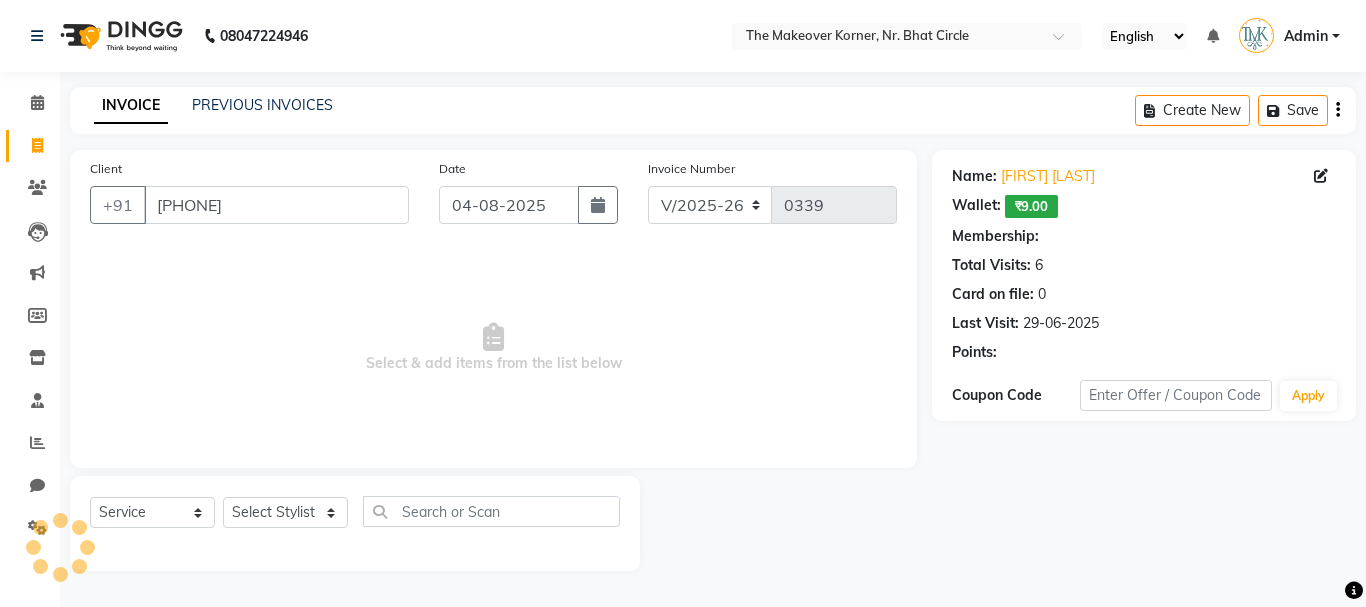 select on "1: Object" 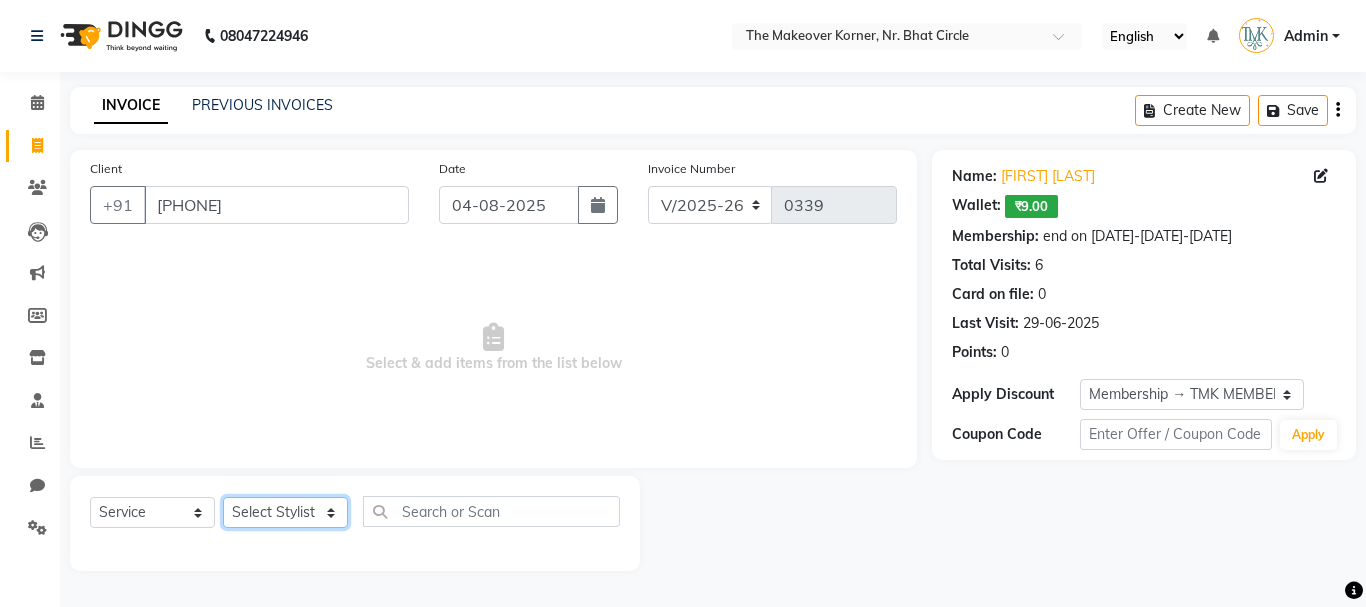 click on "Select Stylist Admin KARISHMA CHAWLA SACHIN BHANUSHALI VANSHITA PARMAR" 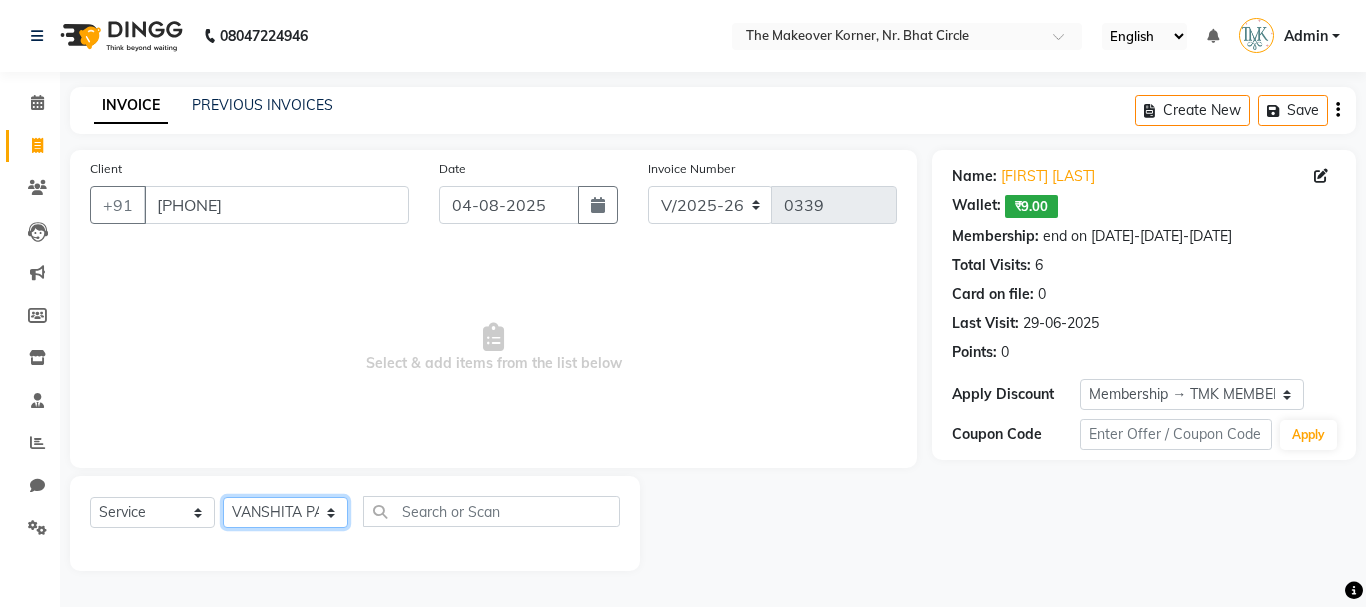 click on "Select Stylist Admin KARISHMA CHAWLA SACHIN BHANUSHALI VANSHITA PARMAR" 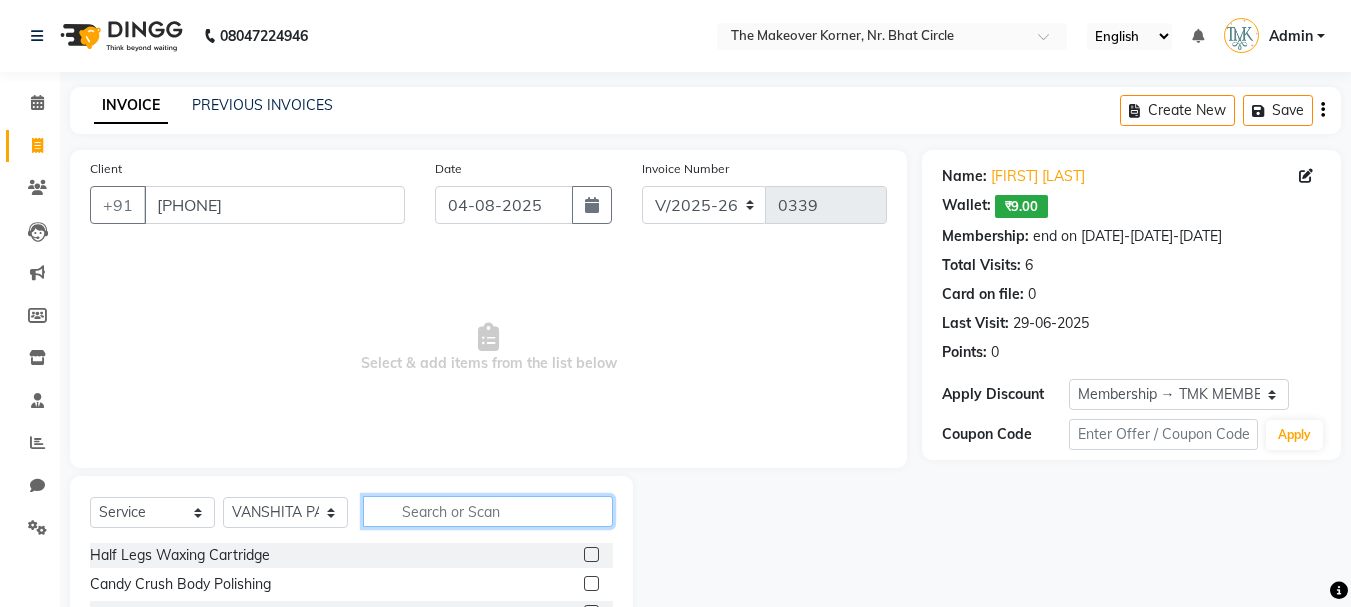 click 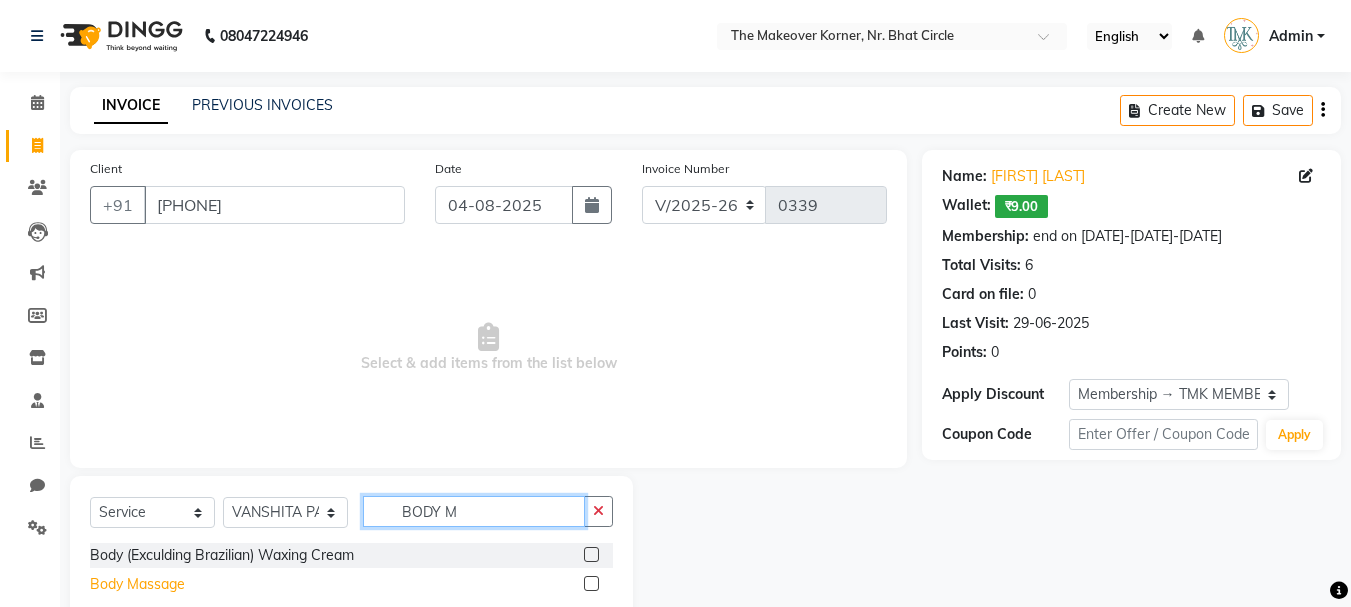 type on "BODY M" 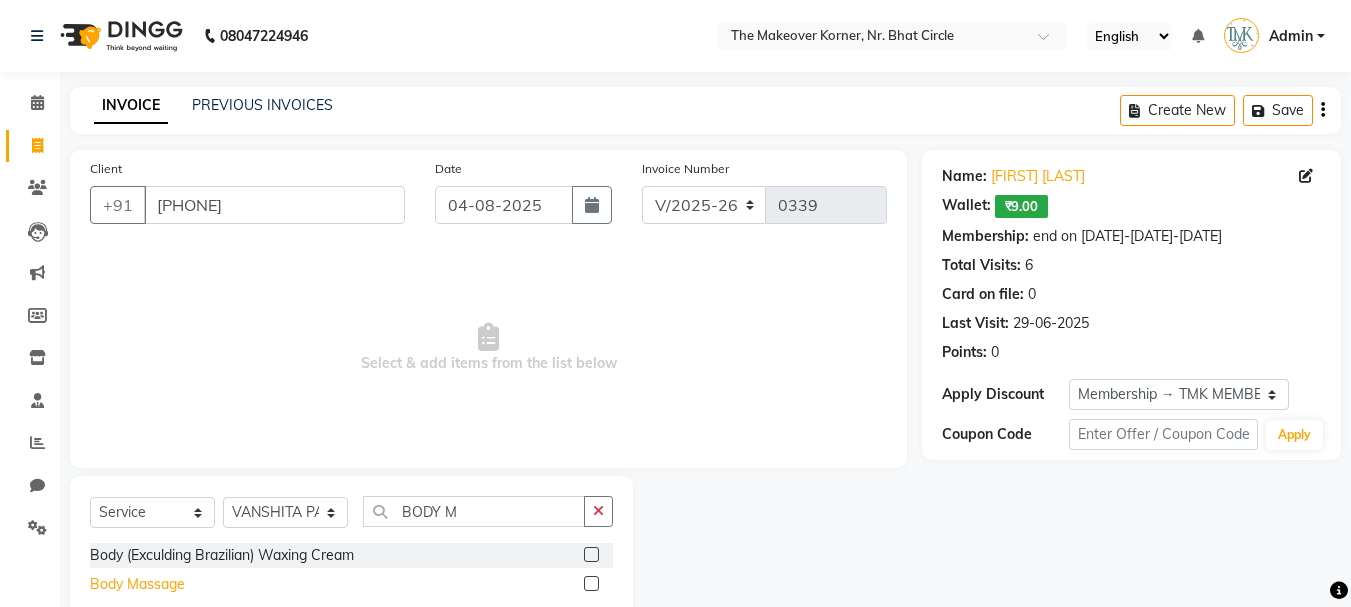 click on "Body Massage" 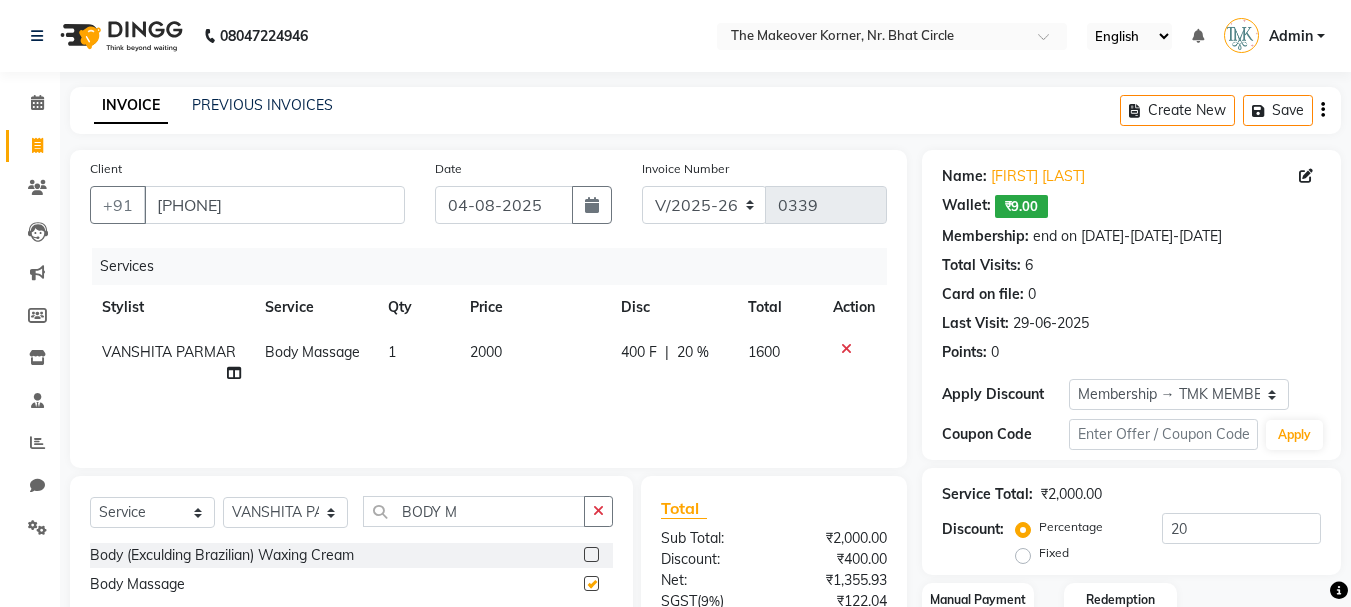 checkbox on "false" 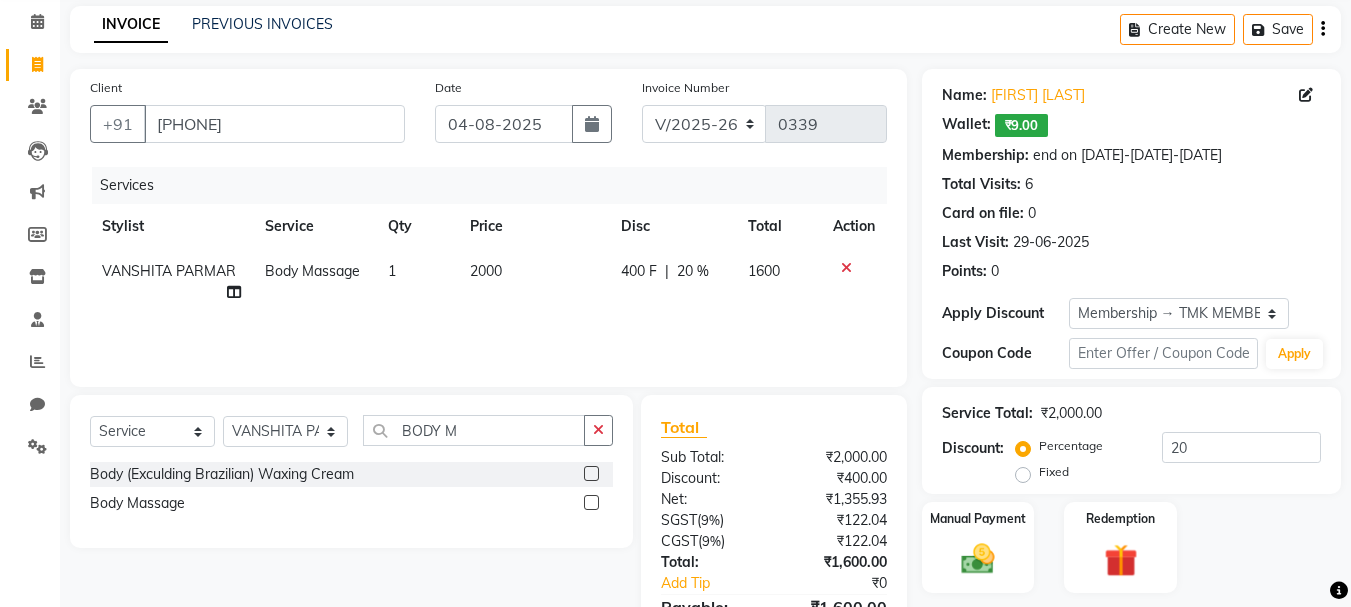 scroll, scrollTop: 193, scrollLeft: 0, axis: vertical 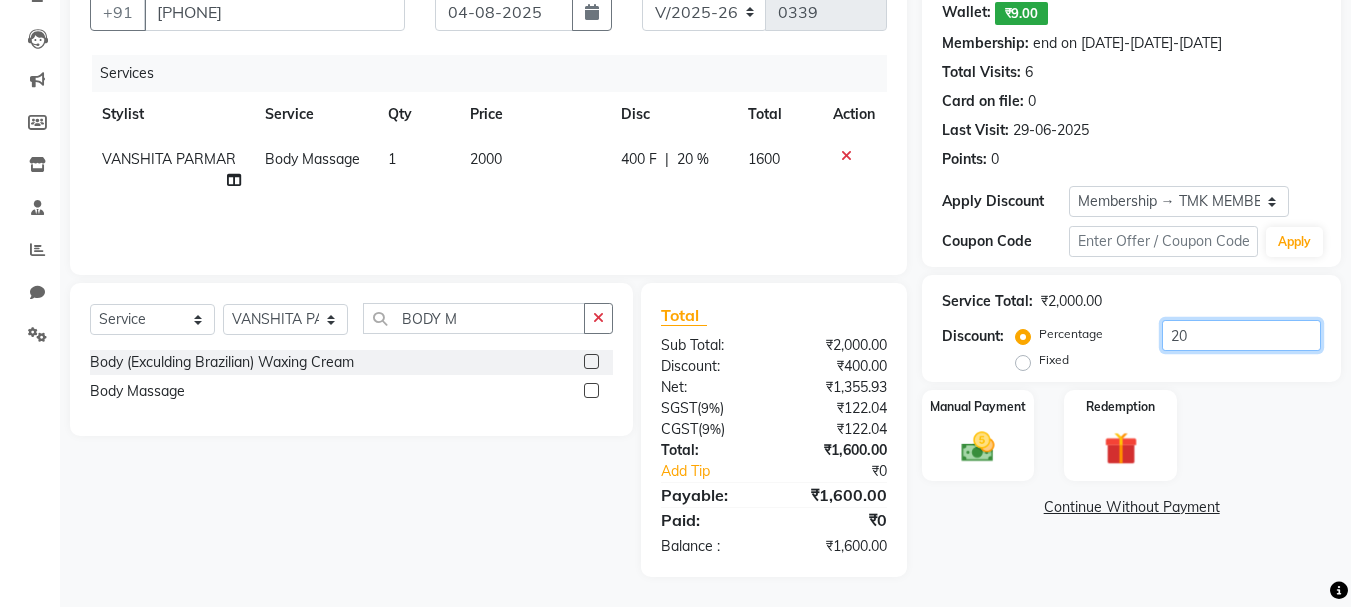 click on "20" 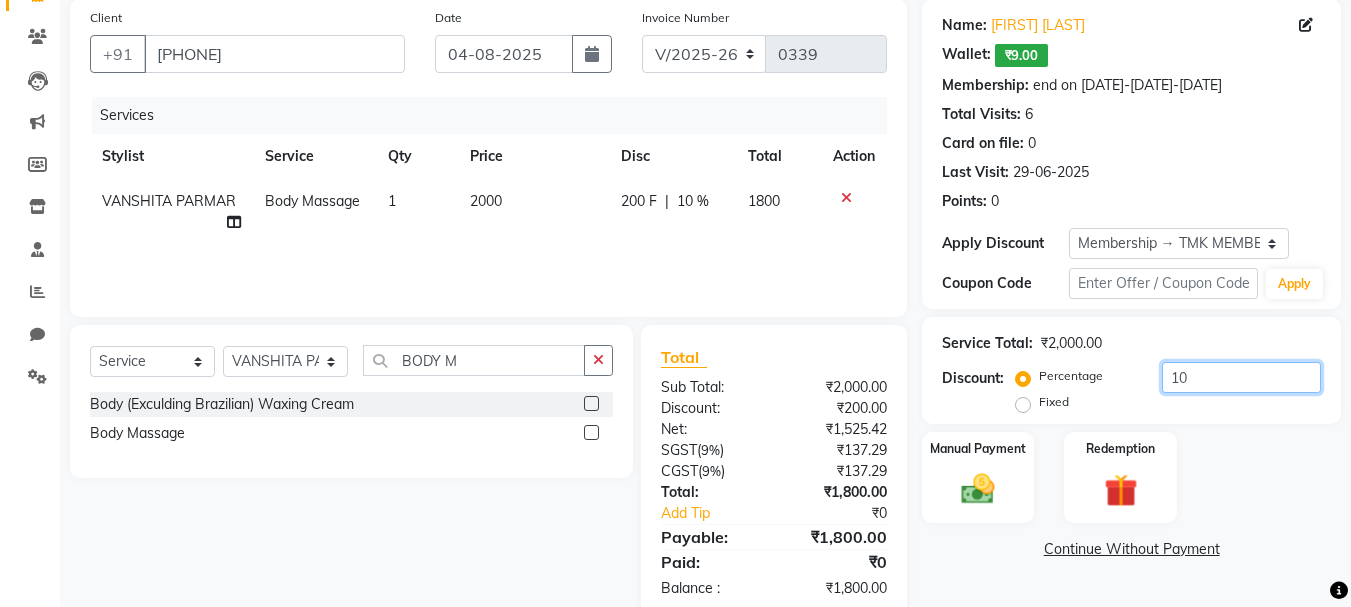 scroll, scrollTop: 193, scrollLeft: 0, axis: vertical 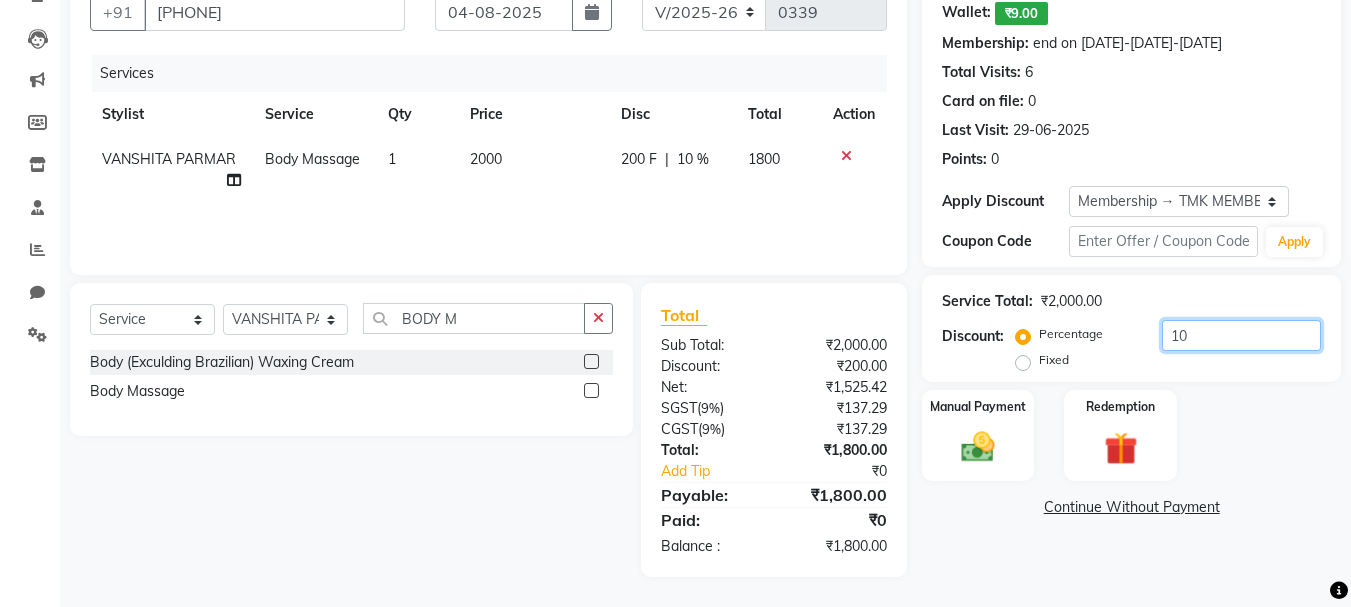 type on "1" 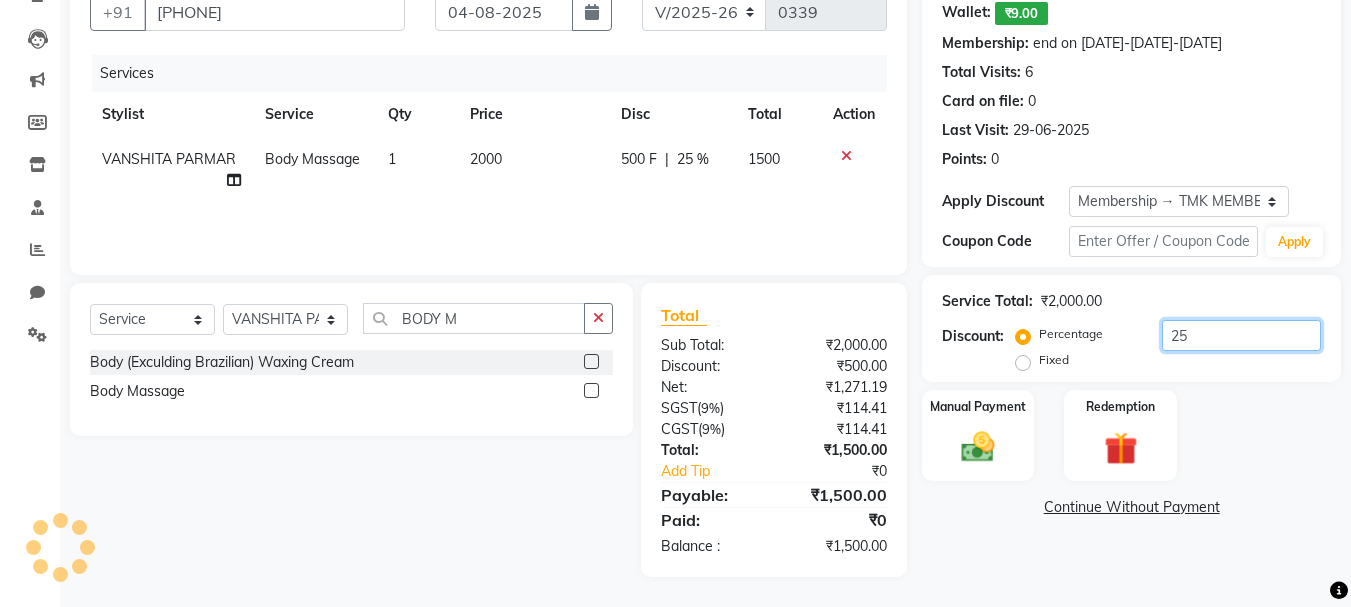 type on "25" 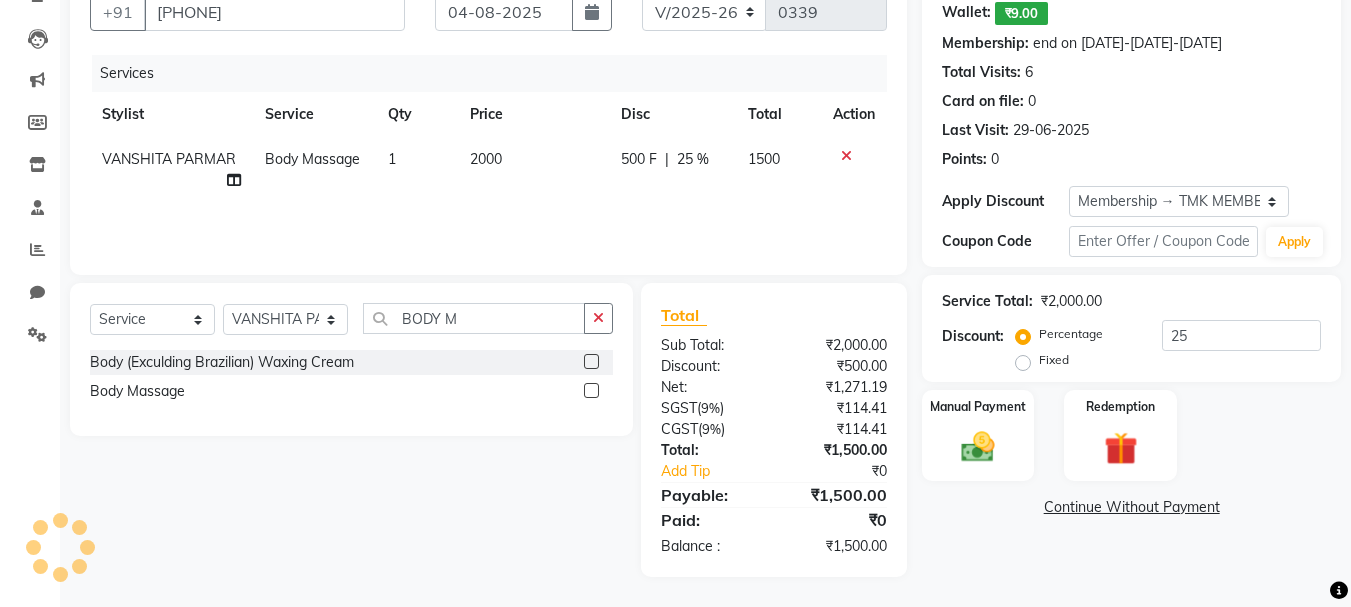 click on "Manual Payment Redemption" 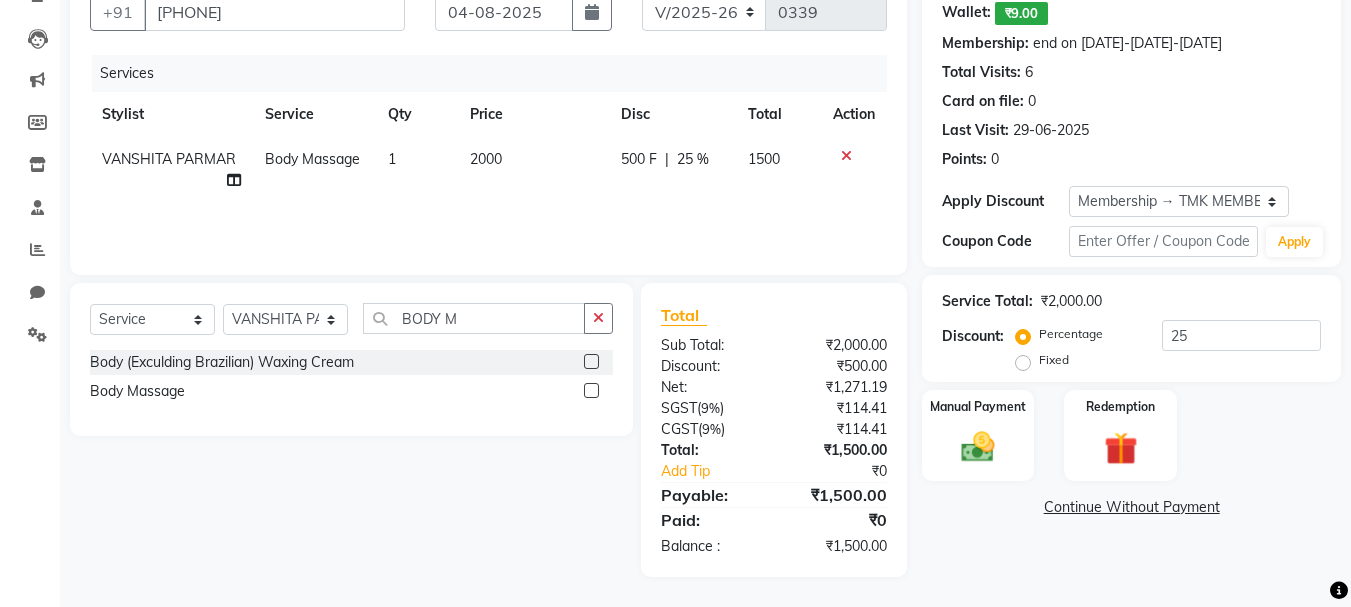 click on "Select  Service  Product  Membership  Package Voucher Prepaid Gift Card  Select Stylist Admin [FIRST] [LAST] [FIRST] [LAST] [FIRST] [LAST] BODY M Body (Exculding Brazilian) Waxing Cream  Body Massage" 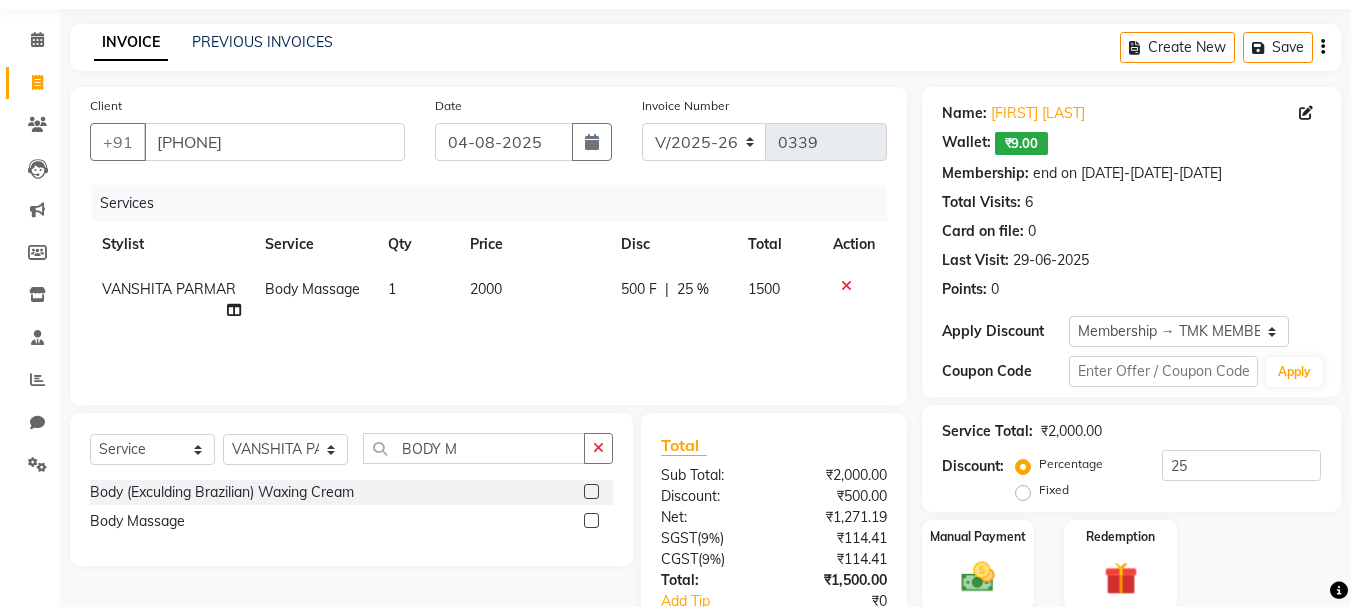 scroll, scrollTop: 100, scrollLeft: 0, axis: vertical 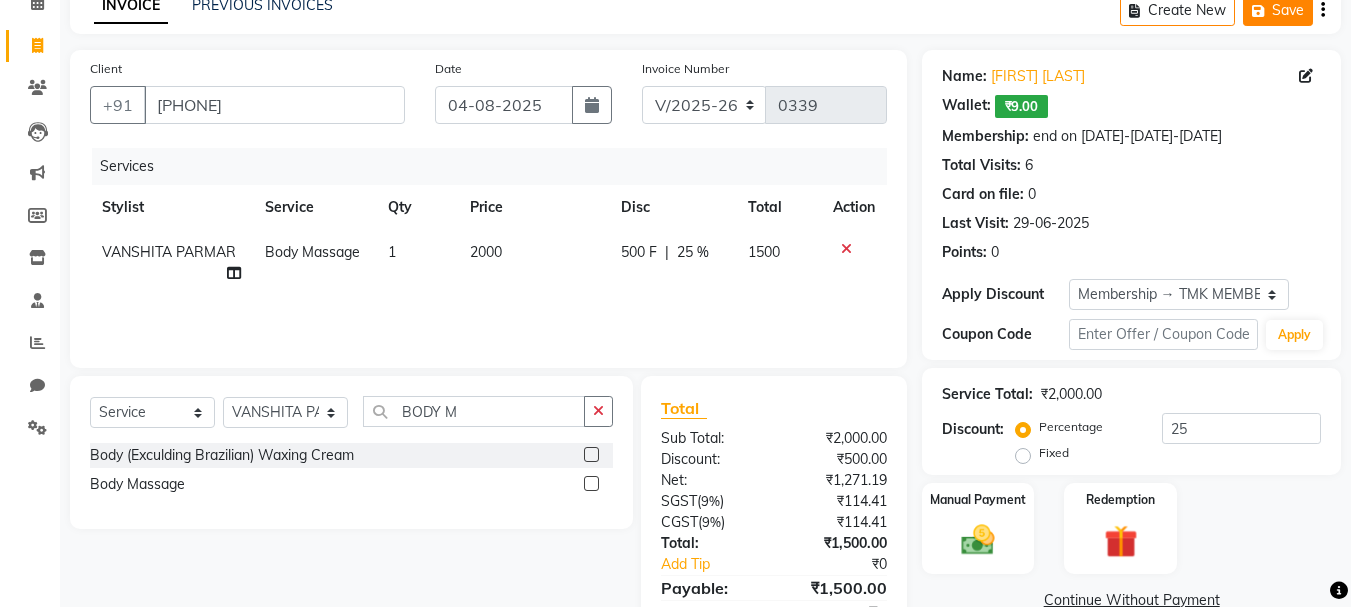 click on "Save" 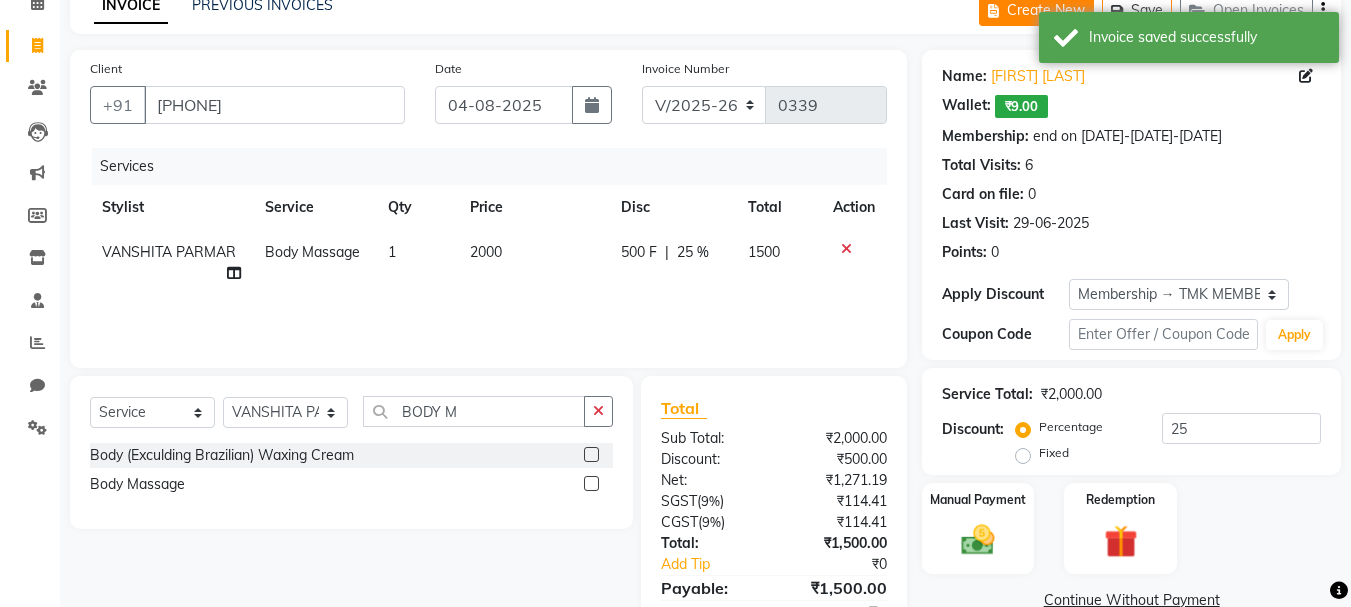 click on "Create New" 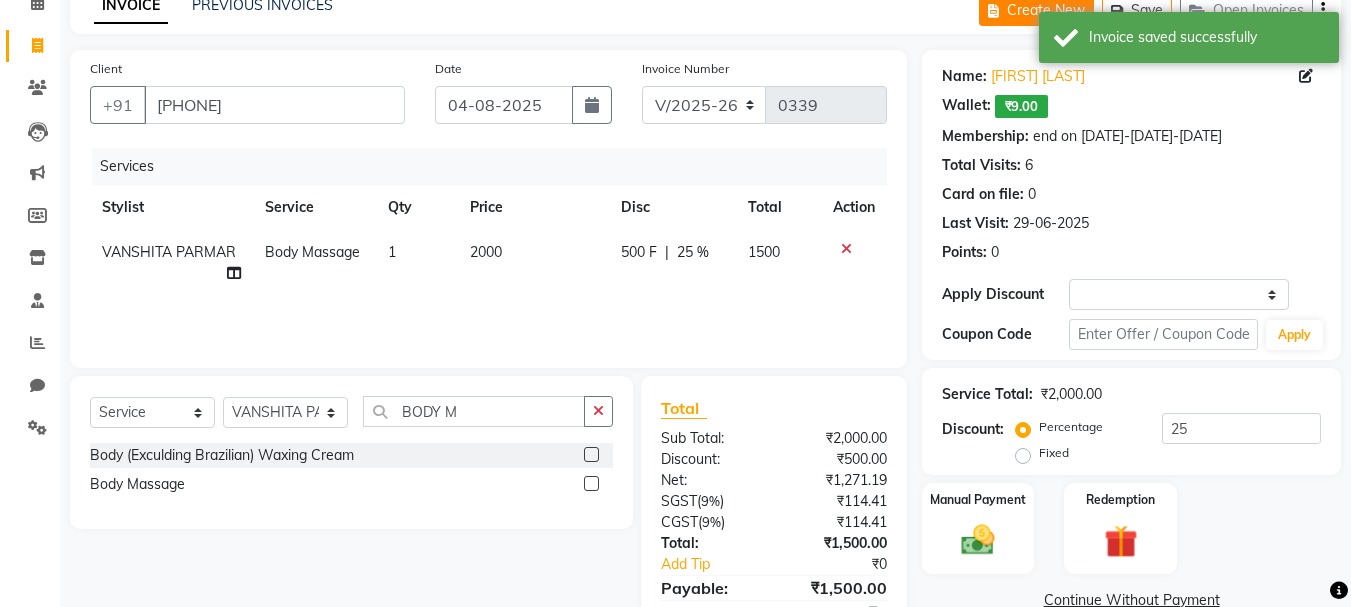 select on "service" 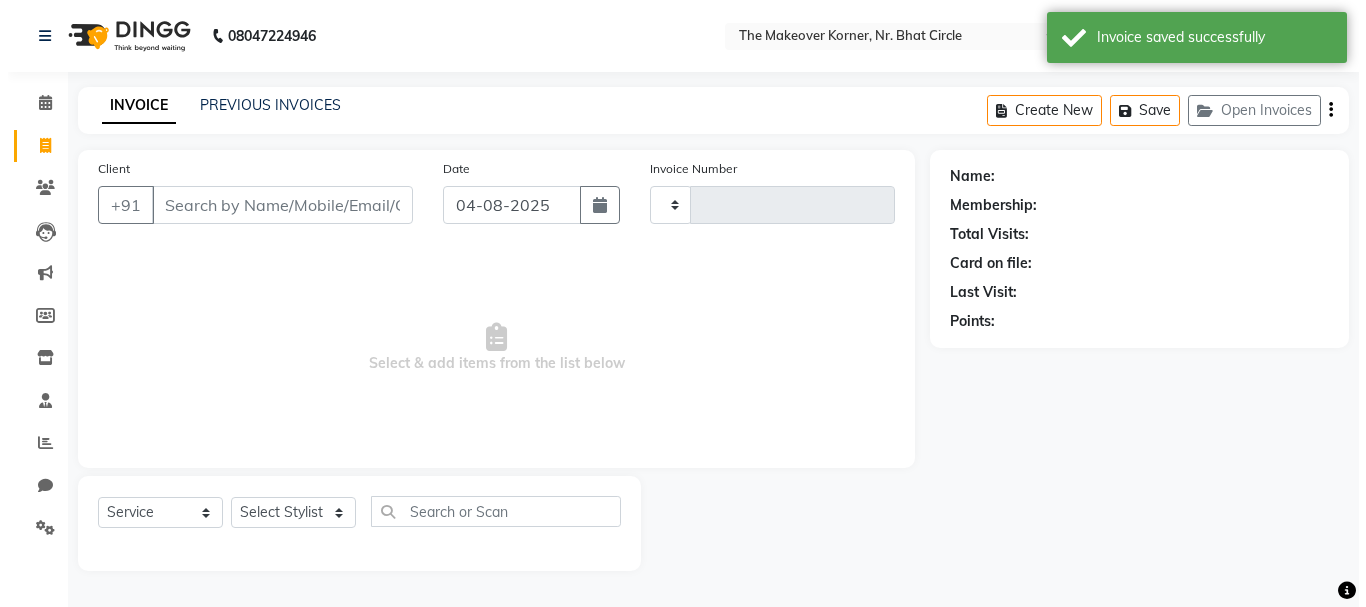 scroll, scrollTop: 0, scrollLeft: 0, axis: both 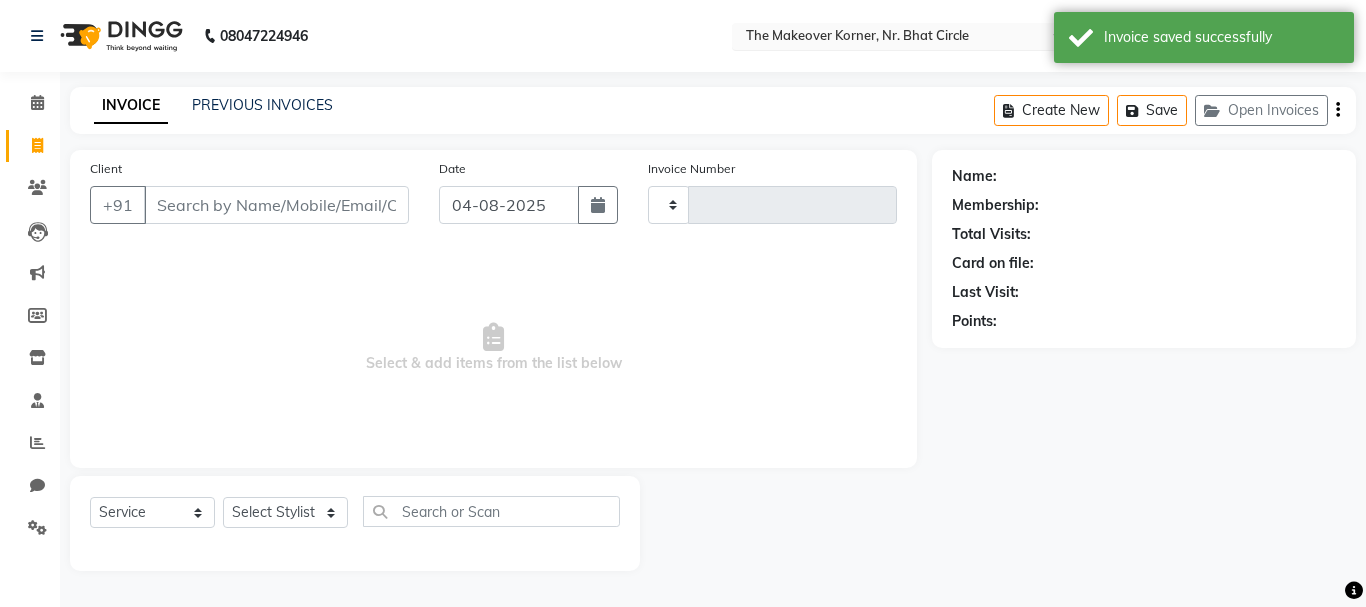 type on "0339" 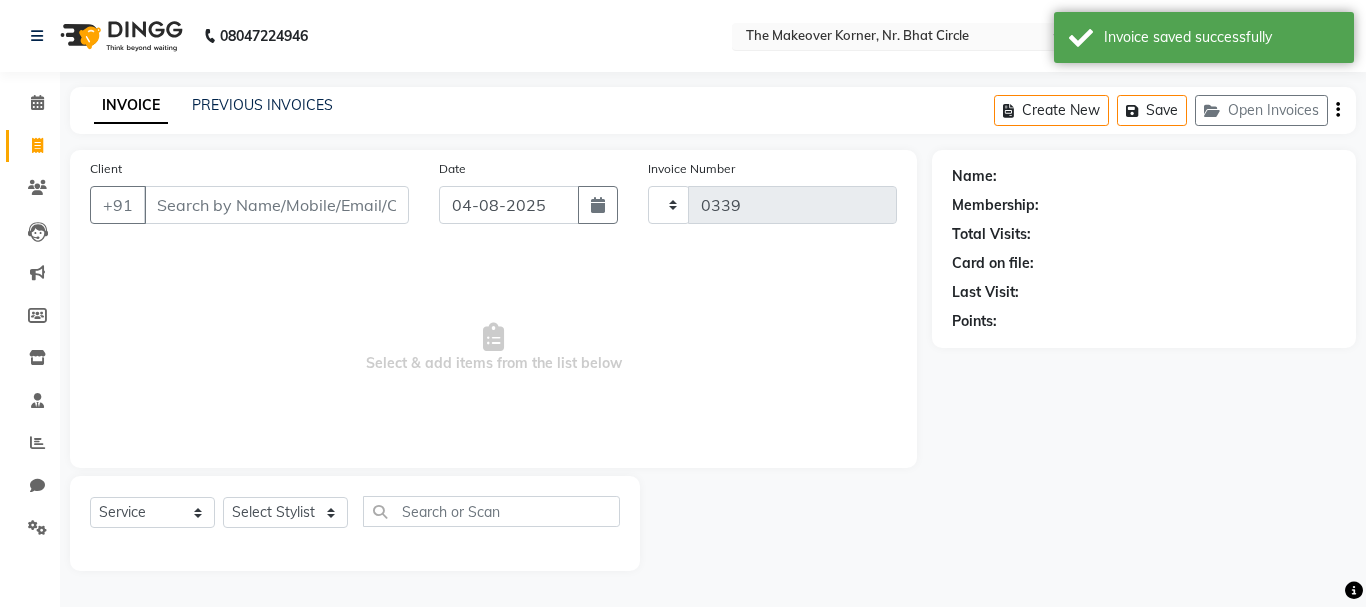 select on "5477" 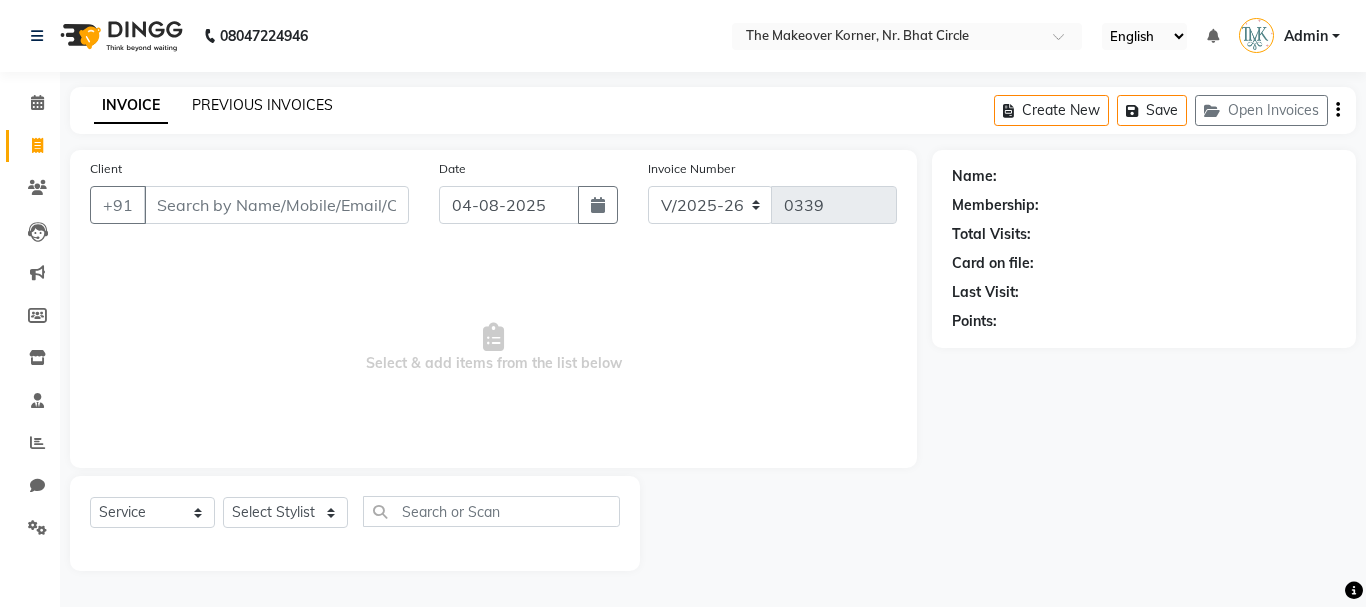 click on "PREVIOUS INVOICES" 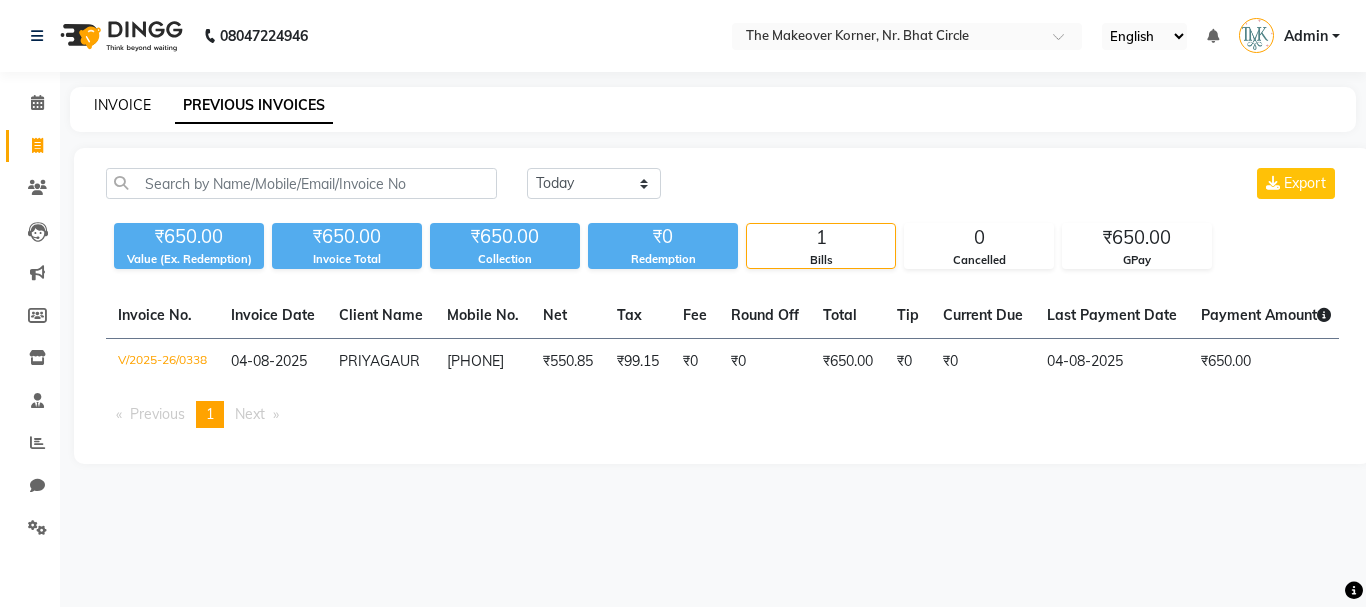 click on "INVOICE" 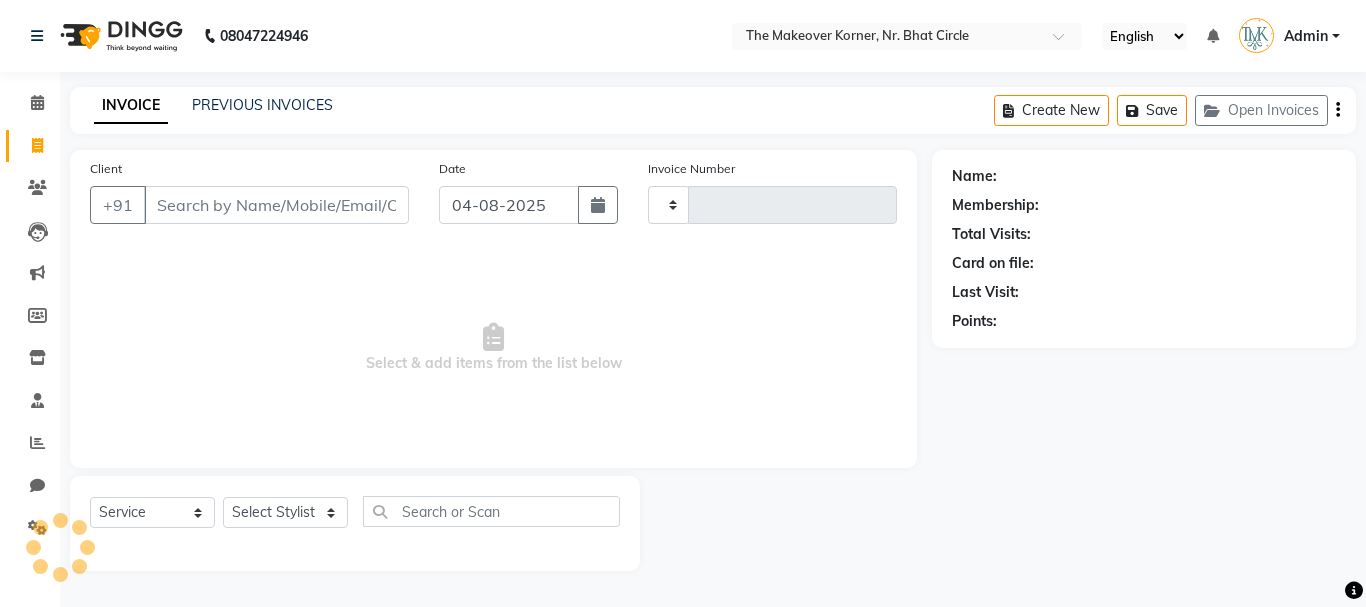 type on "0339" 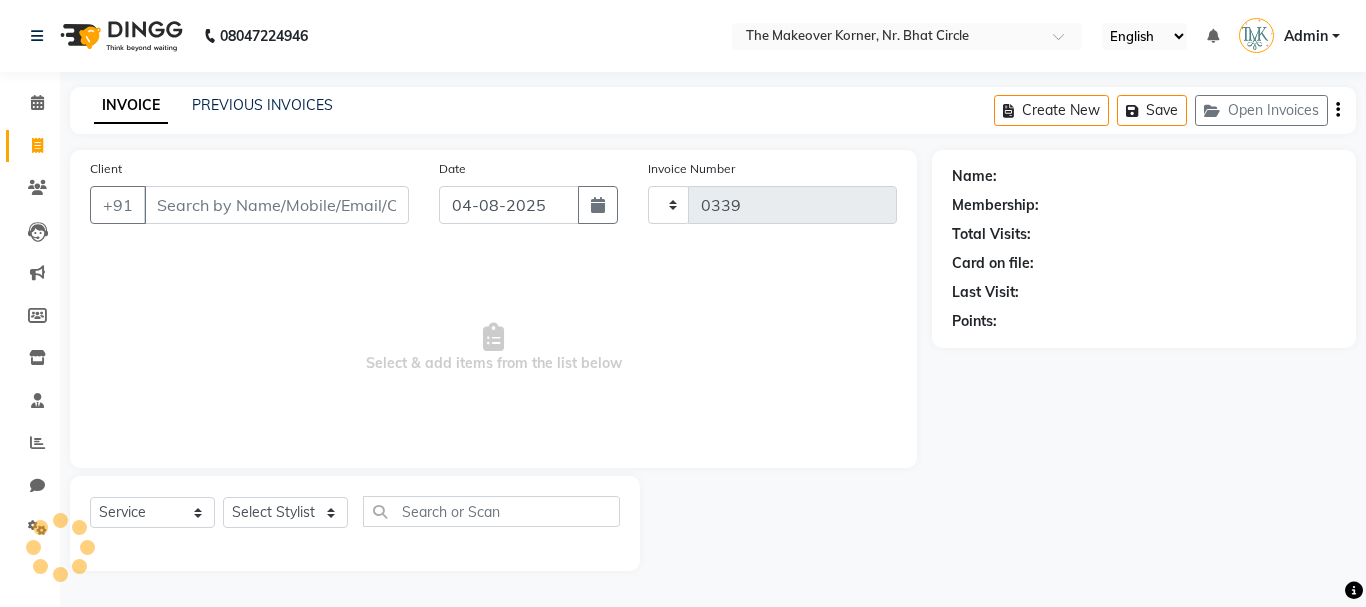 select on "5477" 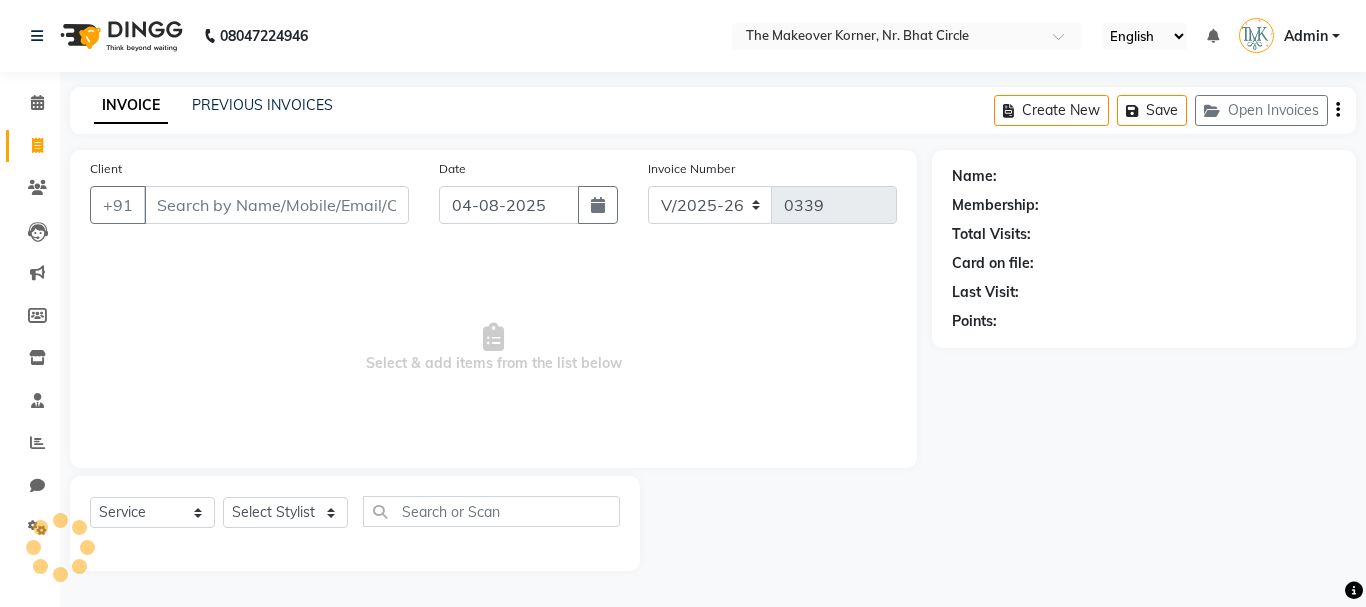 click on "Client" at bounding box center [276, 205] 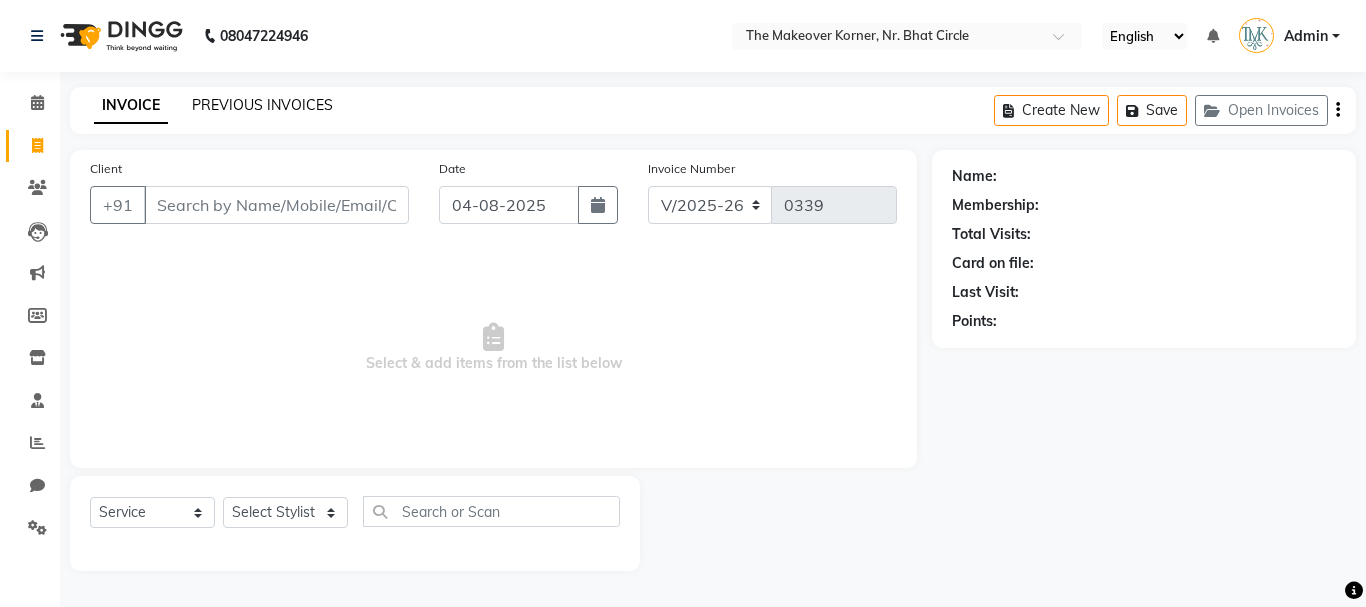 click on "PREVIOUS INVOICES" 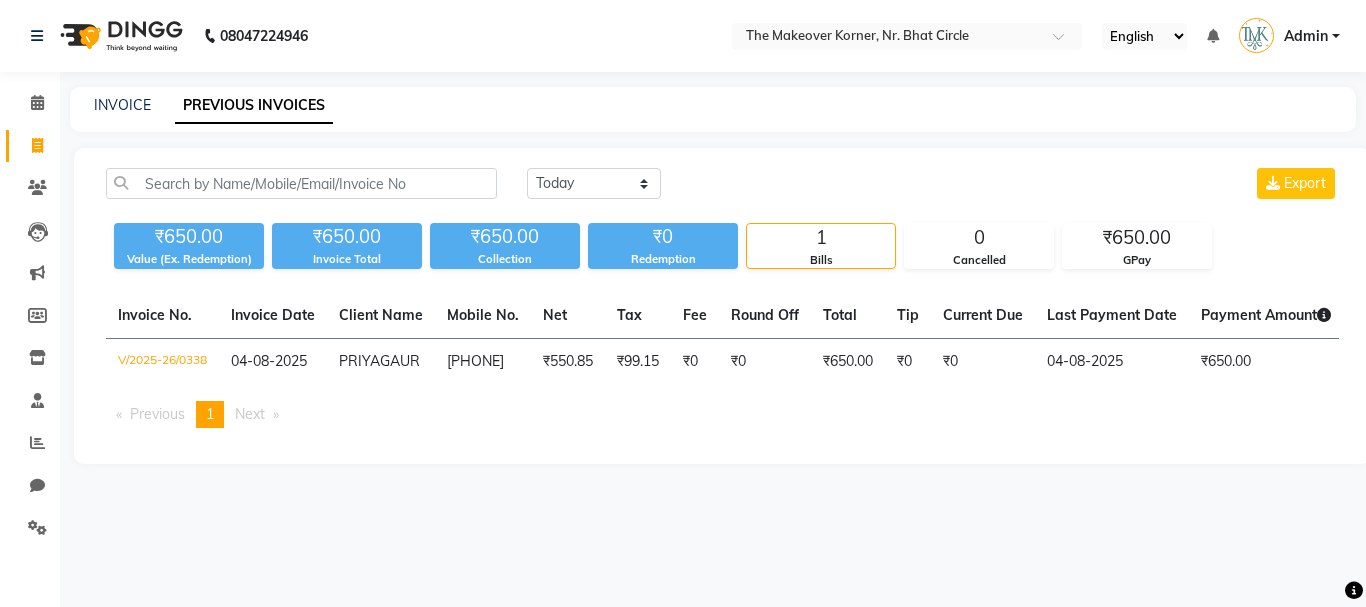 click on "INVOICE PREVIOUS INVOICES" 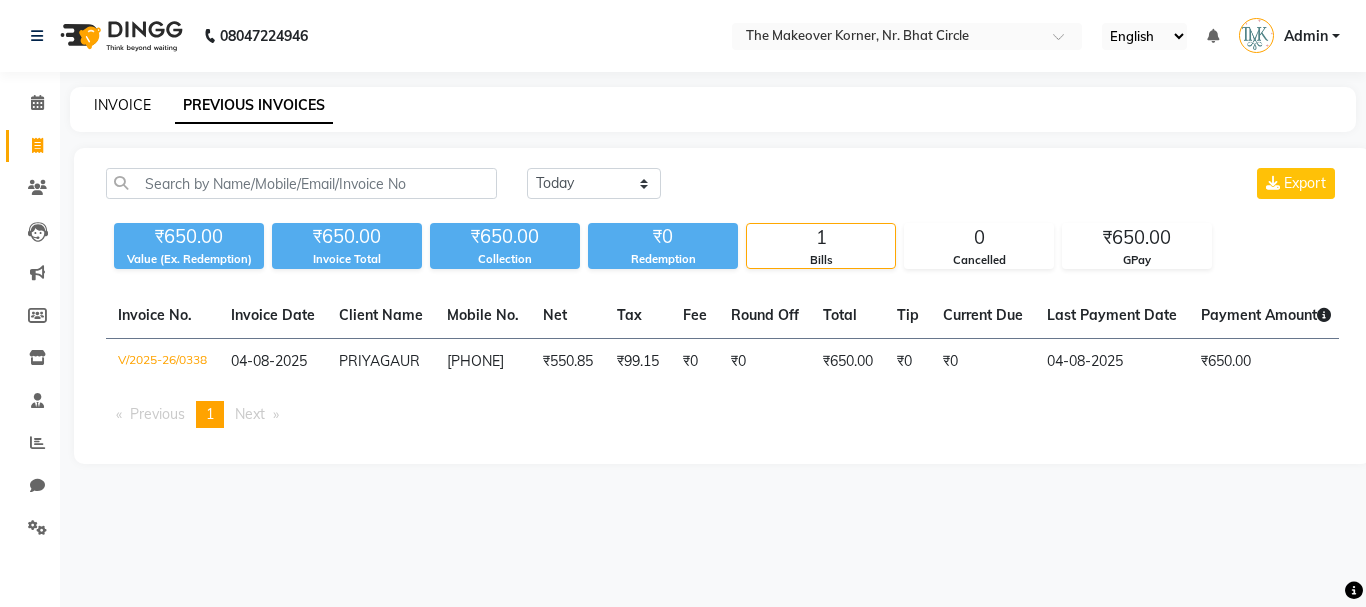 click on "INVOICE" 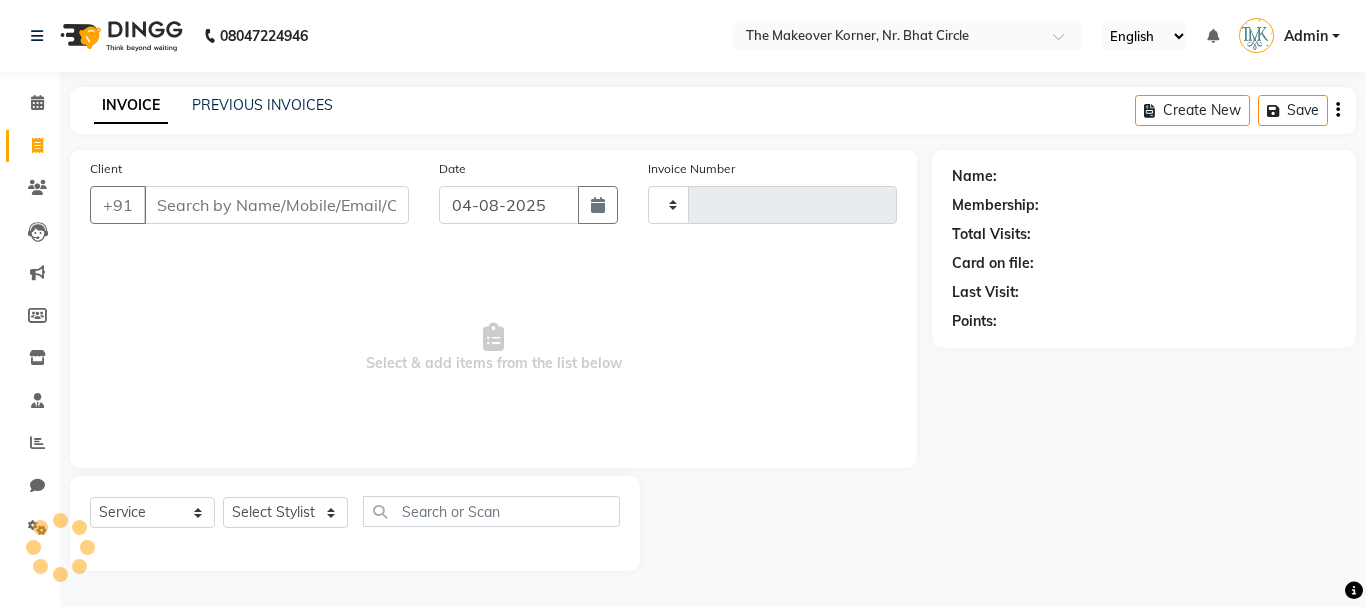 type on "0339" 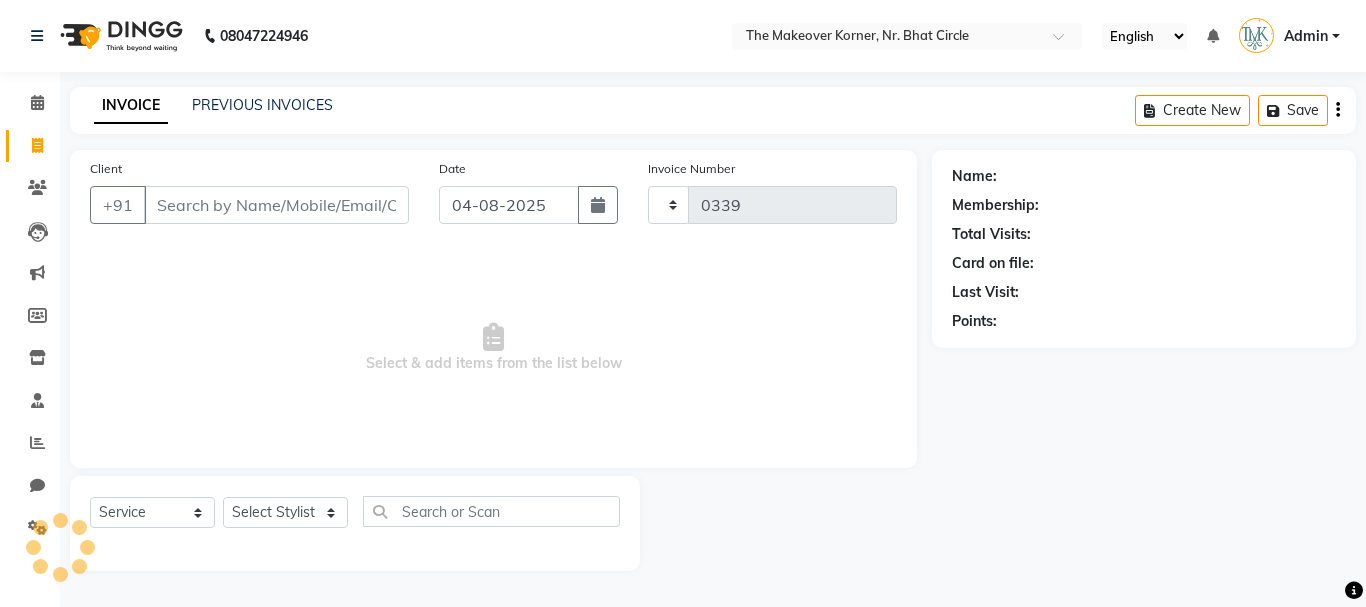 select on "5477" 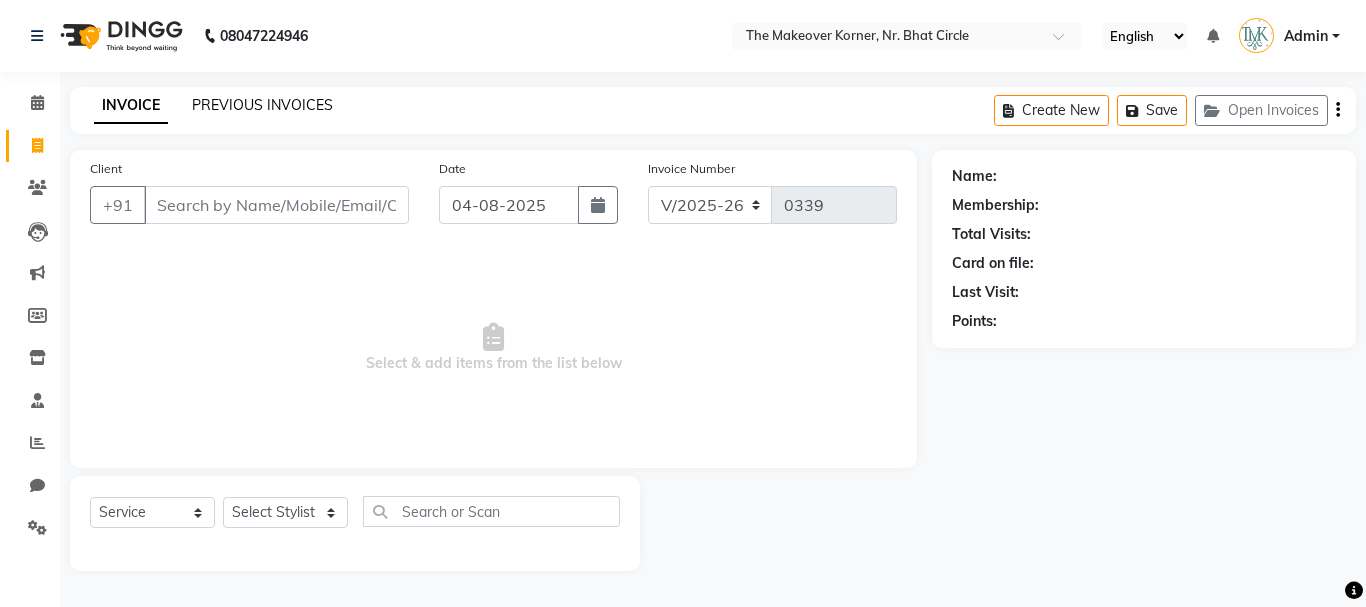 click on "PREVIOUS INVOICES" 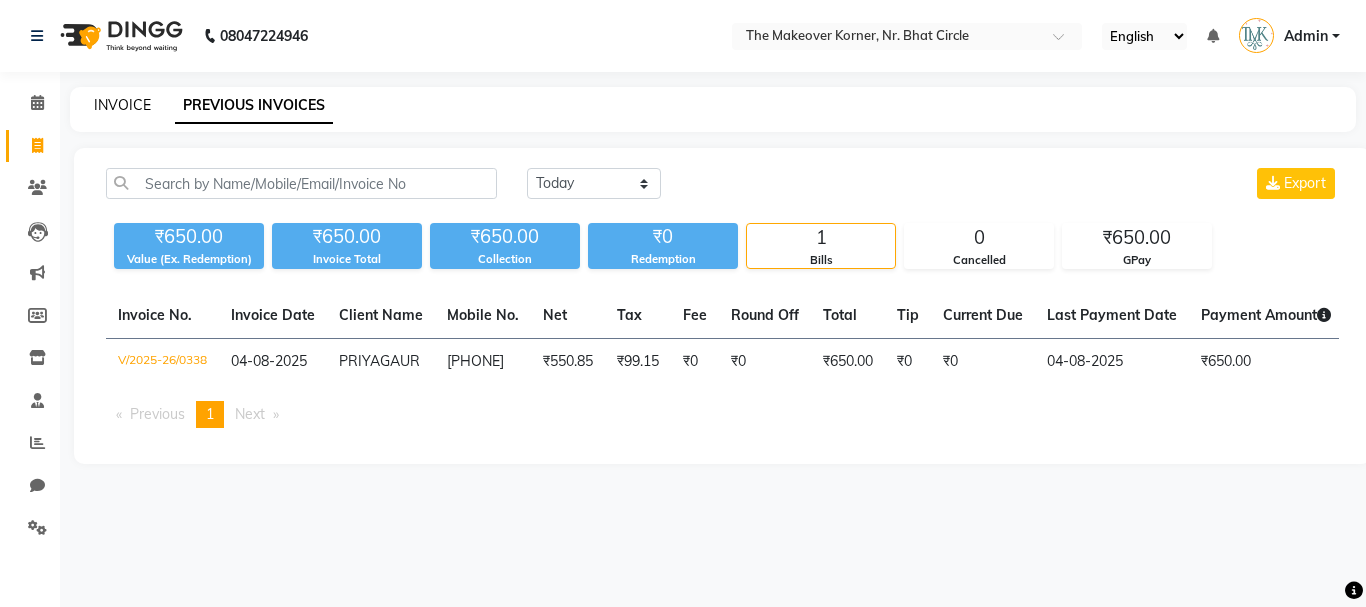 click on "INVOICE" 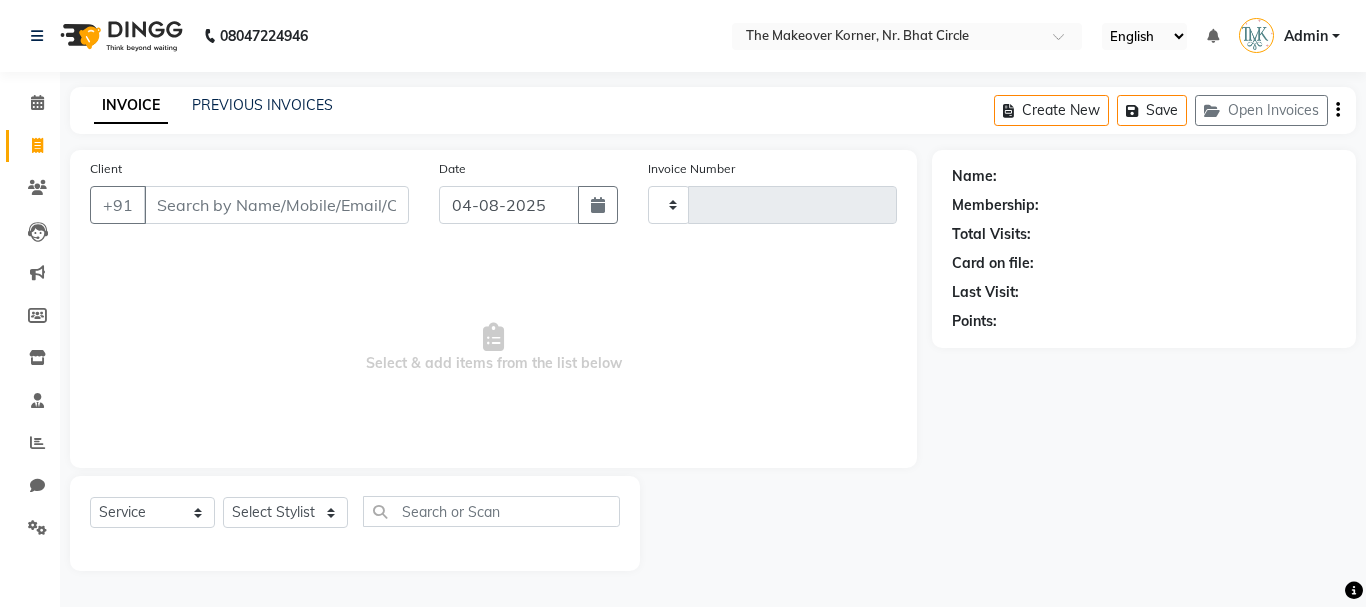 type on "0339" 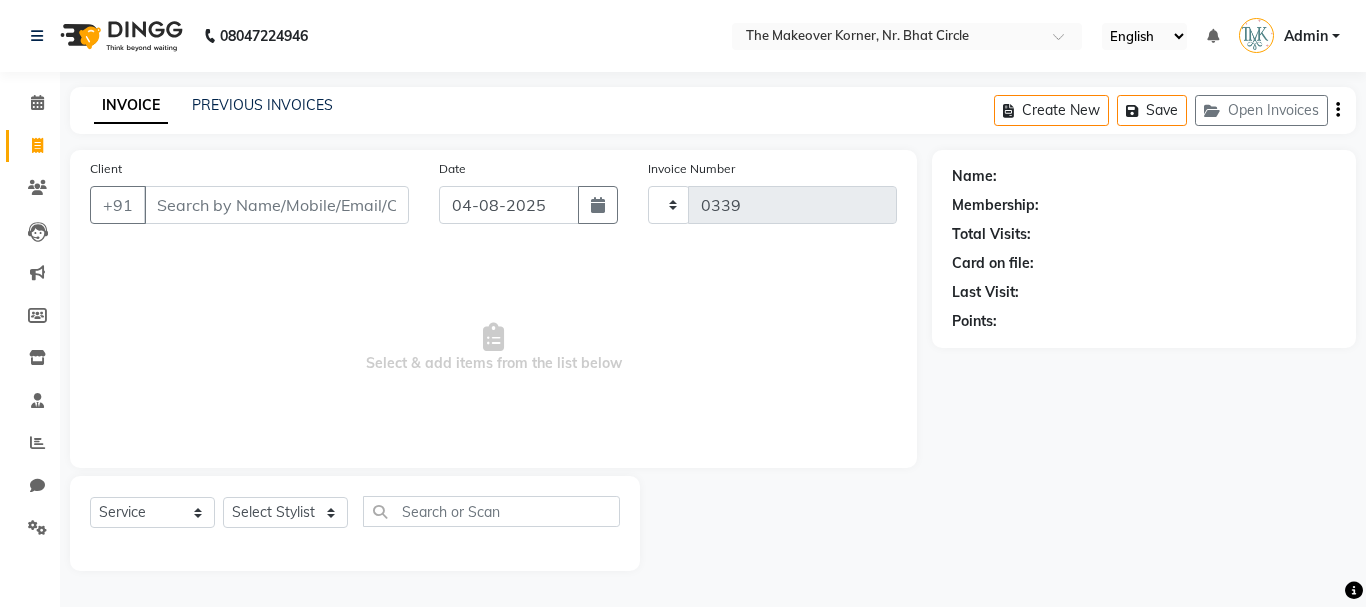 select on "5477" 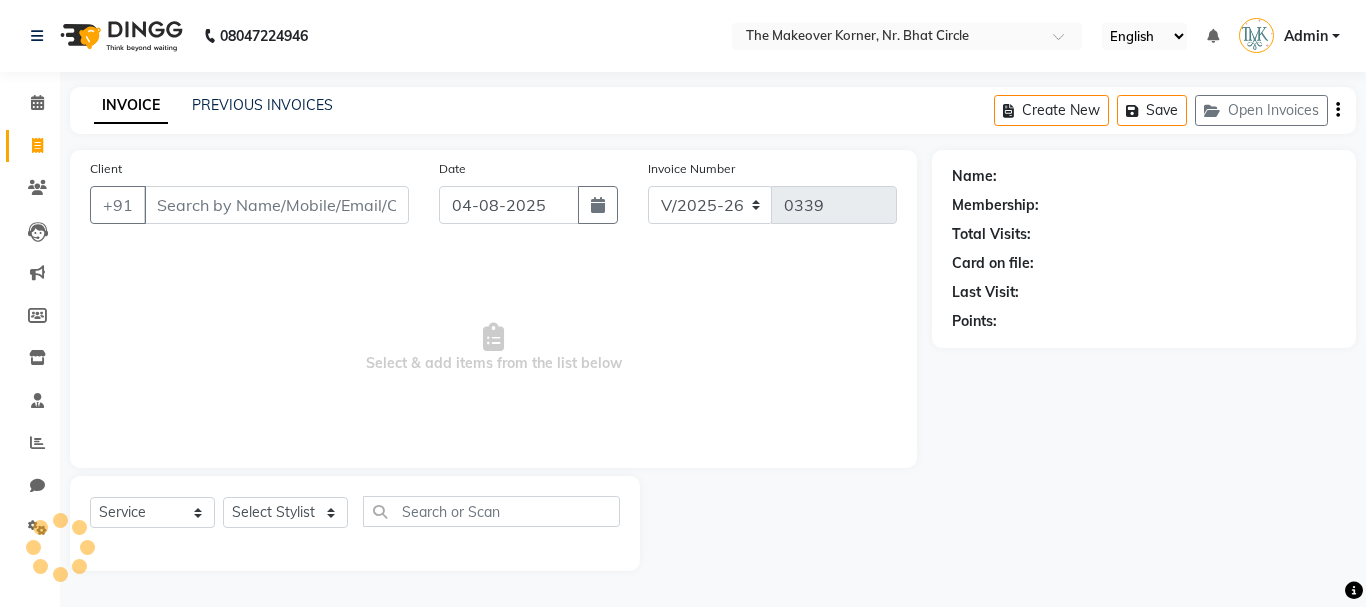 click on "Client" at bounding box center [276, 205] 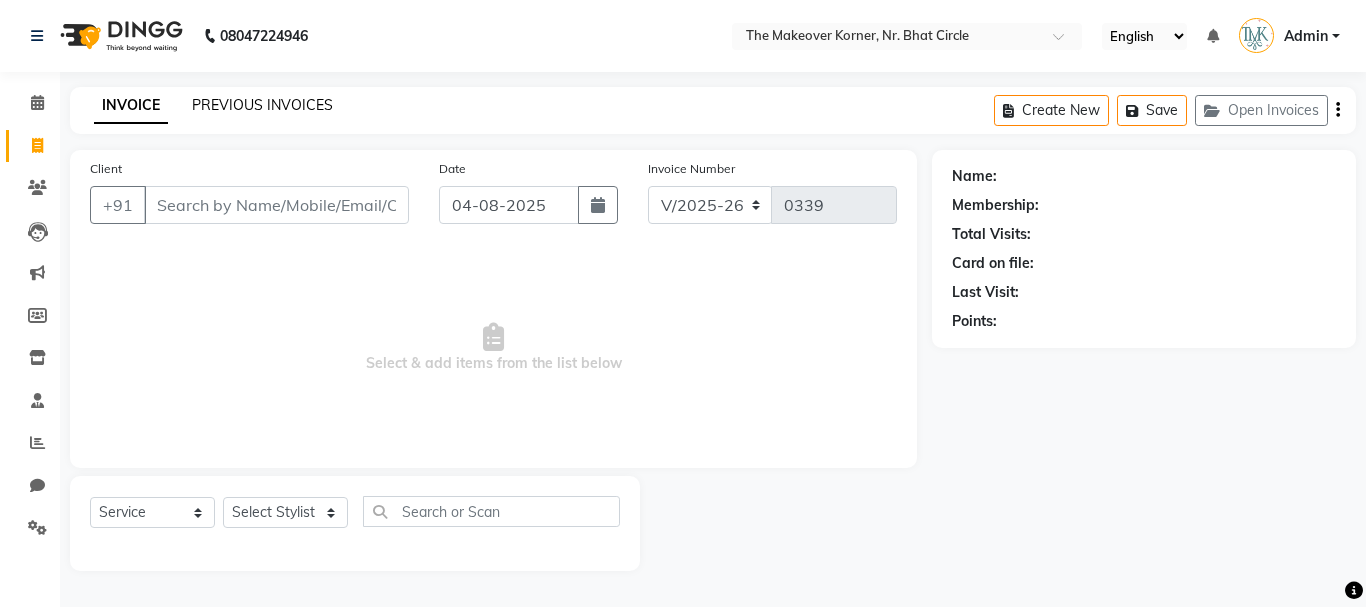 click on "PREVIOUS INVOICES" 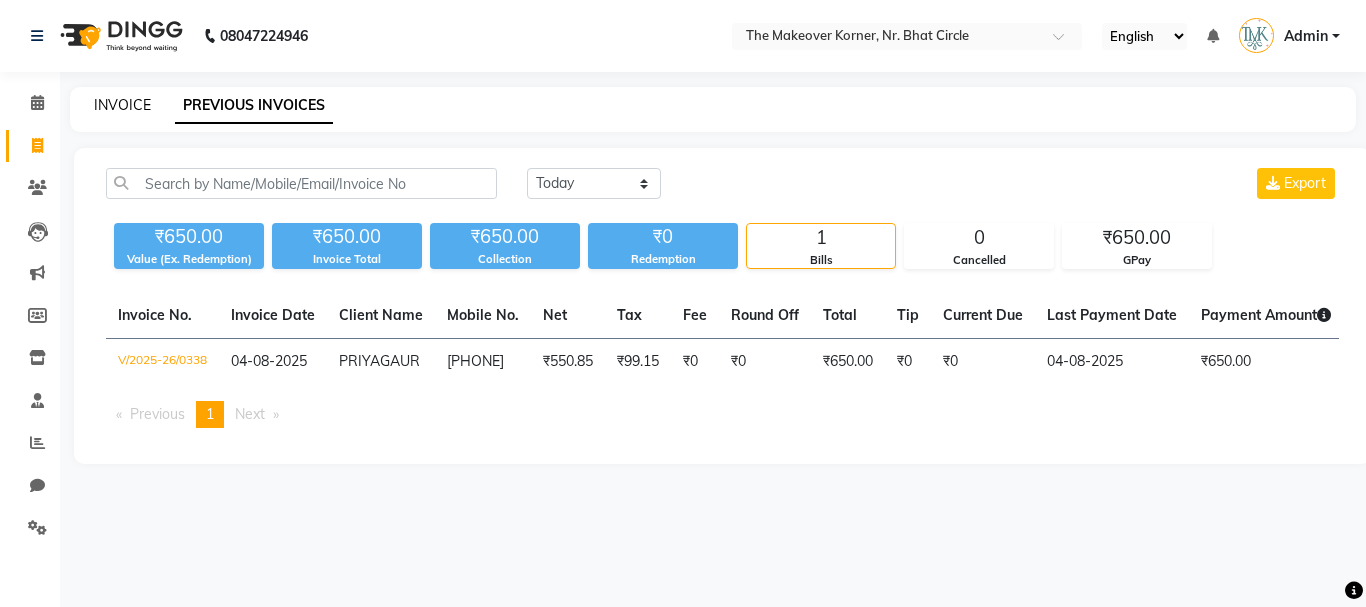 click on "INVOICE" 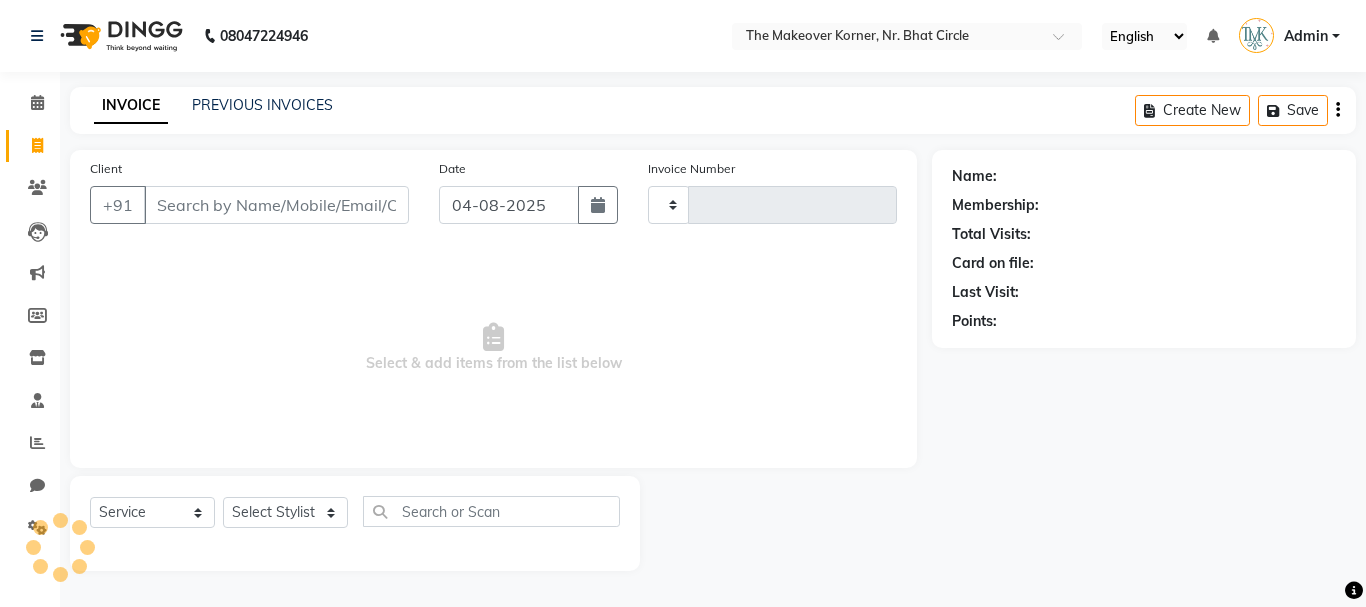 type on "0339" 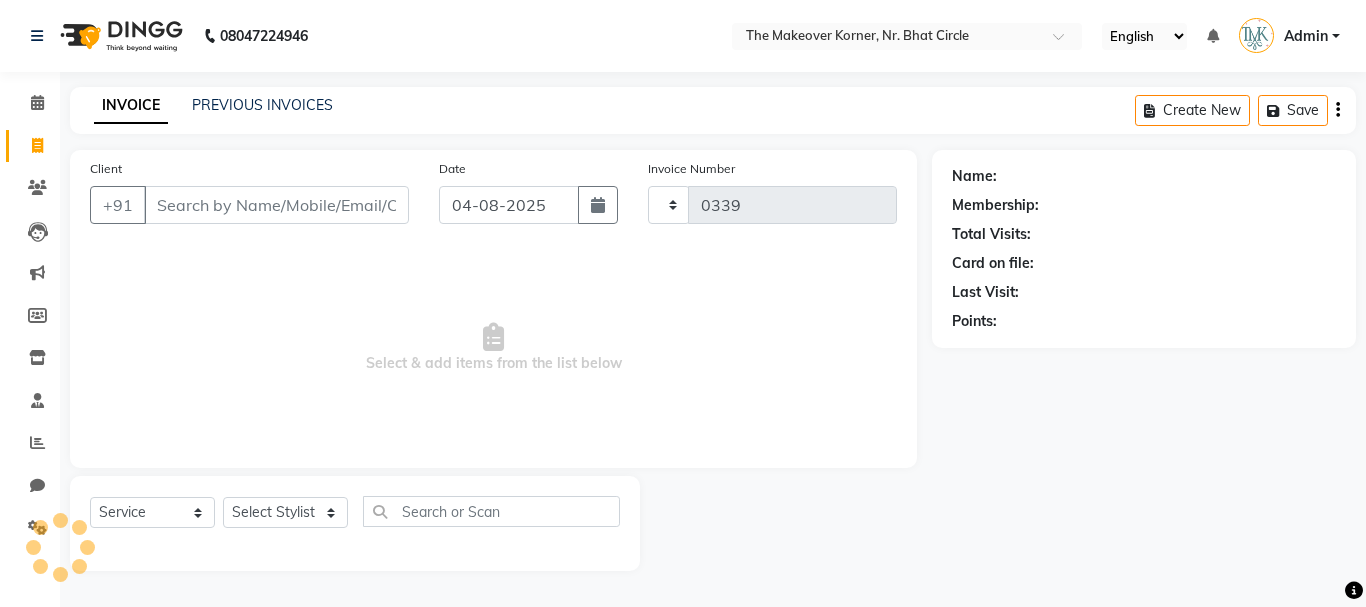 select on "5477" 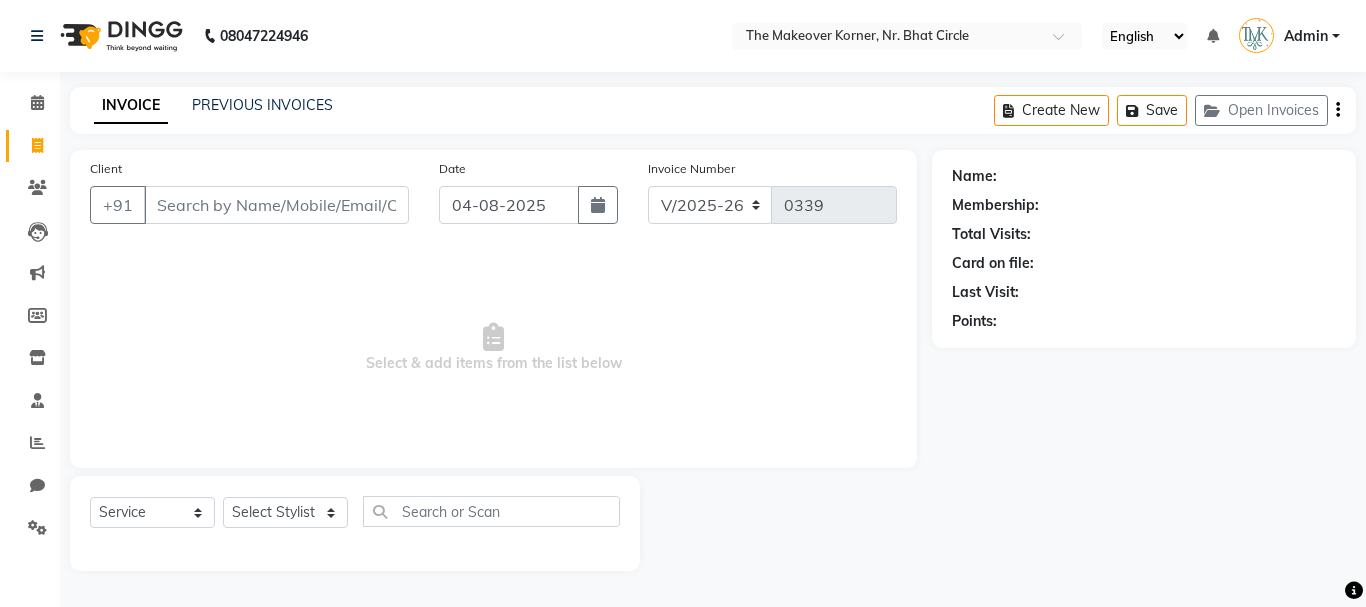 click on "Client" at bounding box center (276, 205) 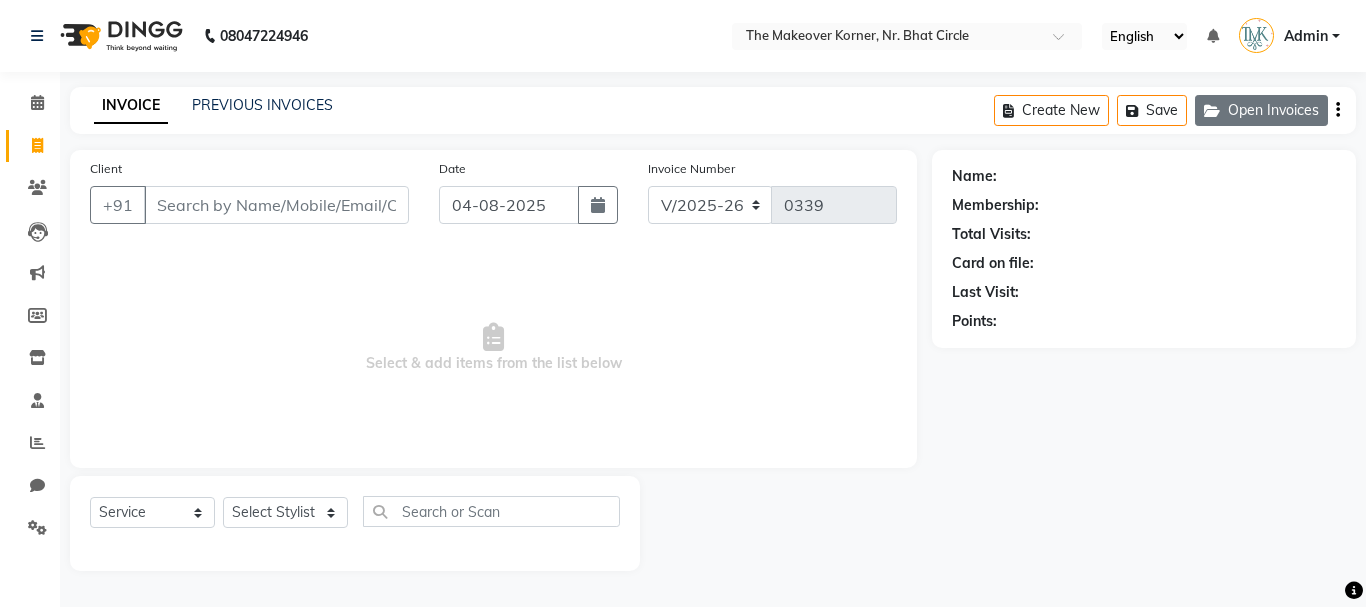 click 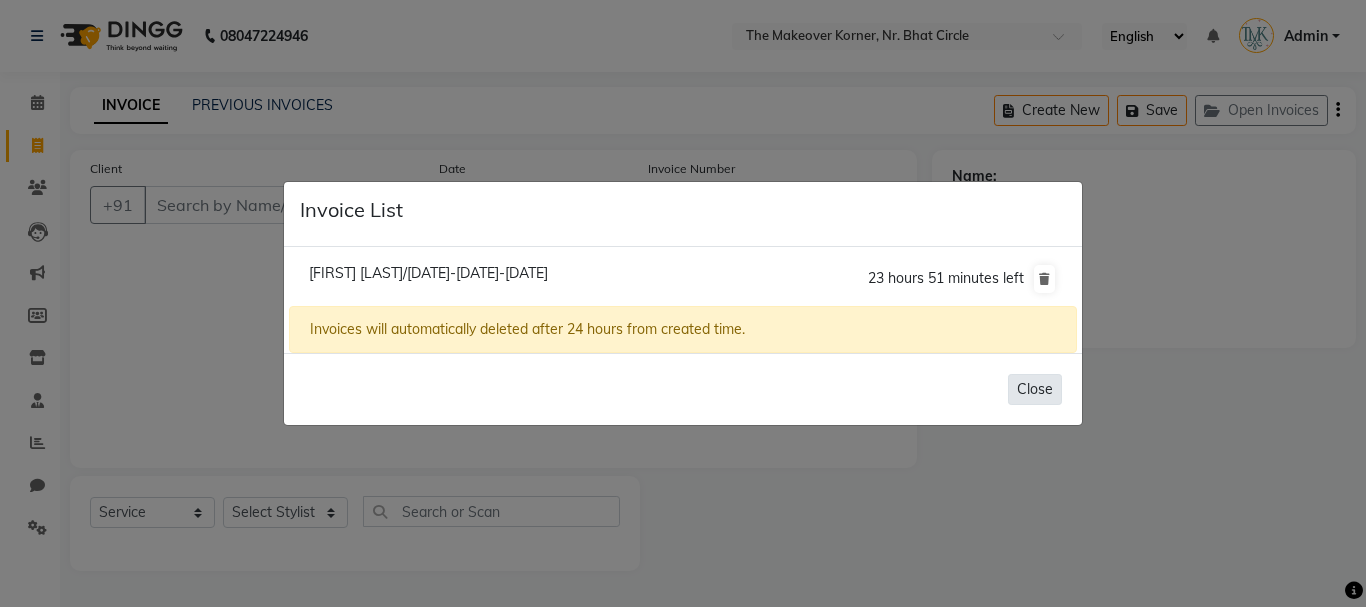 click on "Close" 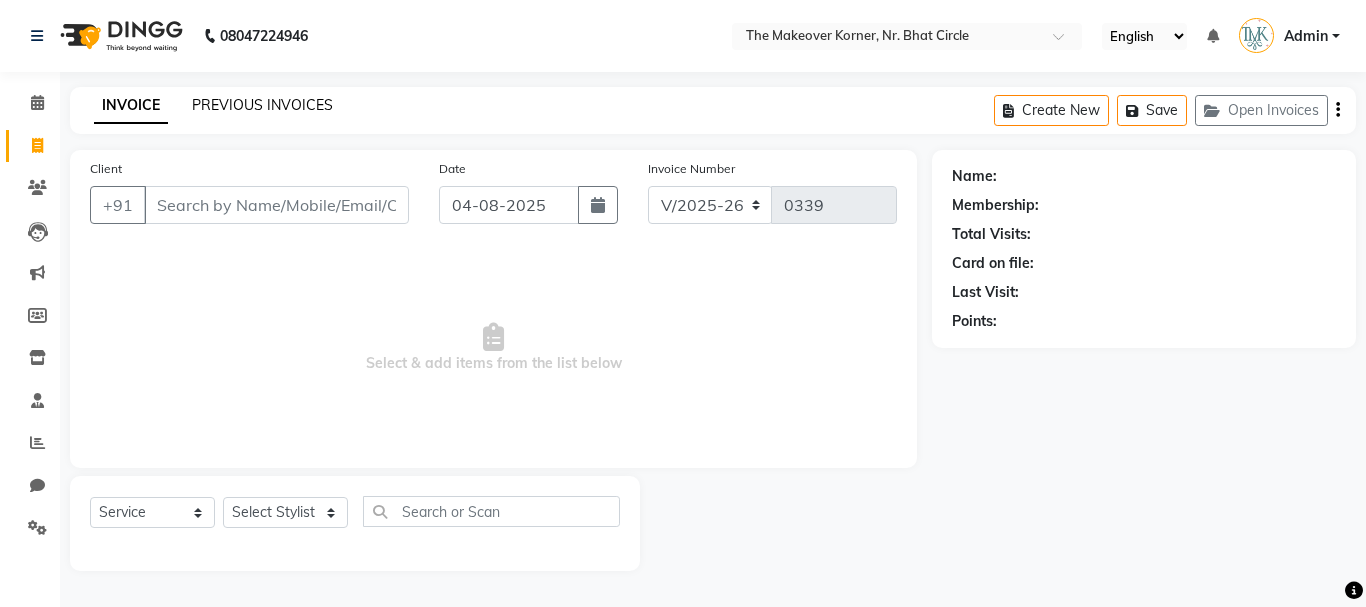 click on "PREVIOUS INVOICES" 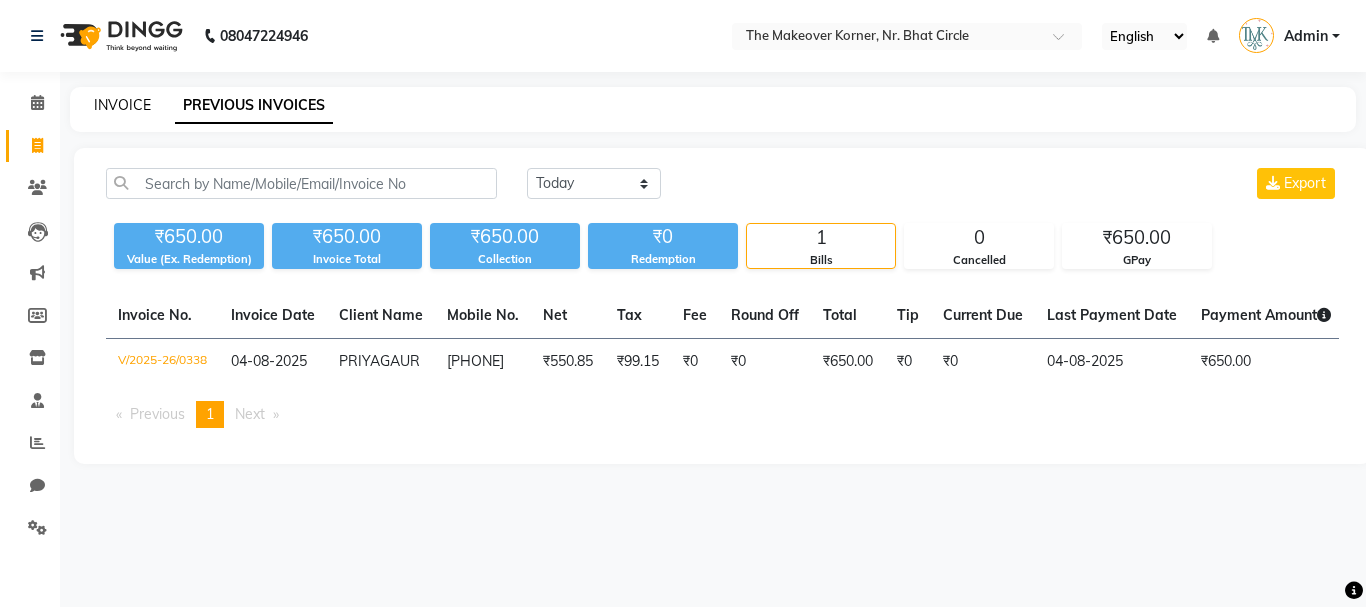 click on "INVOICE" 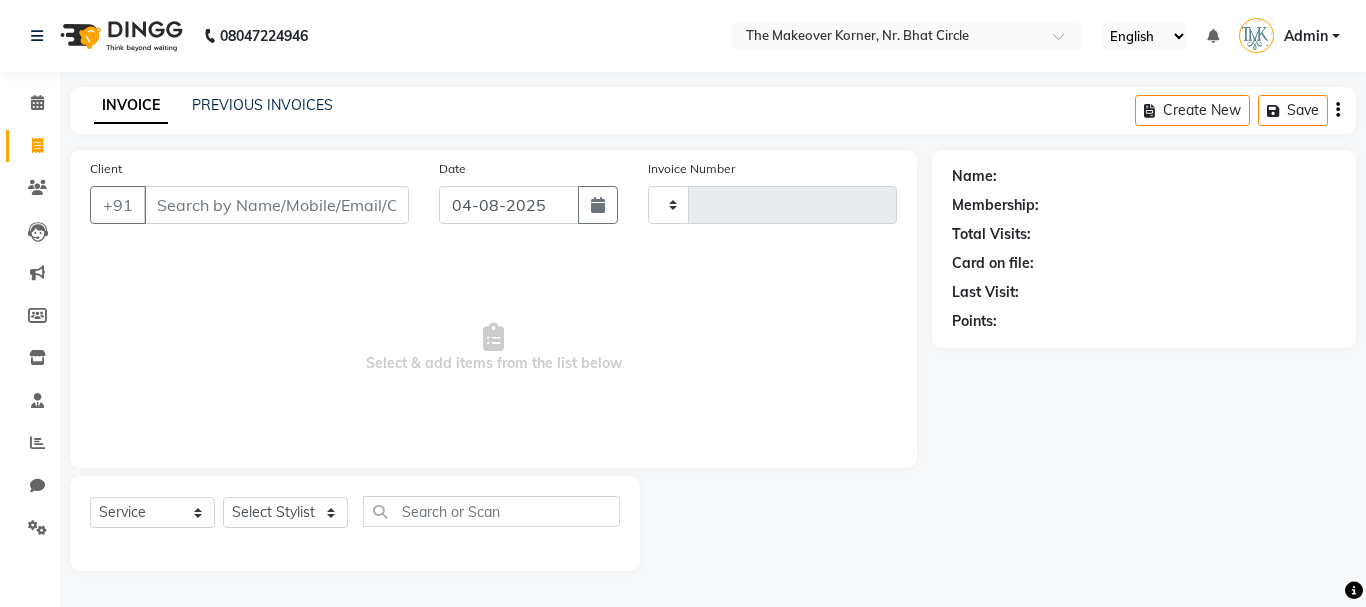 type on "0339" 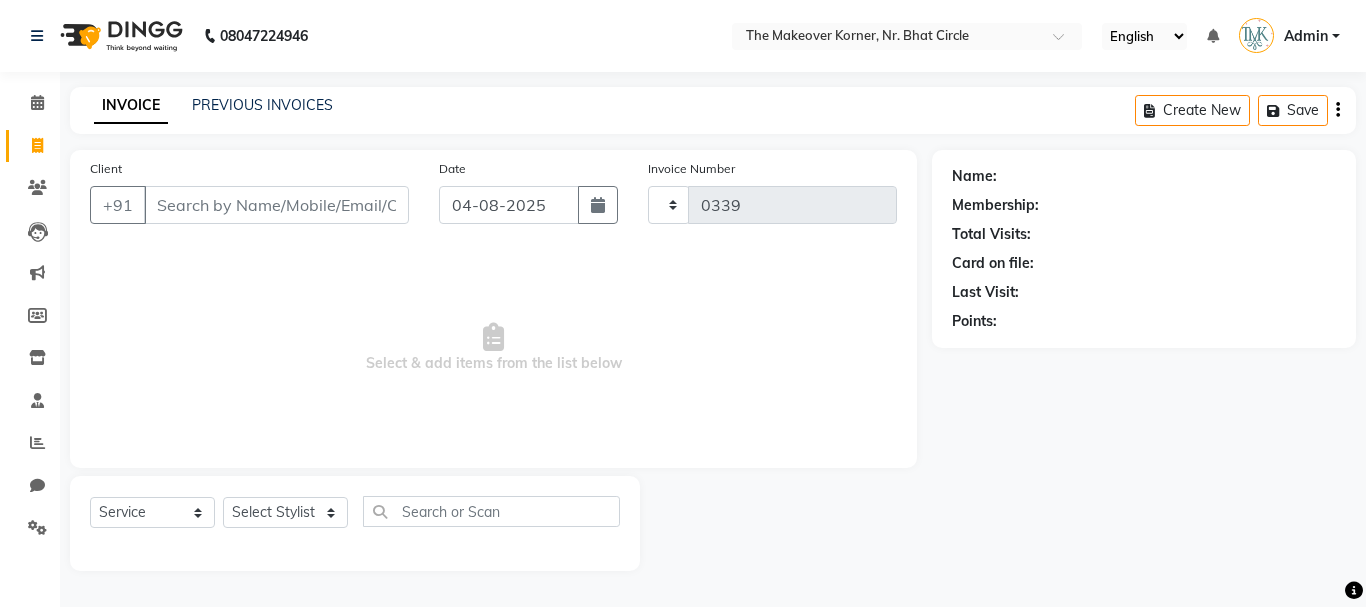 select on "5477" 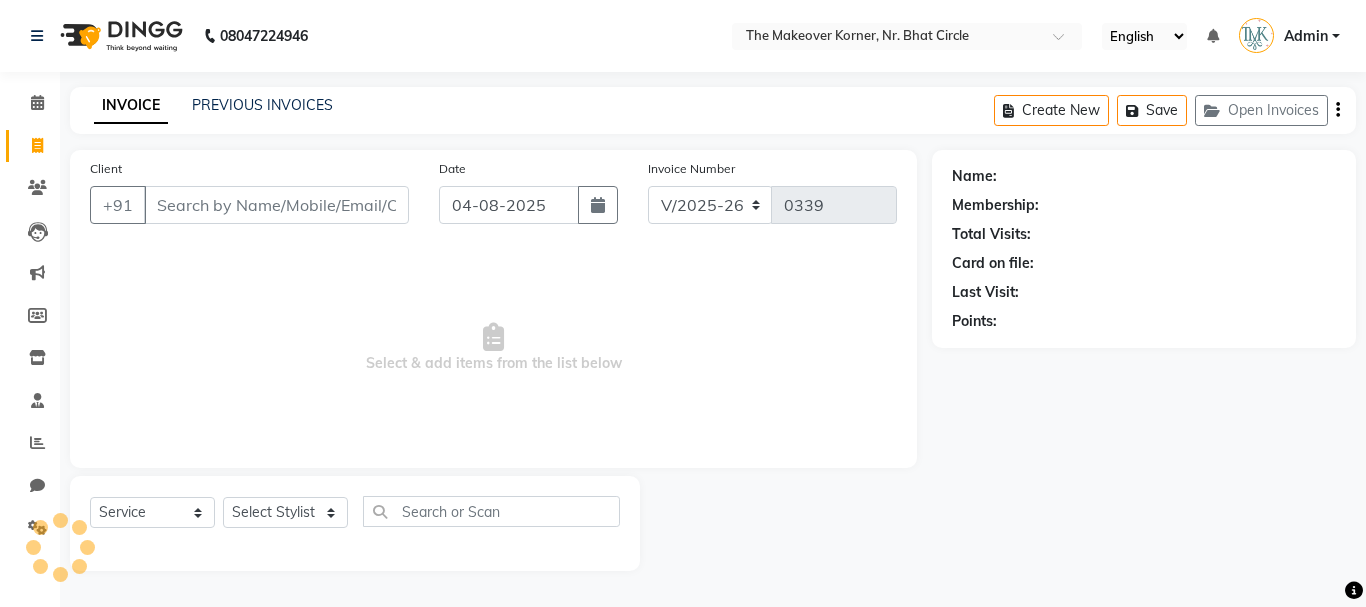 click on "Client" at bounding box center (276, 205) 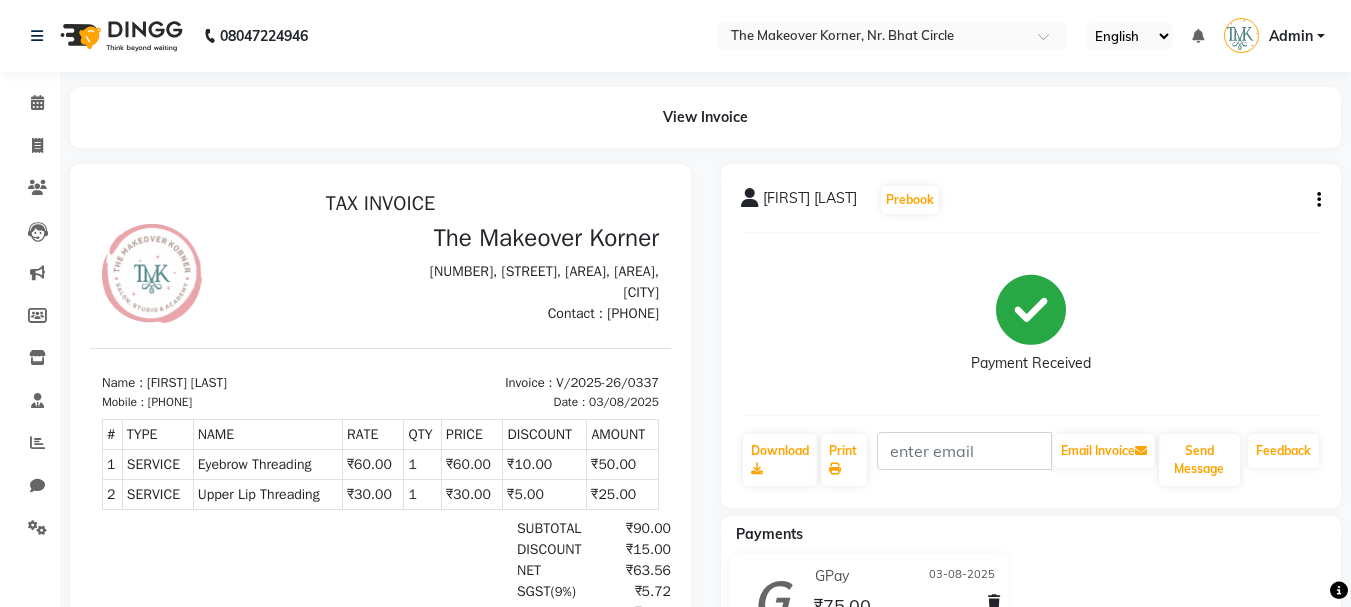 scroll, scrollTop: 0, scrollLeft: 0, axis: both 